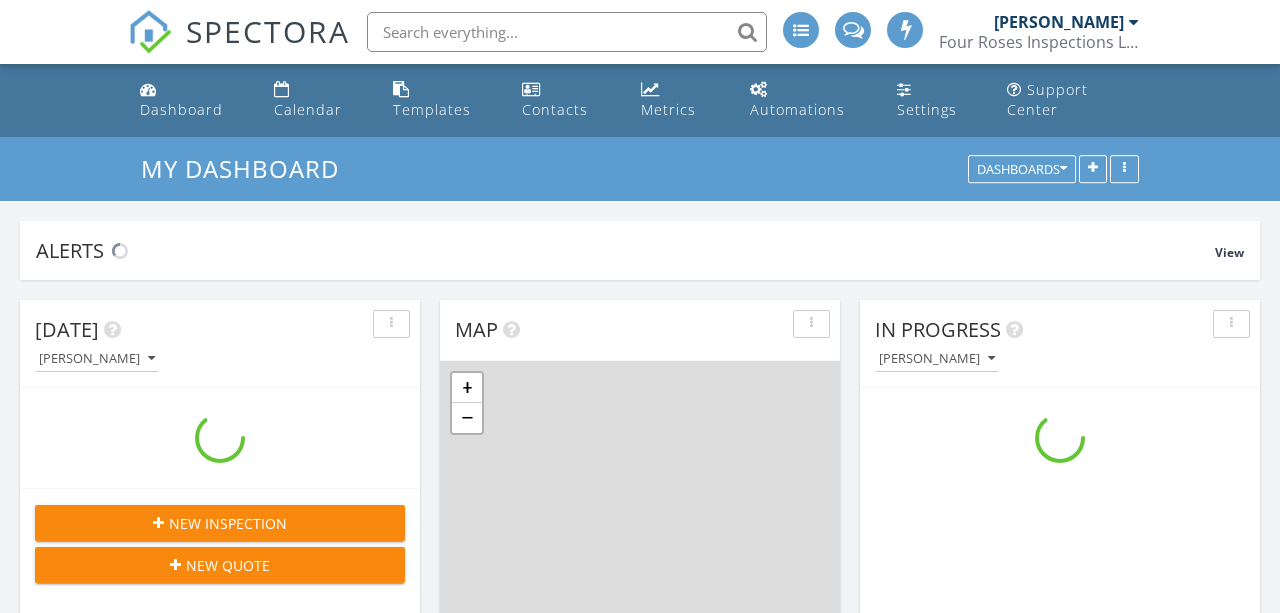 scroll, scrollTop: 271, scrollLeft: 0, axis: vertical 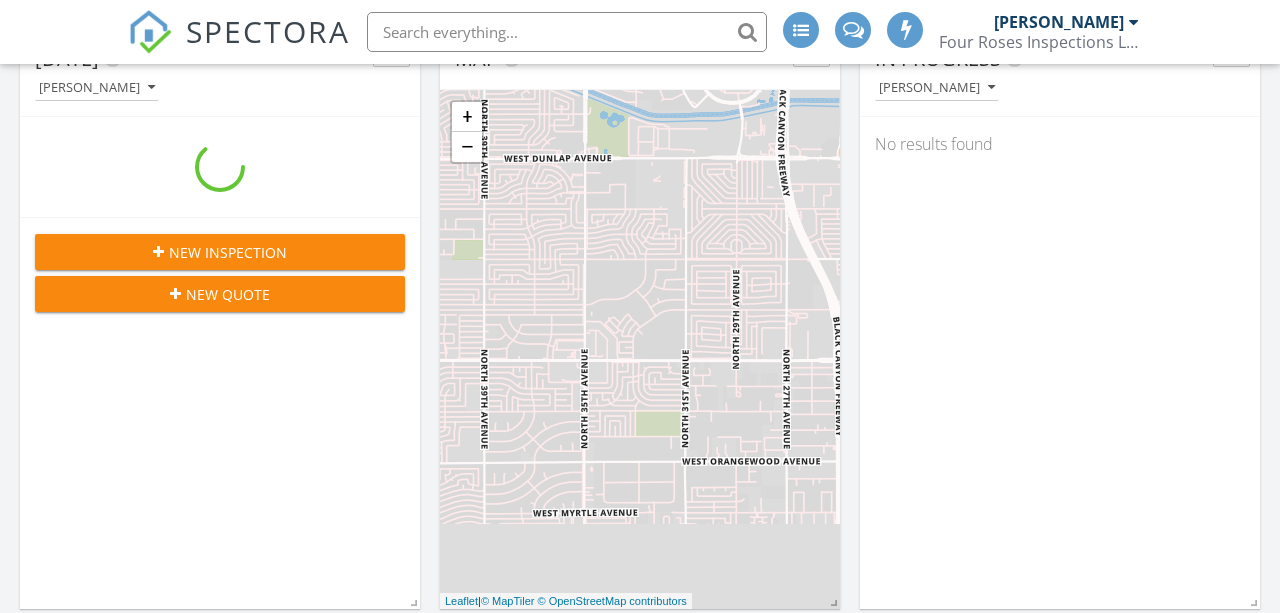 click on "New Inspection" at bounding box center (228, 252) 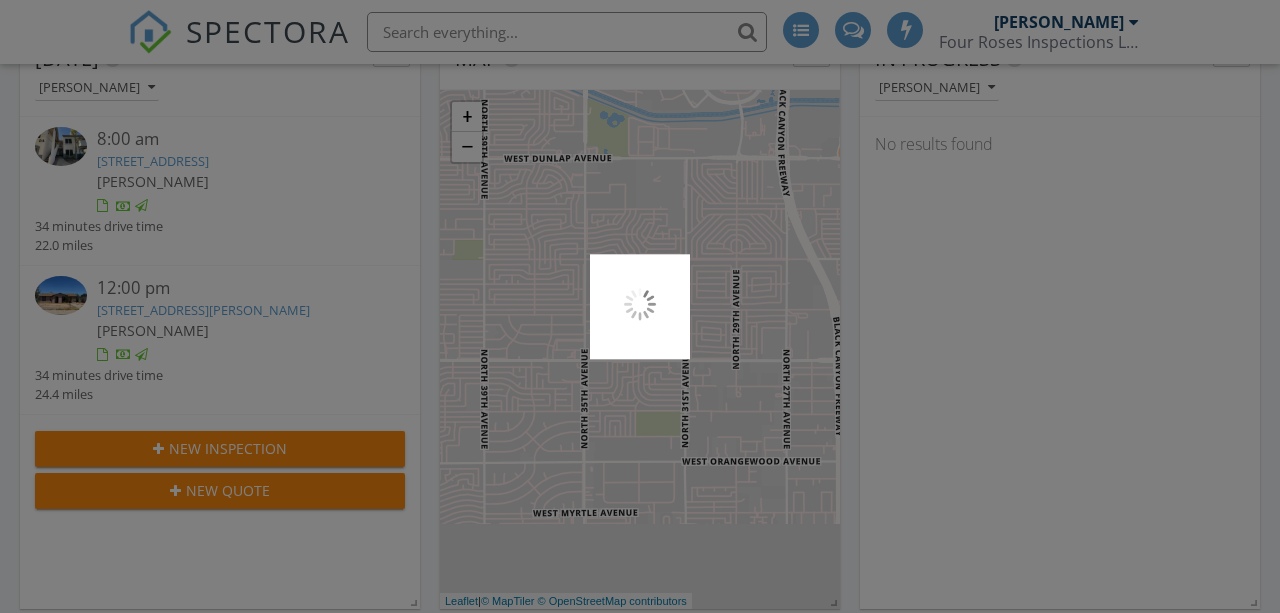 scroll, scrollTop: 289, scrollLeft: 0, axis: vertical 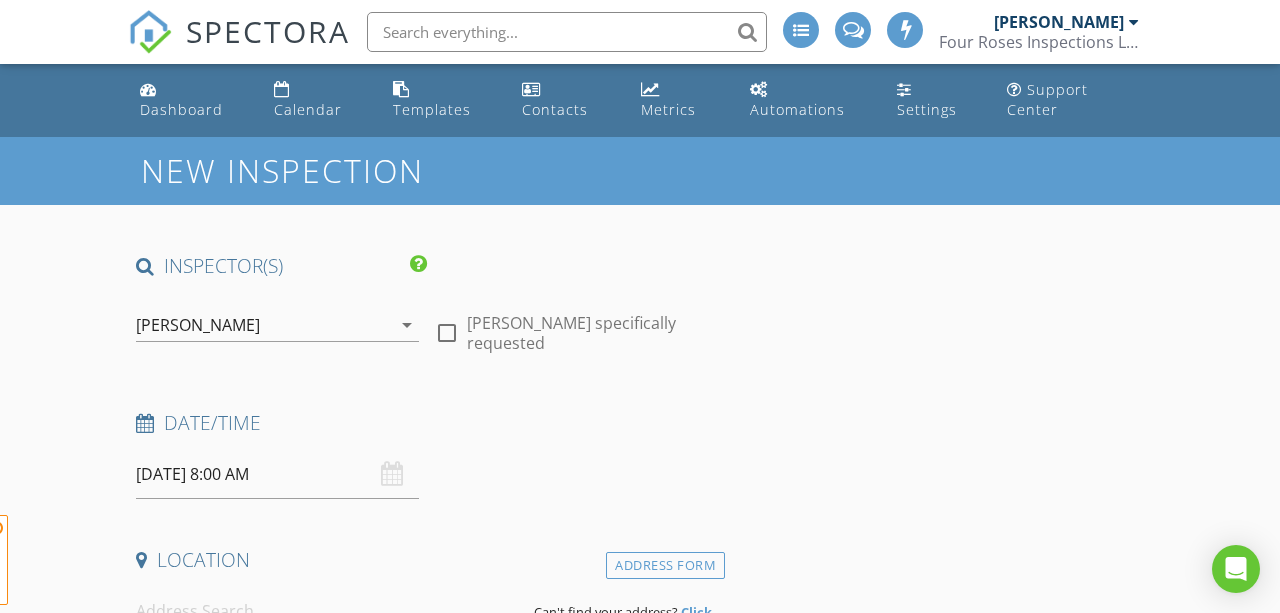 click at bounding box center (447, 333) 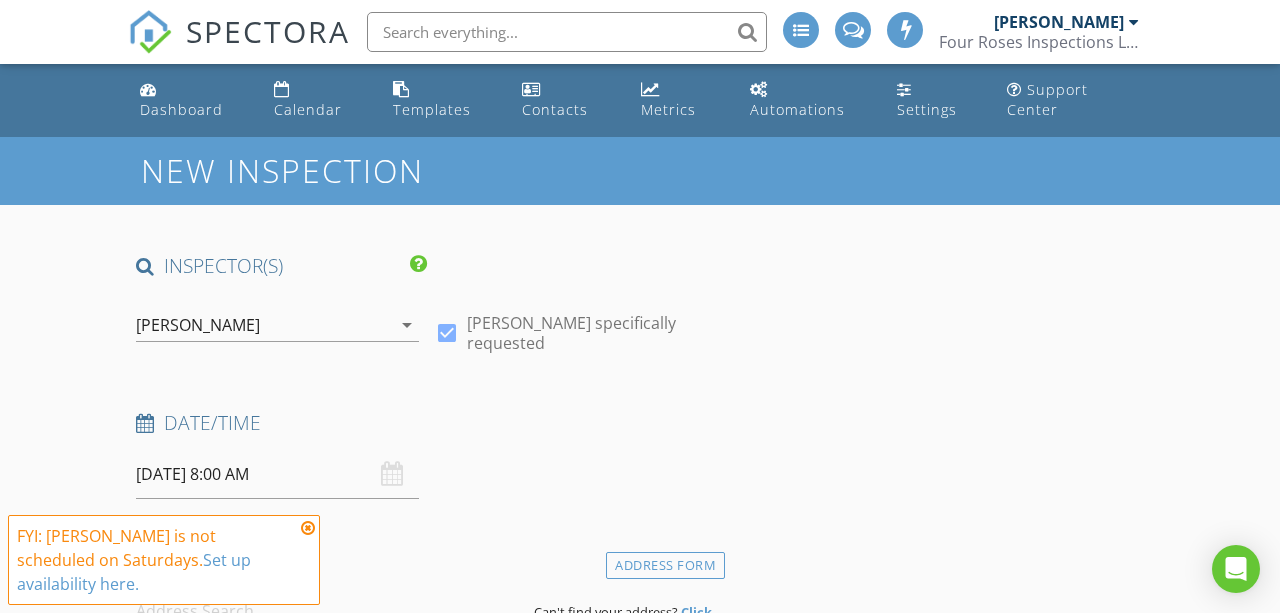 checkbox on "true" 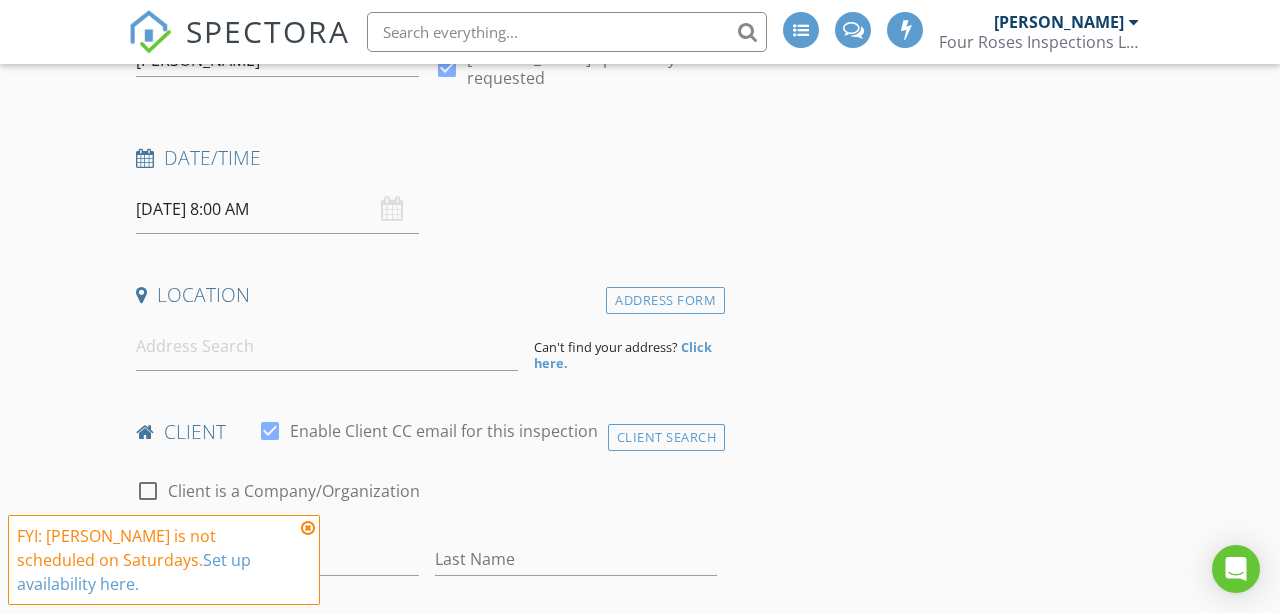 scroll, scrollTop: 267, scrollLeft: 0, axis: vertical 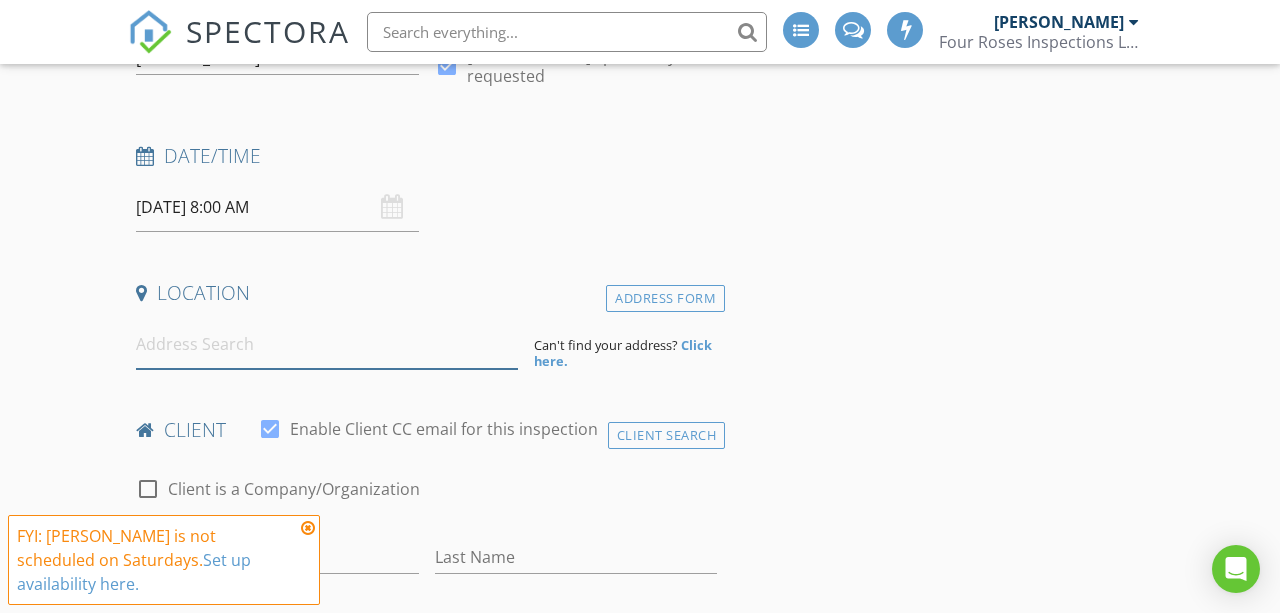 click at bounding box center [327, 344] 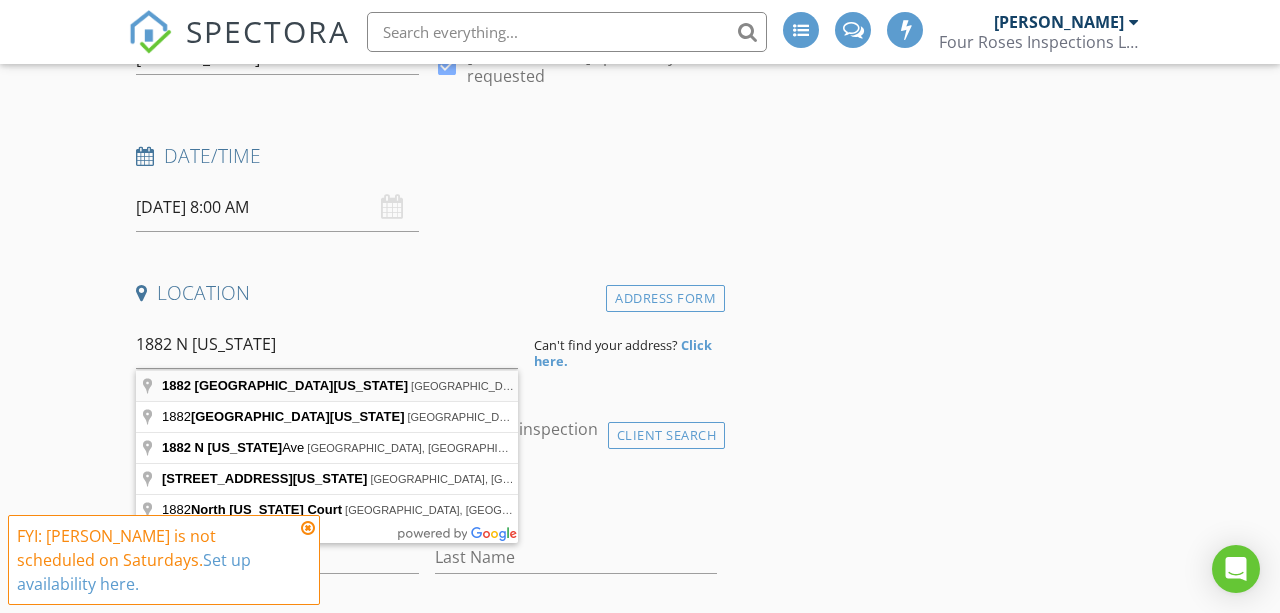 type on "1882 North Iowa Street, Chandler, AZ, USA" 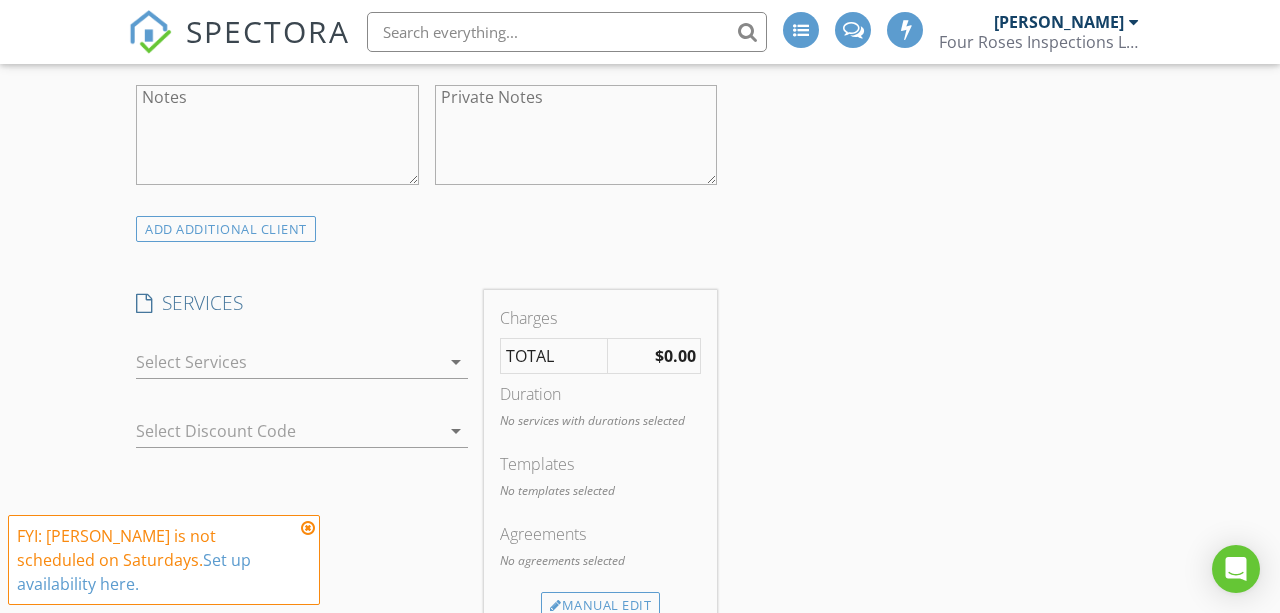 scroll, scrollTop: 1350, scrollLeft: 0, axis: vertical 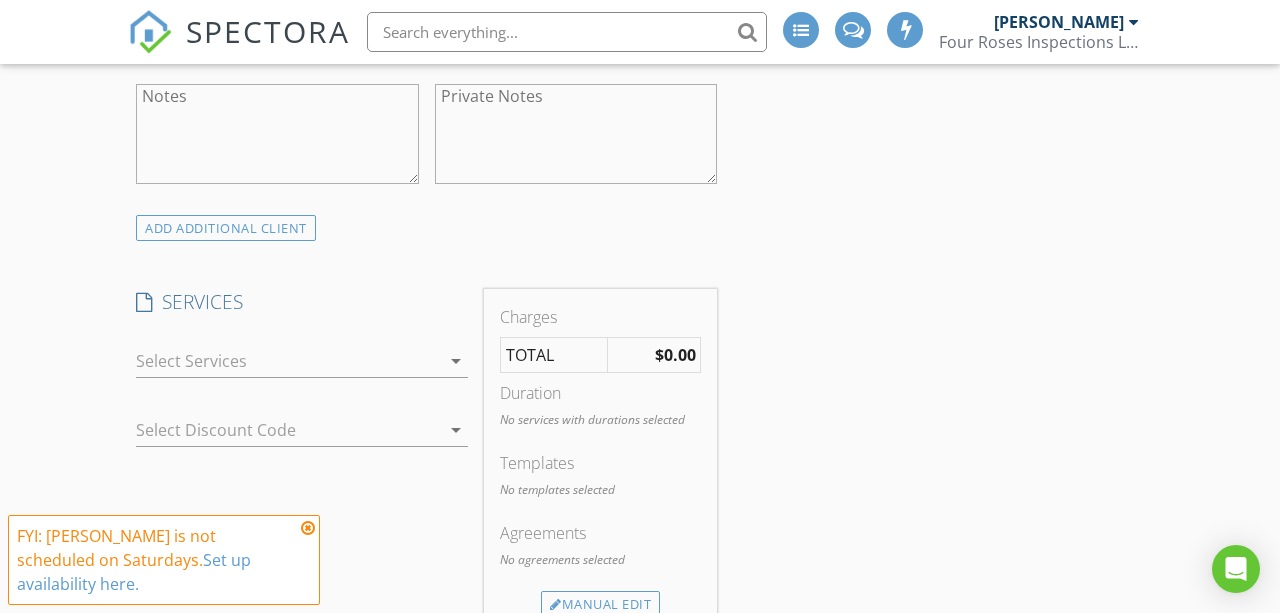 click at bounding box center (308, 528) 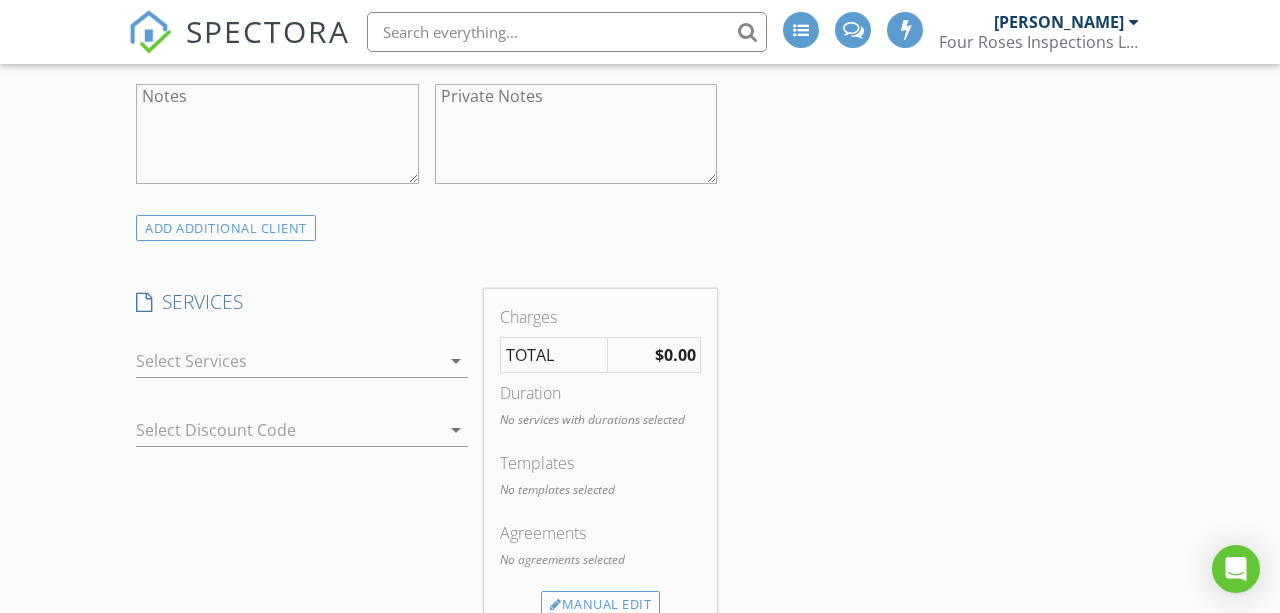 click at bounding box center (288, 361) 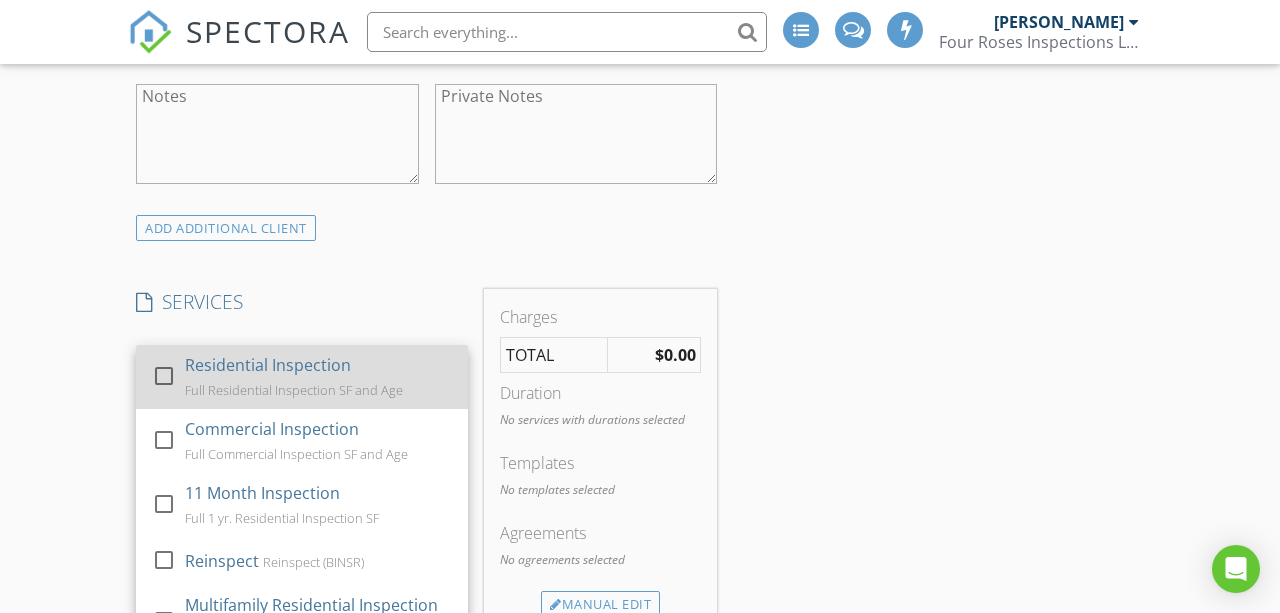 click on "Residential Inspection" at bounding box center (268, 365) 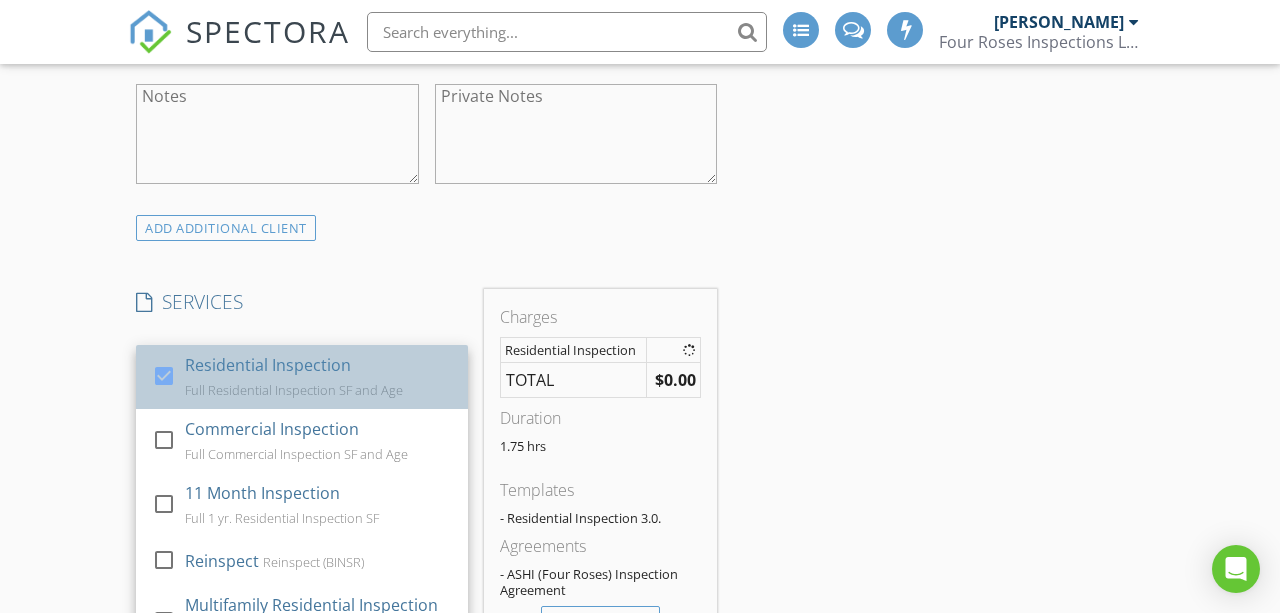 checkbox on "true" 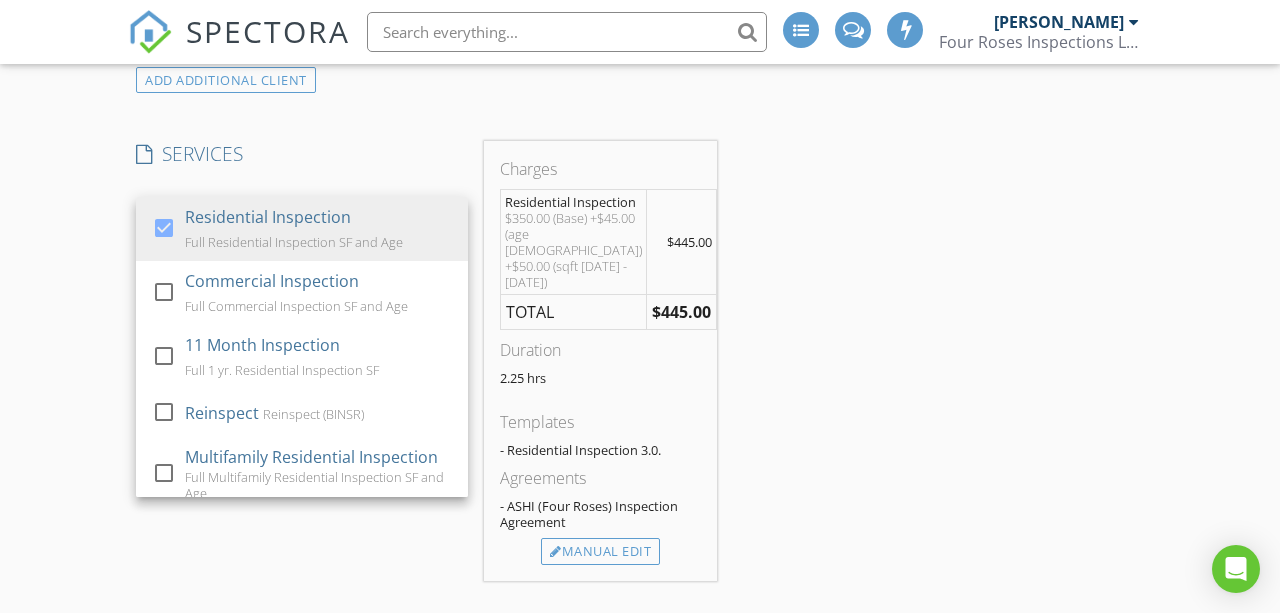 scroll, scrollTop: 1553, scrollLeft: 0, axis: vertical 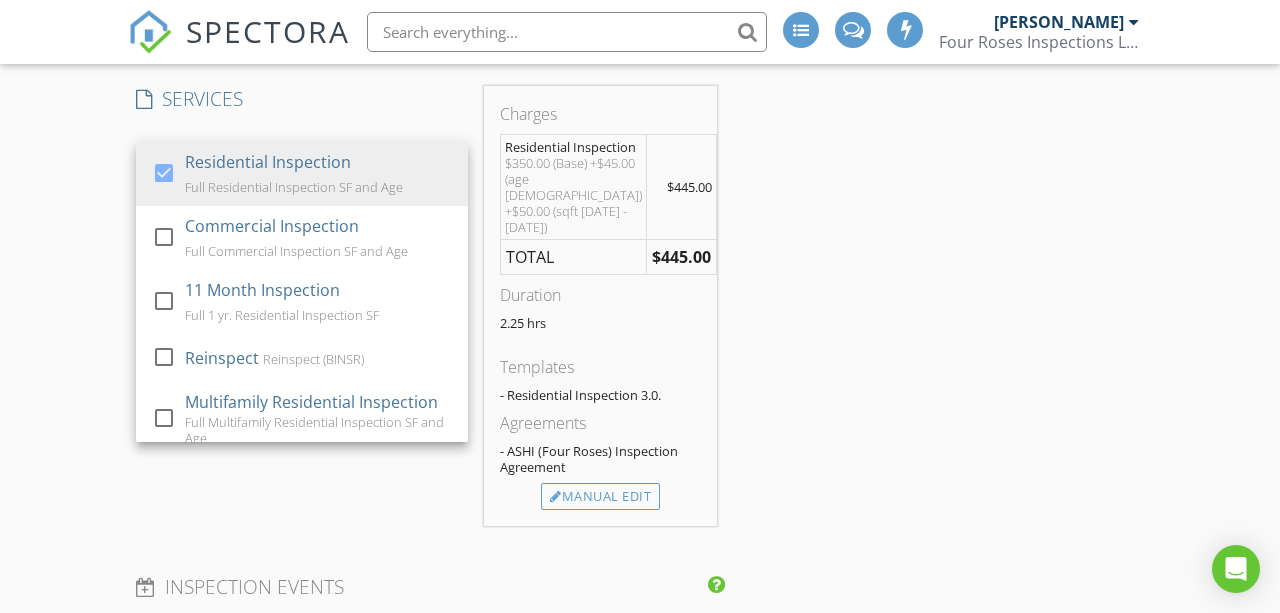 click on "New Inspection
INSPECTOR(S)
check_box   Morgan Brown   PRIMARY   Morgan Brown arrow_drop_down   check_box Morgan Brown specifically requested
Date/Time
07/12/2025 8:00 AM
Location
Address Search       Address 1882 N Iowa St   Unit   City Chandler   State AZ   Zip 85225   County Maricopa     Square Feet 1250   Year Built 1983   Foundation arrow_drop_down     Morgan Brown     29.5 miles     (43 minutes)
client
check_box Enable Client CC email for this inspection   Client Search     check_box_outline_blank Client is a Company/Organization     First Name   Last Name   Email   CC Email   Phone         Tags         Notes   Private Notes
ADD ADDITIONAL client
SERVICES
check_box   Residential Inspection   Full Residential Inspection SF and Age check_box_outline_blank" at bounding box center (640, 703) 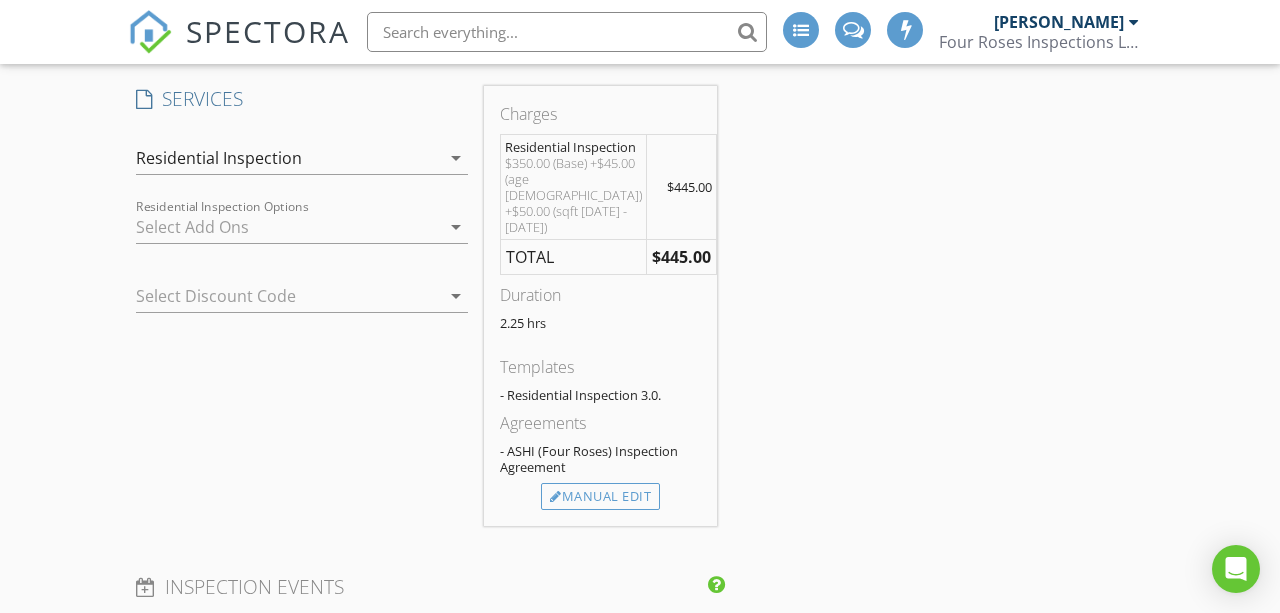 click at bounding box center (288, 227) 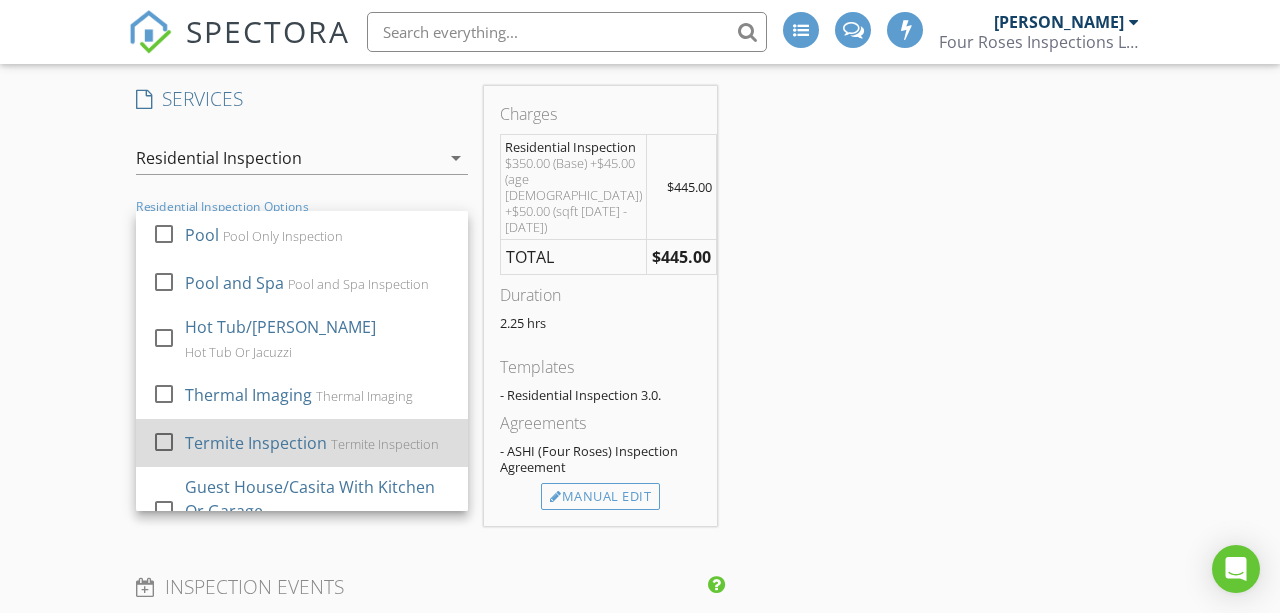 click at bounding box center [164, 442] 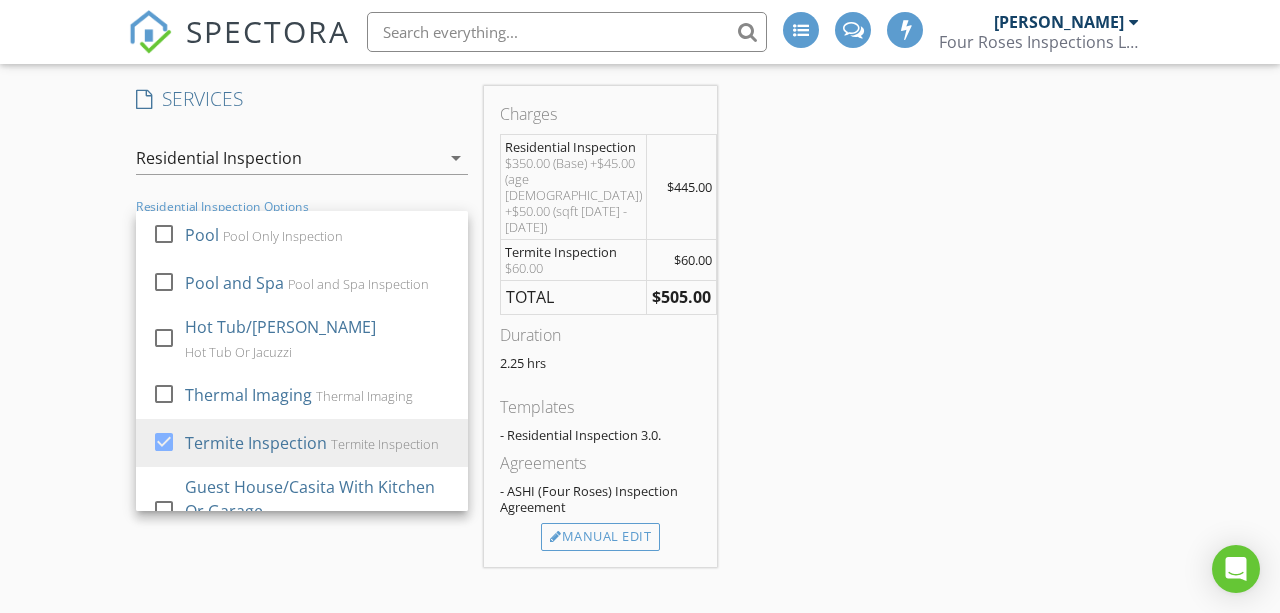 click on "New Inspection
INSPECTOR(S)
check_box   Morgan Brown   PRIMARY   Morgan Brown arrow_drop_down   check_box Morgan Brown specifically requested
Date/Time
07/12/2025 8:00 AM
Location
Address Search       Address 1882 N Iowa St   Unit   City Chandler   State AZ   Zip 85225   County Maricopa     Square Feet 1250   Year Built 1983   Foundation arrow_drop_down     Morgan Brown     29.5 miles     (43 minutes)
client
check_box Enable Client CC email for this inspection   Client Search     check_box_outline_blank Client is a Company/Organization     First Name   Last Name   Email   CC Email   Phone         Tags         Notes   Private Notes
ADD ADDITIONAL client
SERVICES
check_box   Residential Inspection   Full Residential Inspection SF and Age check_box_outline_blank" at bounding box center (640, 723) 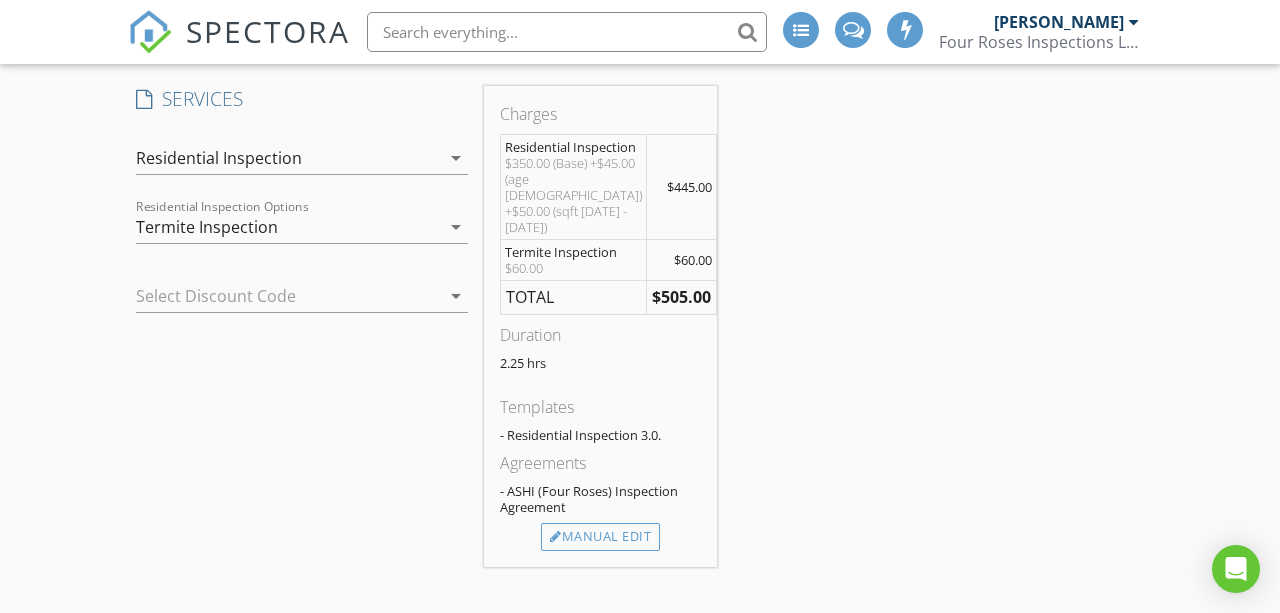 click on "Termite Inspection" at bounding box center [288, 227] 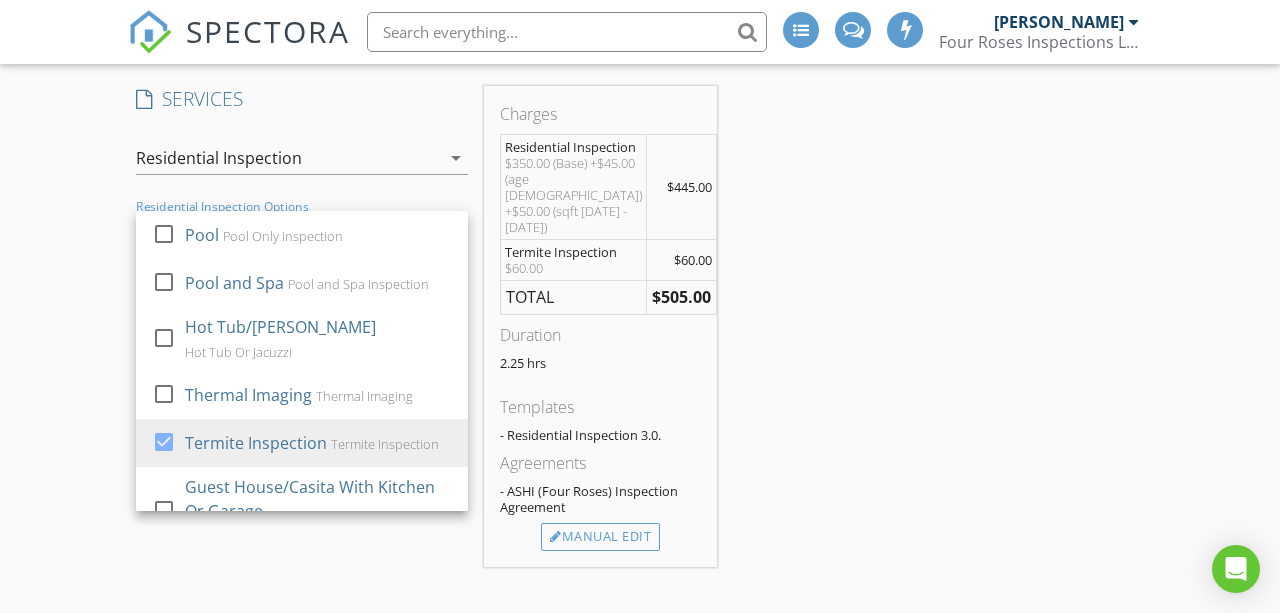 click on "New Inspection
INSPECTOR(S)
check_box   Morgan Brown   PRIMARY   Morgan Brown arrow_drop_down   check_box Morgan Brown specifically requested
Date/Time
07/12/2025 8:00 AM
Location
Address Search       Address 1882 N Iowa St   Unit   City Chandler   State AZ   Zip 85225   County Maricopa     Square Feet 1250   Year Built 1983   Foundation arrow_drop_down     Morgan Brown     29.5 miles     (43 minutes)
client
check_box Enable Client CC email for this inspection   Client Search     check_box_outline_blank Client is a Company/Organization     First Name   Last Name   Email   CC Email   Phone         Tags         Notes   Private Notes
ADD ADDITIONAL client
SERVICES
check_box   Residential Inspection   Full Residential Inspection SF and Age check_box_outline_blank" at bounding box center (640, 723) 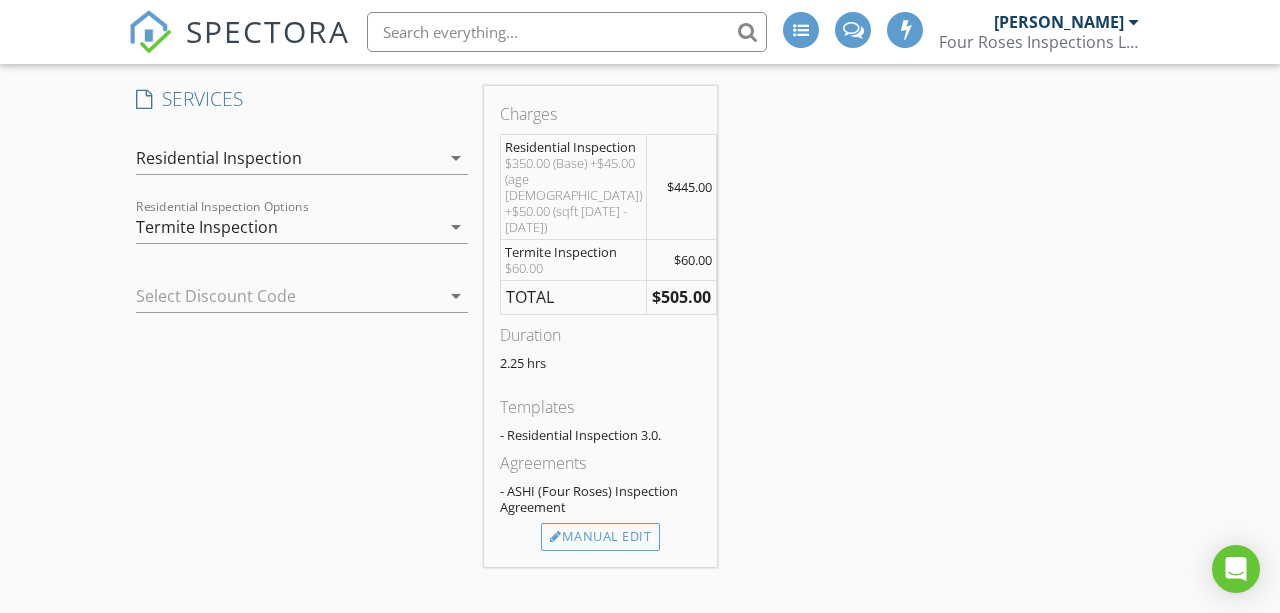 click on "Termite Inspection" at bounding box center (288, 227) 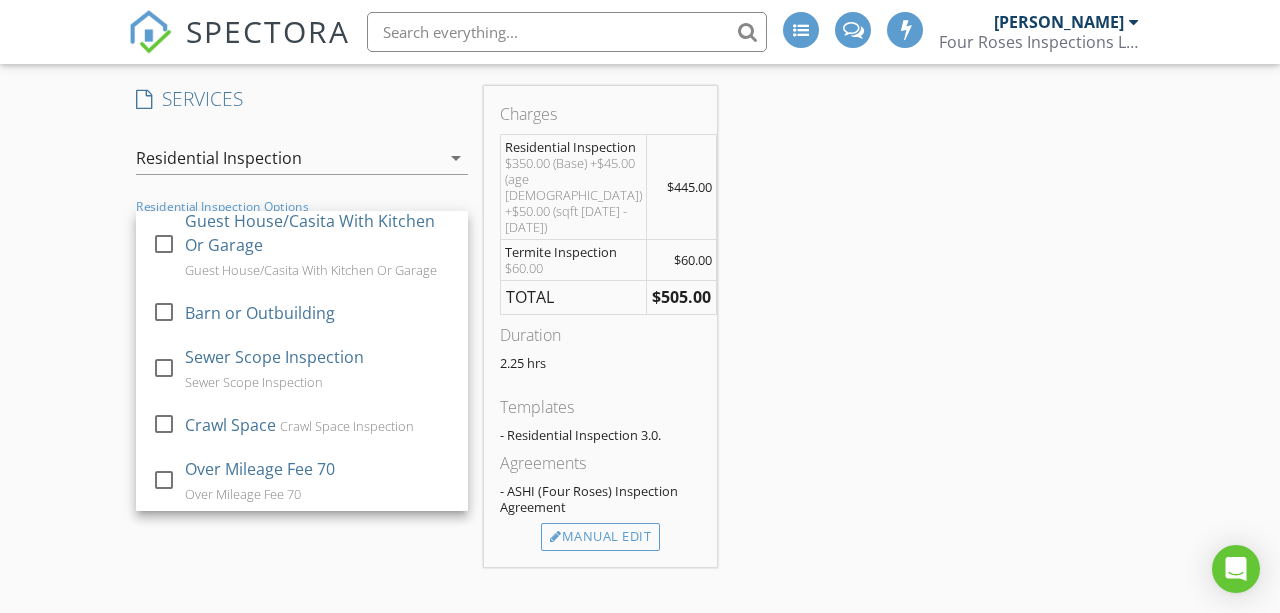 scroll, scrollTop: 269, scrollLeft: 0, axis: vertical 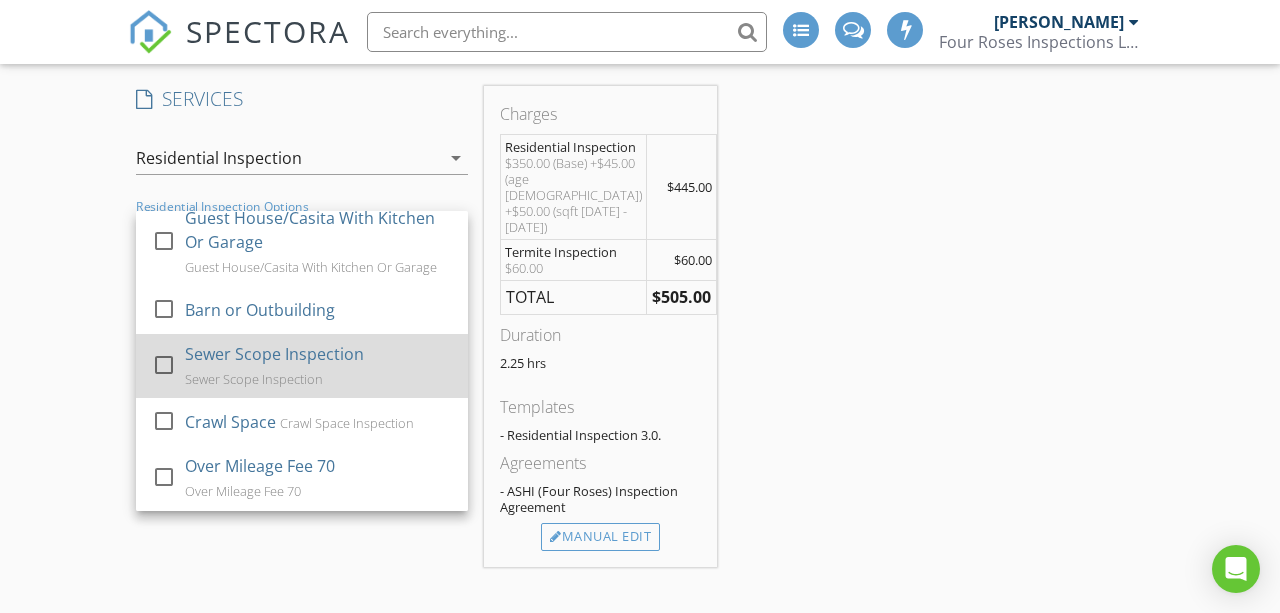 click at bounding box center [164, 365] 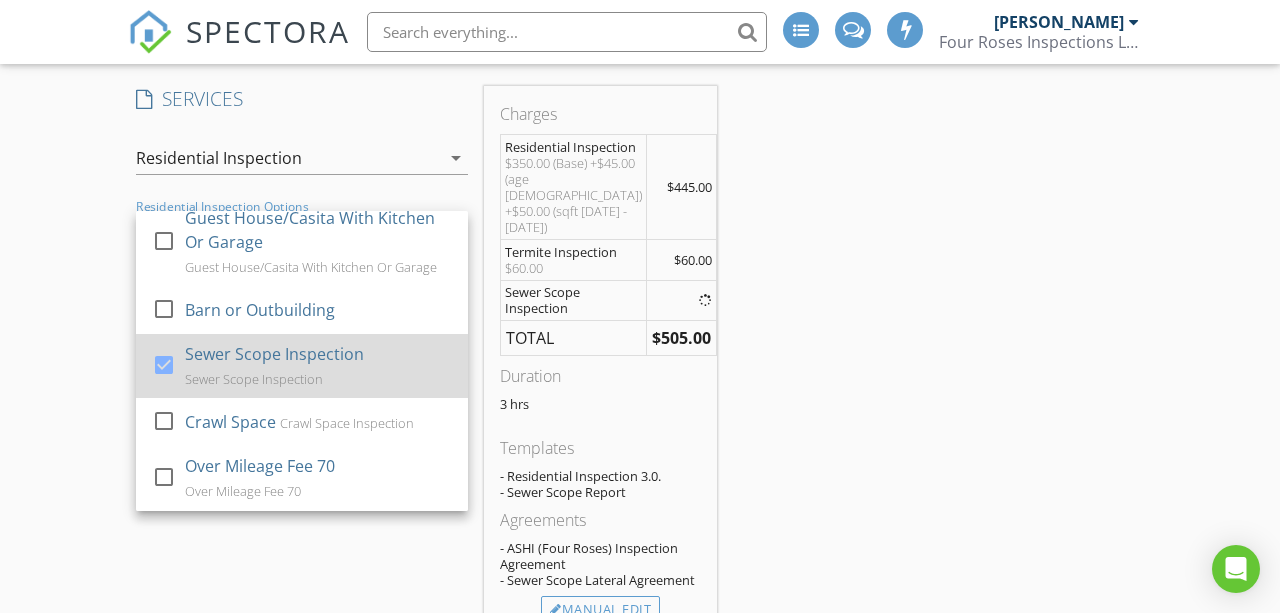 checkbox on "true" 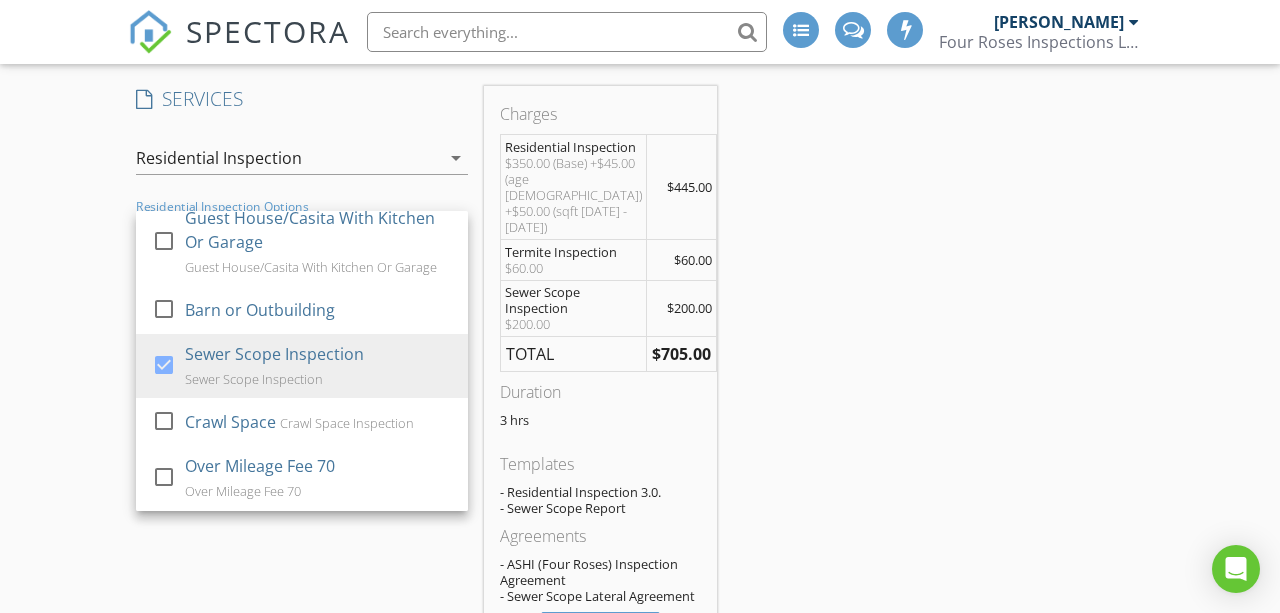 click on "New Inspection
INSPECTOR(S)
check_box   Morgan Brown   PRIMARY   Morgan Brown arrow_drop_down   check_box Morgan Brown specifically requested
Date/Time
07/12/2025 8:00 AM
Location
Address Search       Address 1882 N Iowa St   Unit   City Chandler   State AZ   Zip 85225   County Maricopa     Square Feet 1250   Year Built 1983   Foundation arrow_drop_down     Morgan Brown     29.5 miles     (43 minutes)
client
check_box Enable Client CC email for this inspection   Client Search     check_box_outline_blank Client is a Company/Organization     First Name   Last Name   Email   CC Email   Phone         Tags         Notes   Private Notes
ADD ADDITIONAL client
SERVICES
check_box   Residential Inspection   Full Residential Inspection SF and Age check_box_outline_blank" at bounding box center [640, 767] 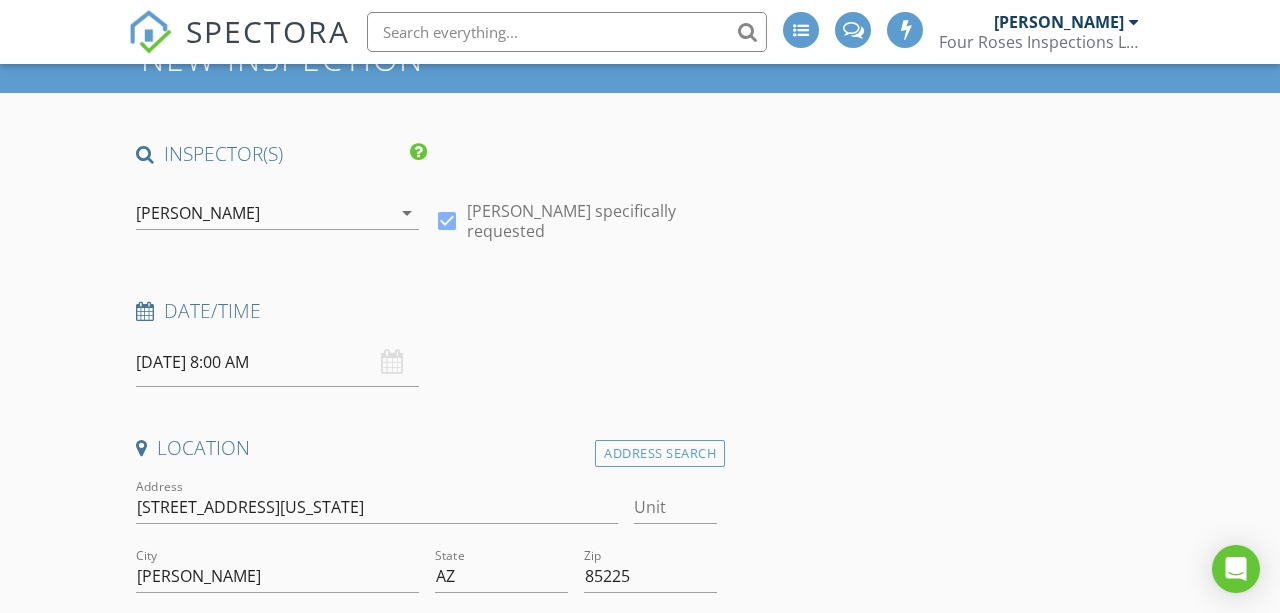 scroll, scrollTop: 220, scrollLeft: 0, axis: vertical 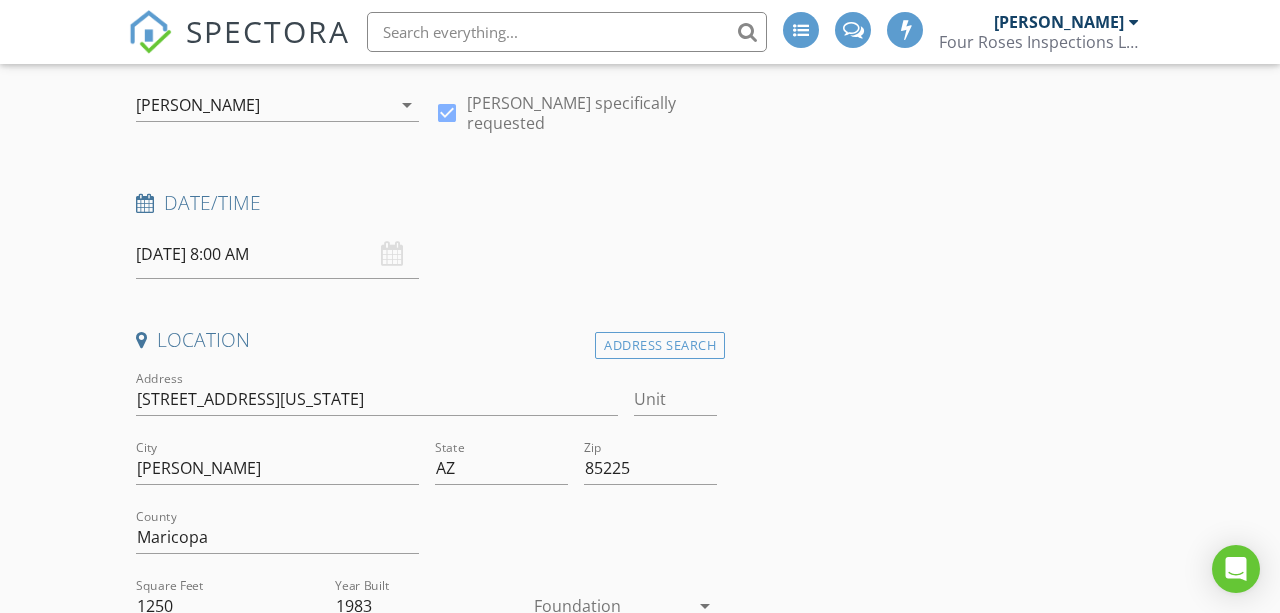 click on "07/12/2025 8:00 AM" at bounding box center (277, 254) 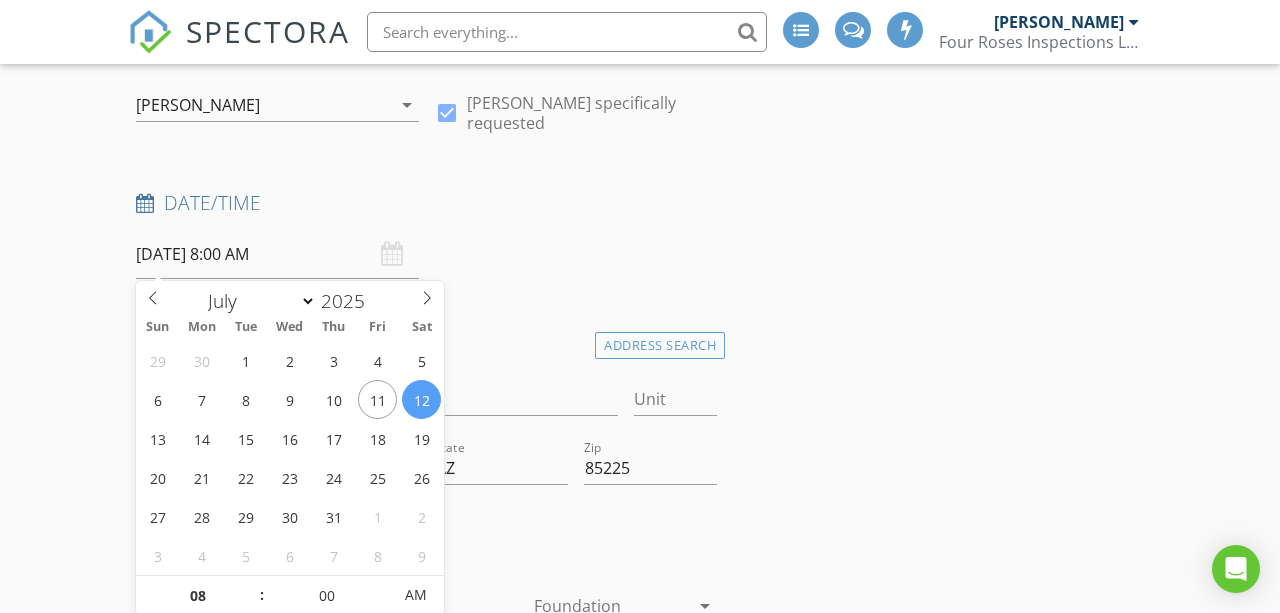 click on "New Inspection
INSPECTOR(S)
check_box   Morgan Brown   PRIMARY   Morgan Brown arrow_drop_down   check_box Morgan Brown specifically requested
Date/Time
07/12/2025 8:00 AM
Location
Address Search       Address 1882 N Iowa St   Unit   City Chandler   State AZ   Zip 85225   County Maricopa     Square Feet 1250   Year Built 1983   Foundation arrow_drop_down     Morgan Brown     29.5 miles     (43 minutes)
client
check_box Enable Client CC email for this inspection   Client Search     check_box_outline_blank Client is a Company/Organization     First Name   Last Name   Email   CC Email   Phone         Tags         Notes   Private Notes
ADD ADDITIONAL client
SERVICES
check_box   Residential Inspection   Full Residential Inspection SF and Age check_box_outline_blank" at bounding box center (640, 2100) 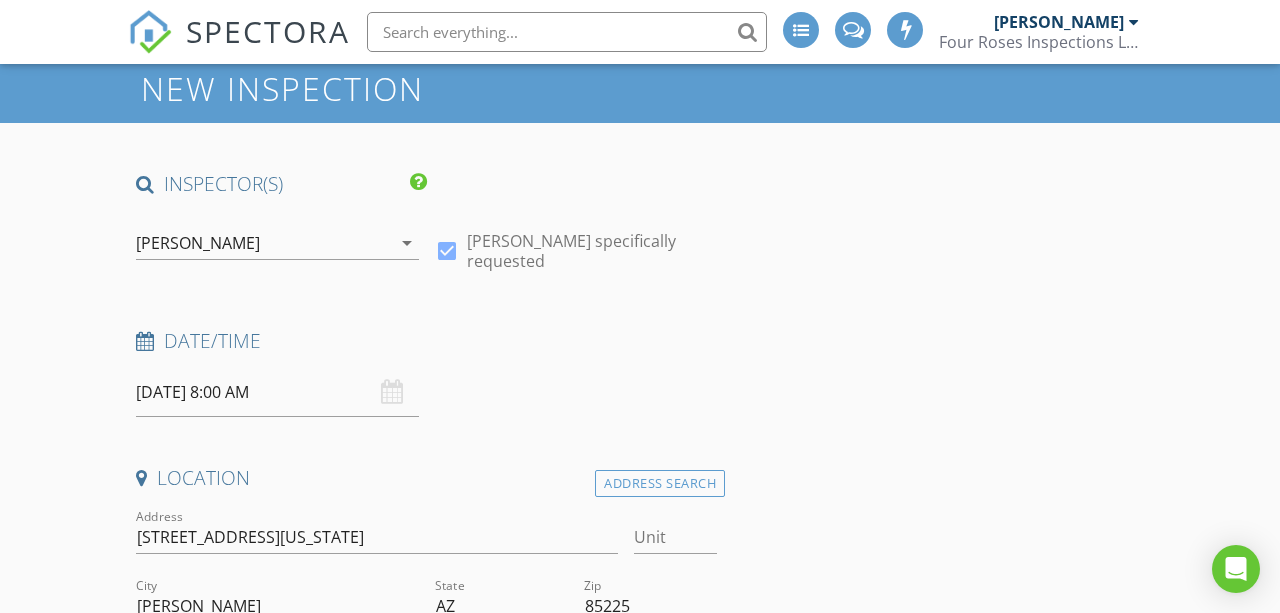 scroll, scrollTop: 84, scrollLeft: 0, axis: vertical 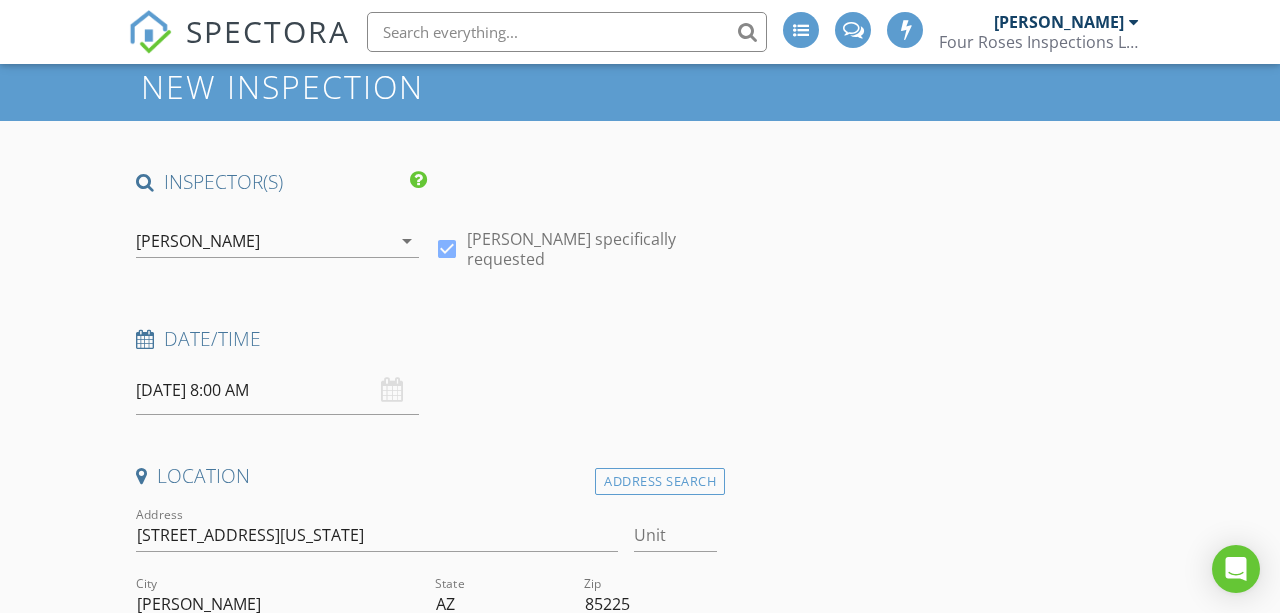 click on "07/12/2025 8:00 AM" at bounding box center (277, 390) 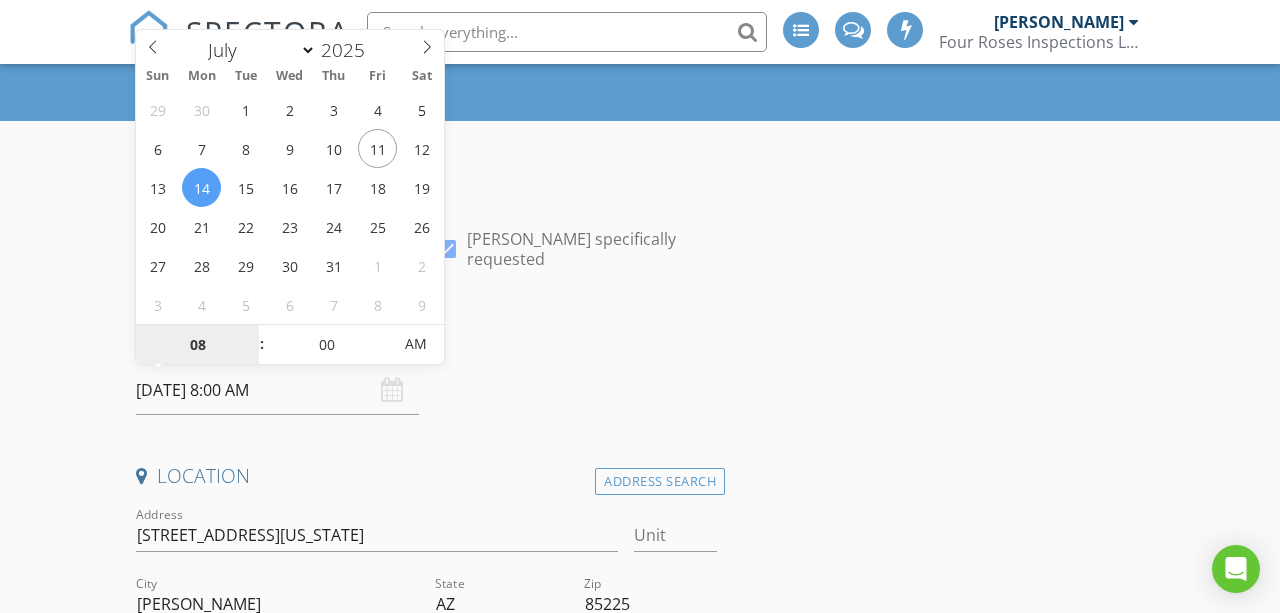 type on "[DATE] 8:00 AM" 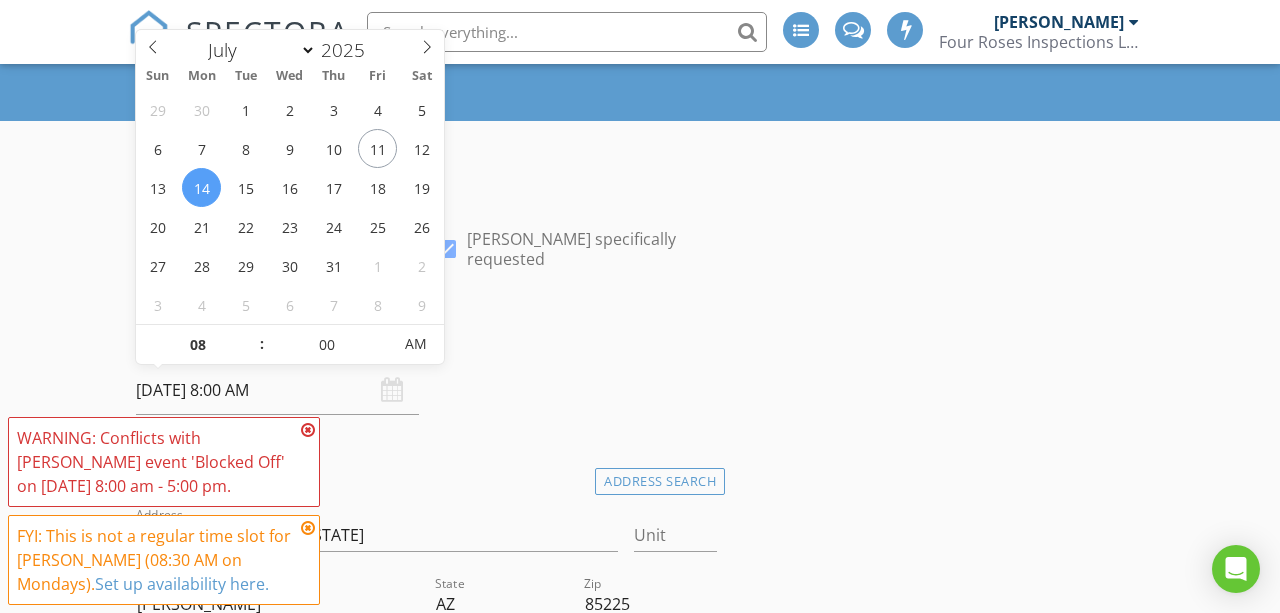 click on "New Inspection
INSPECTOR(S)
check_box   Morgan Brown   PRIMARY   Morgan Brown arrow_drop_down   check_box Morgan Brown specifically requested
Date/Time
07/14/2025 8:00 AM
Location
Address Search       Address 1882 N Iowa St   Unit   City Chandler   State AZ   Zip 85225   County Maricopa     Square Feet 1250   Year Built 1983   Foundation arrow_drop_down     Morgan Brown     29.5 miles     (43 minutes)
client
check_box Enable Client CC email for this inspection   Client Search     check_box_outline_blank Client is a Company/Organization     First Name   Last Name   Email   CC Email   Phone         Tags         Notes   Private Notes
ADD ADDITIONAL client
SERVICES
check_box   Residential Inspection   Full Residential Inspection SF and Age check_box_outline_blank" at bounding box center (640, 2236) 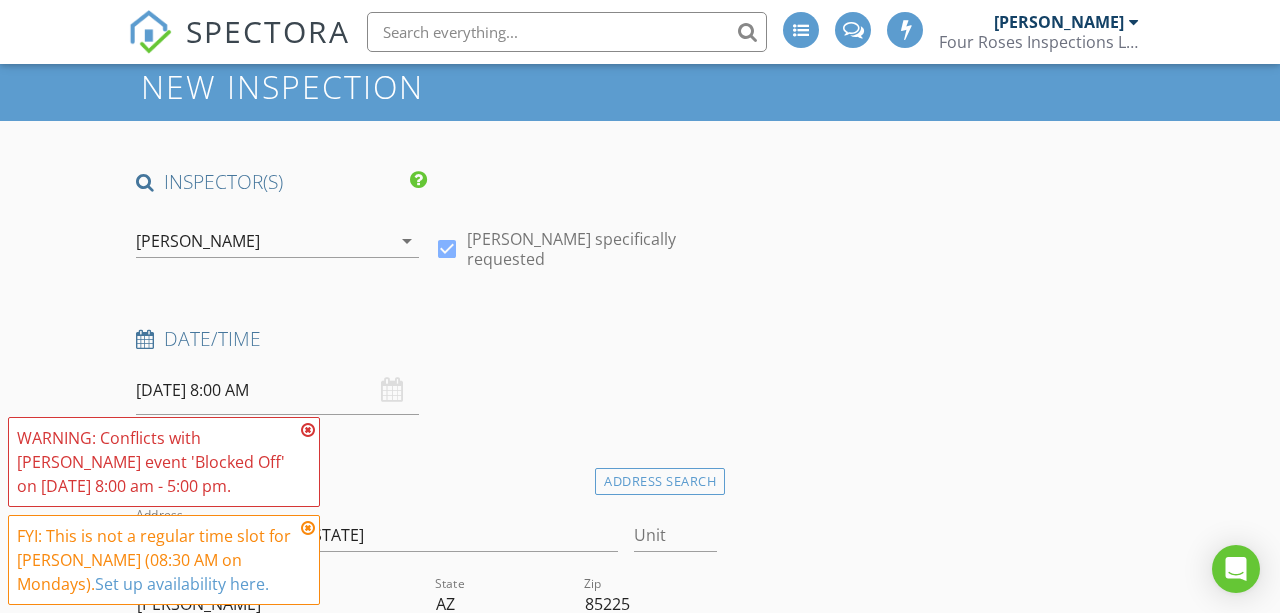 click at bounding box center (308, 430) 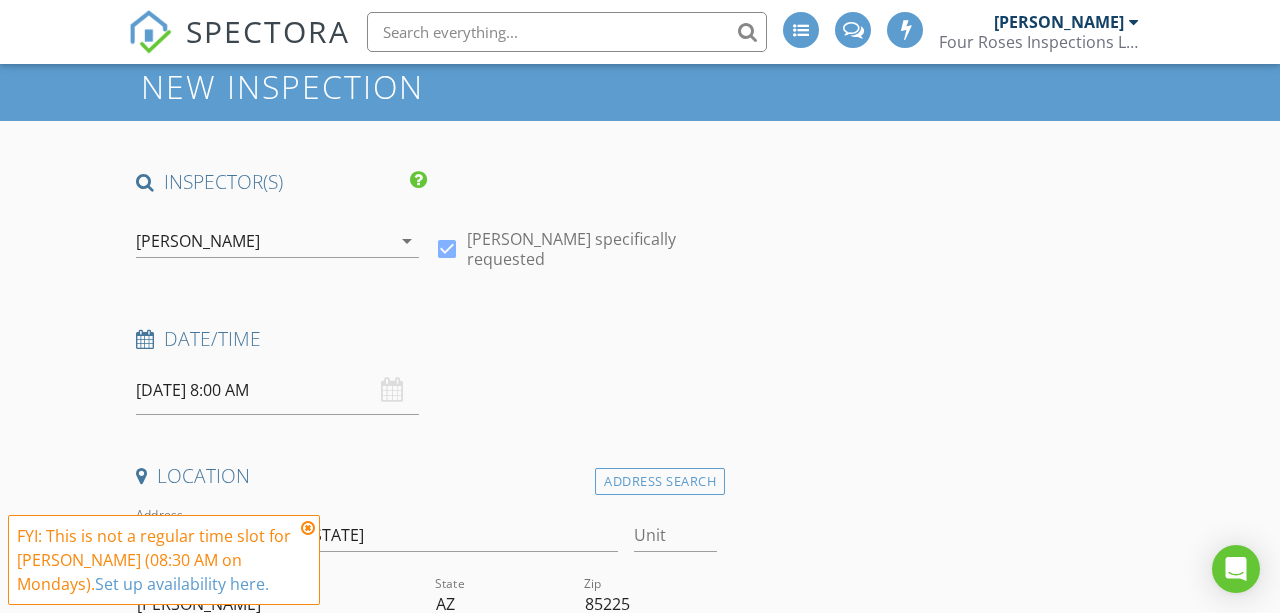 click on "FYI: This is not a regular time slot for Morgan Brown (08:30 AM on Mondays).  Set up availability here." at bounding box center (164, 560) 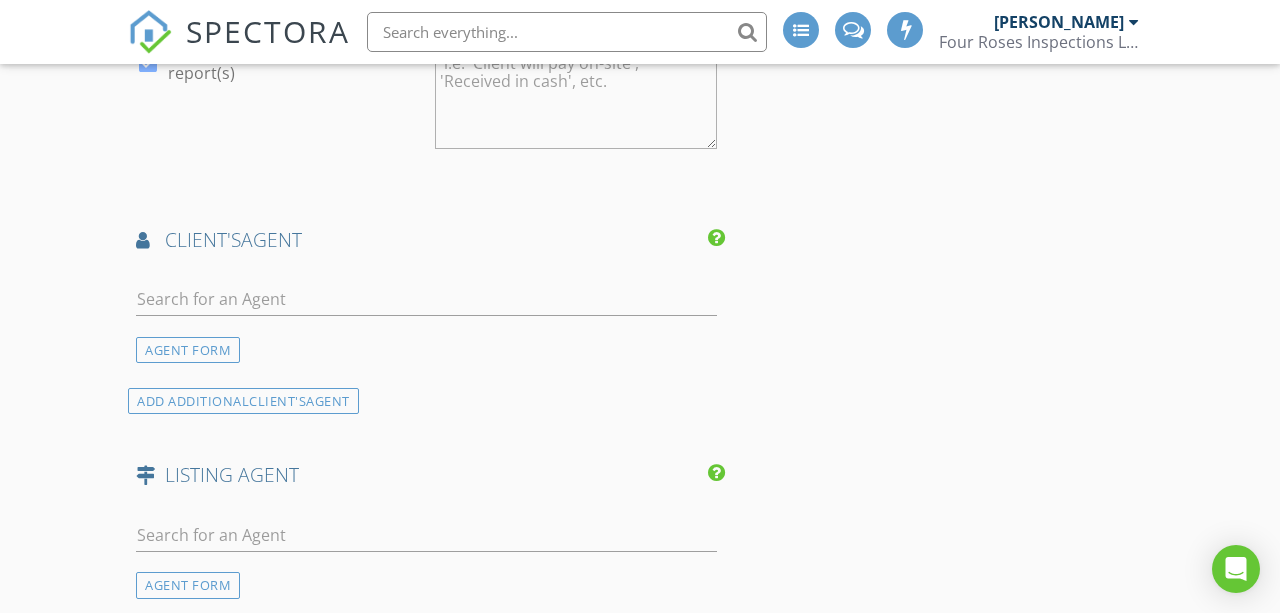 scroll, scrollTop: 2434, scrollLeft: 0, axis: vertical 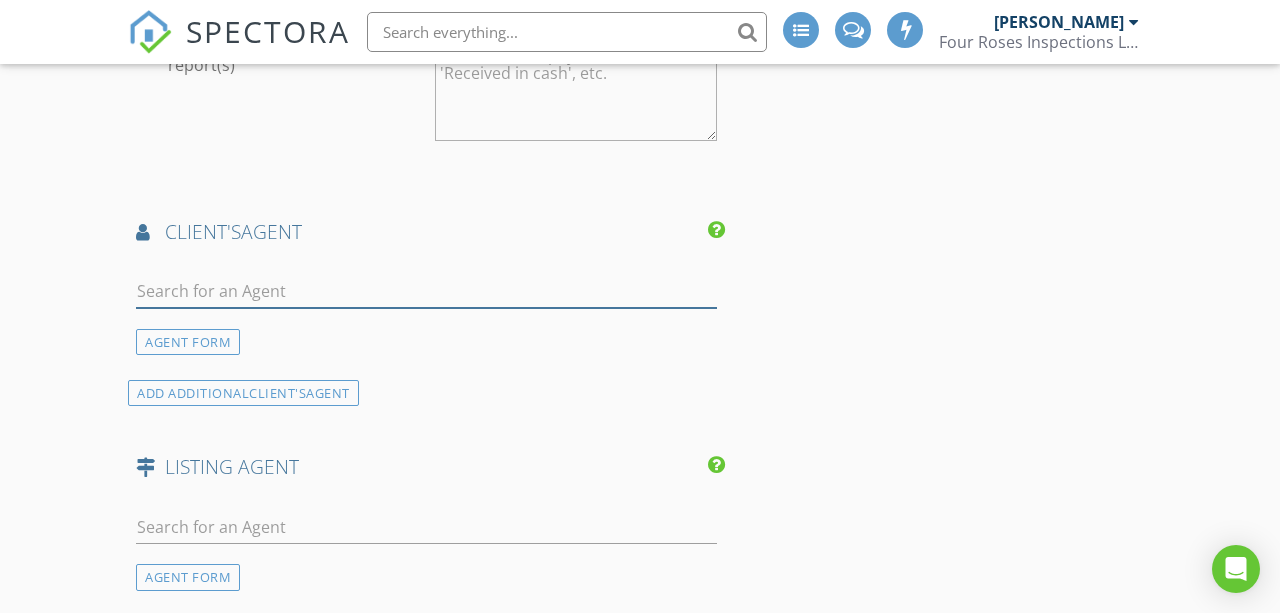 click at bounding box center [426, 291] 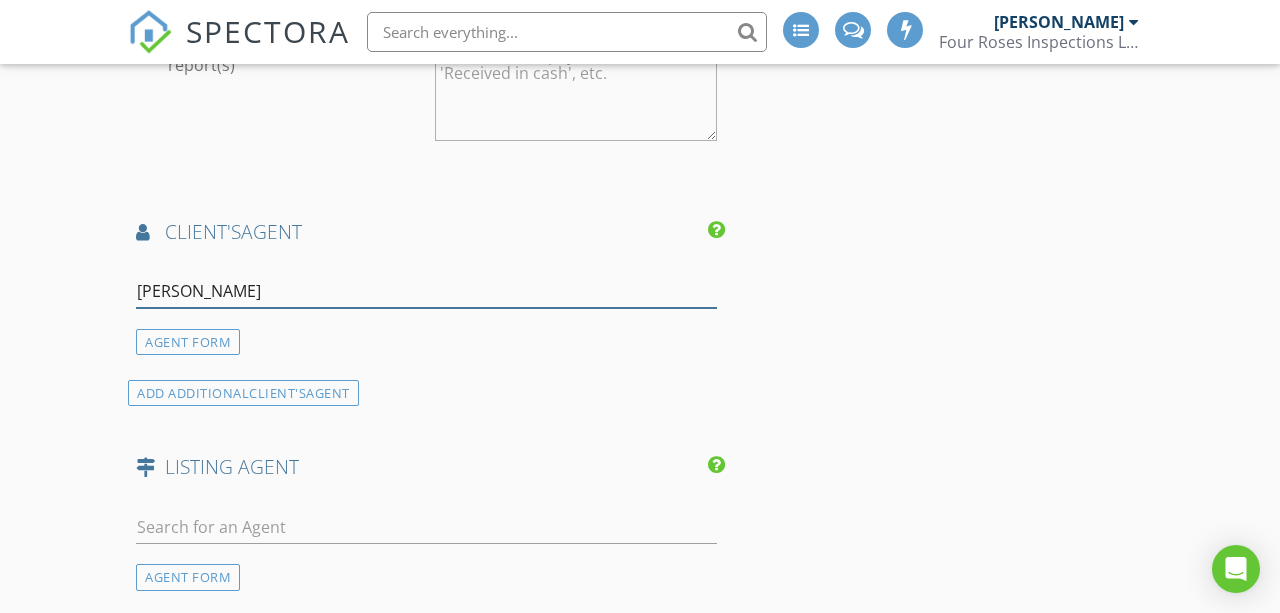 type on "chase" 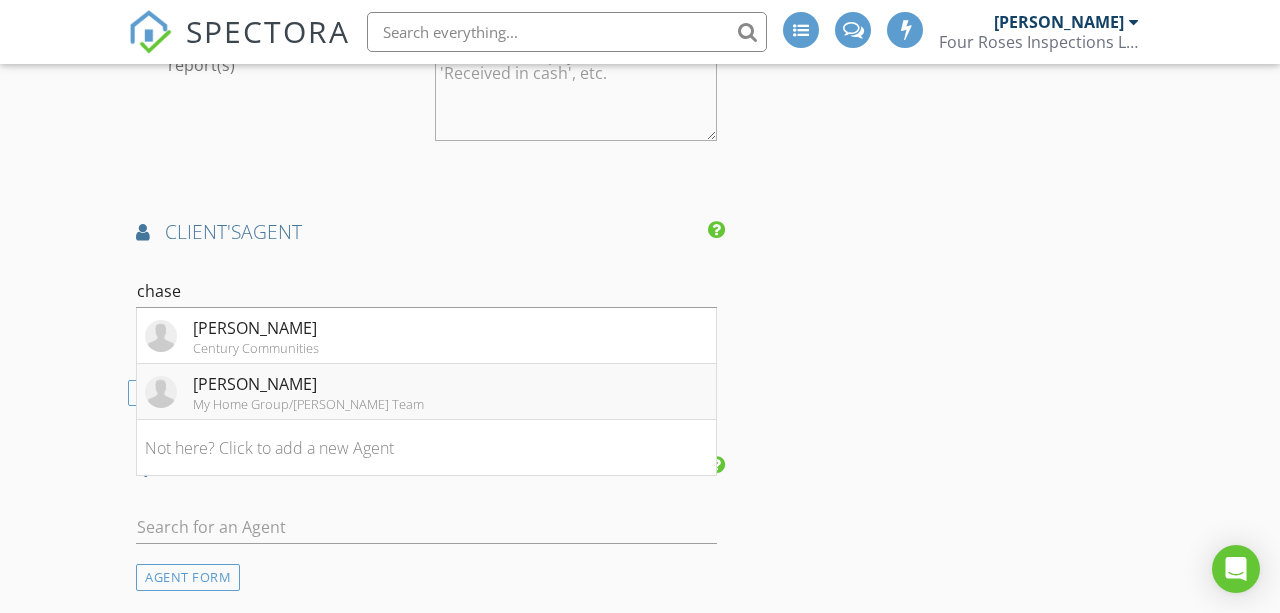 click on "[PERSON_NAME]" at bounding box center (308, 384) 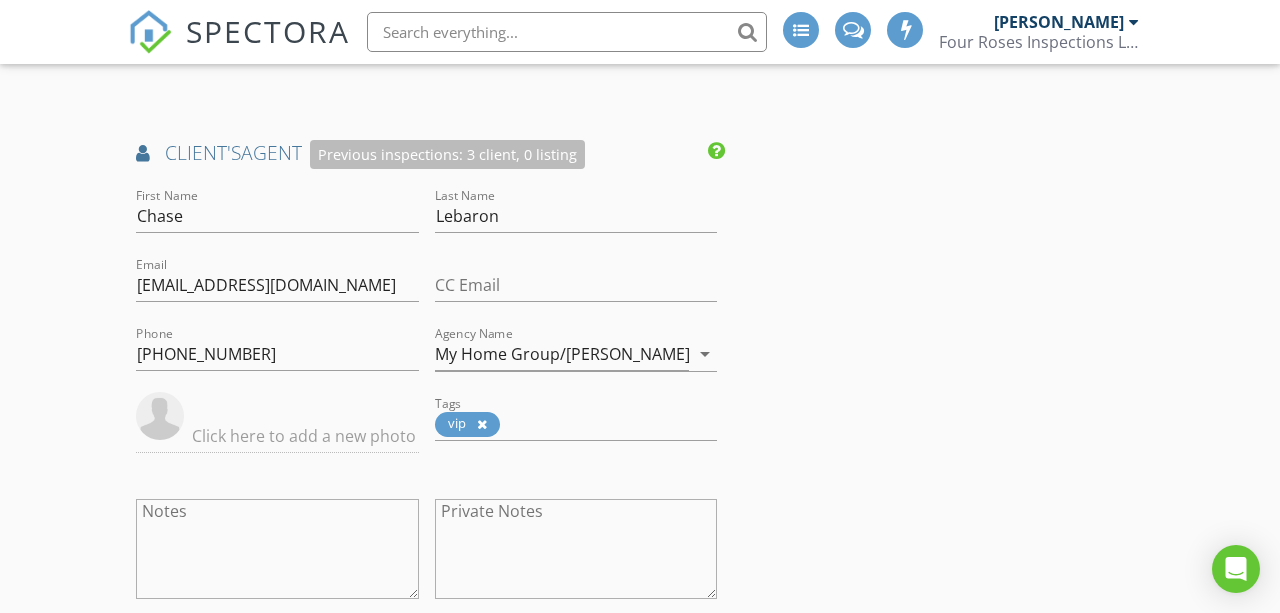 scroll, scrollTop: 2557, scrollLeft: 0, axis: vertical 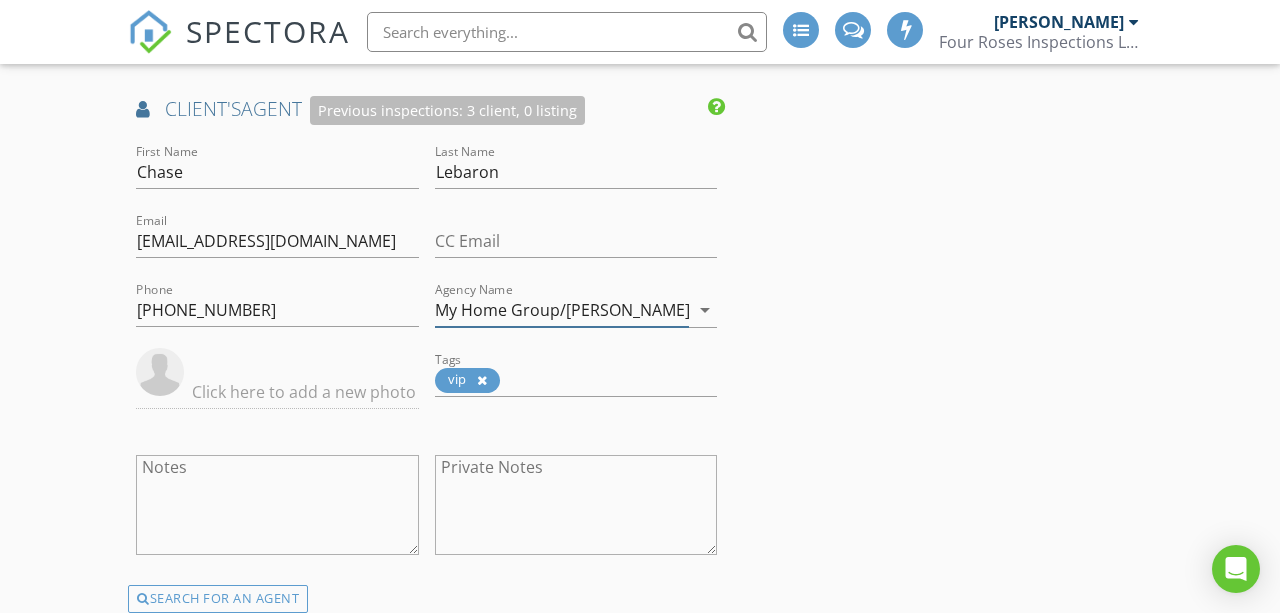 click on "My Home Group/Ralston Team" at bounding box center (562, 310) 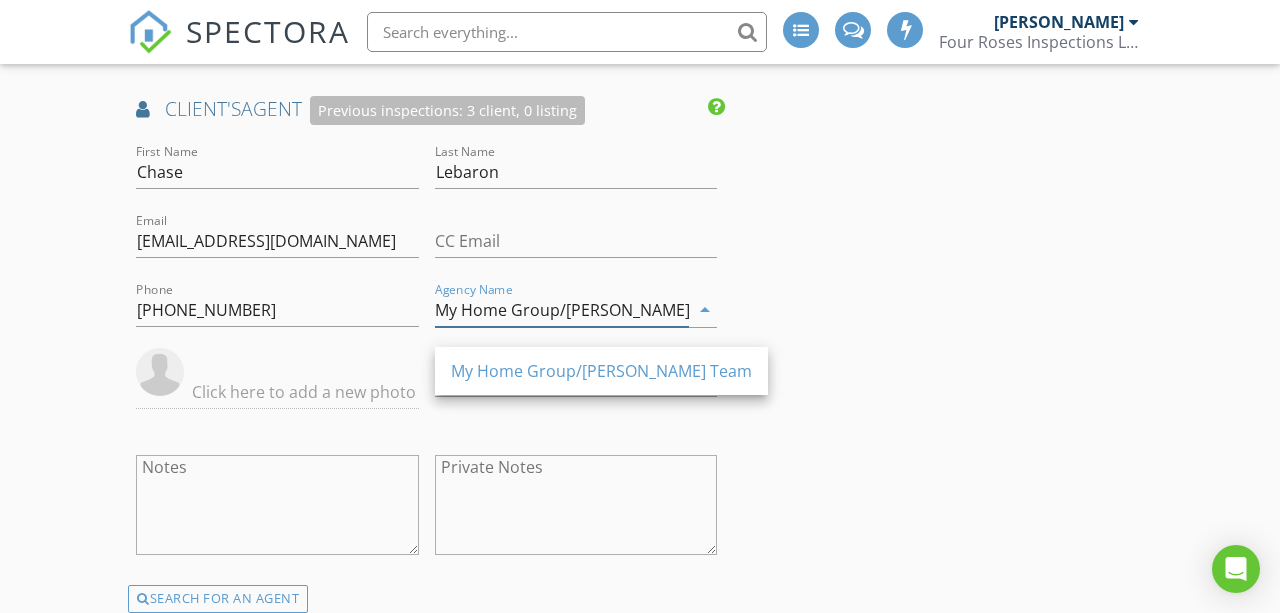 click on "My Home Group/Ralston Team" at bounding box center [562, 310] 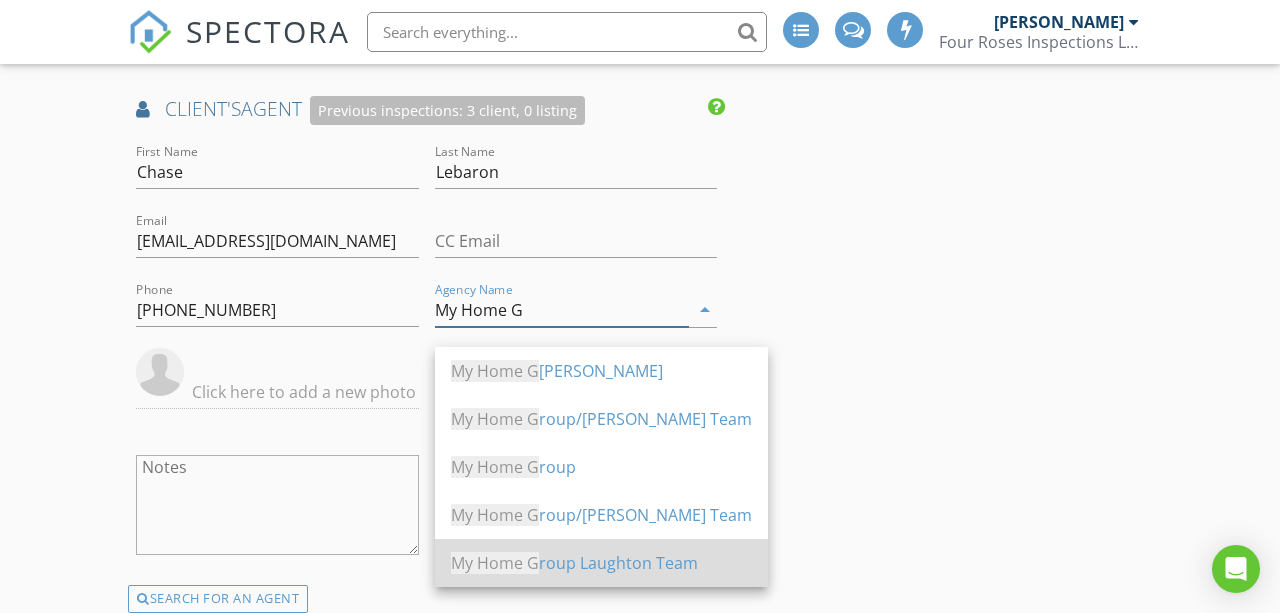 click on "My Home G roup Laughton Team" at bounding box center (601, 563) 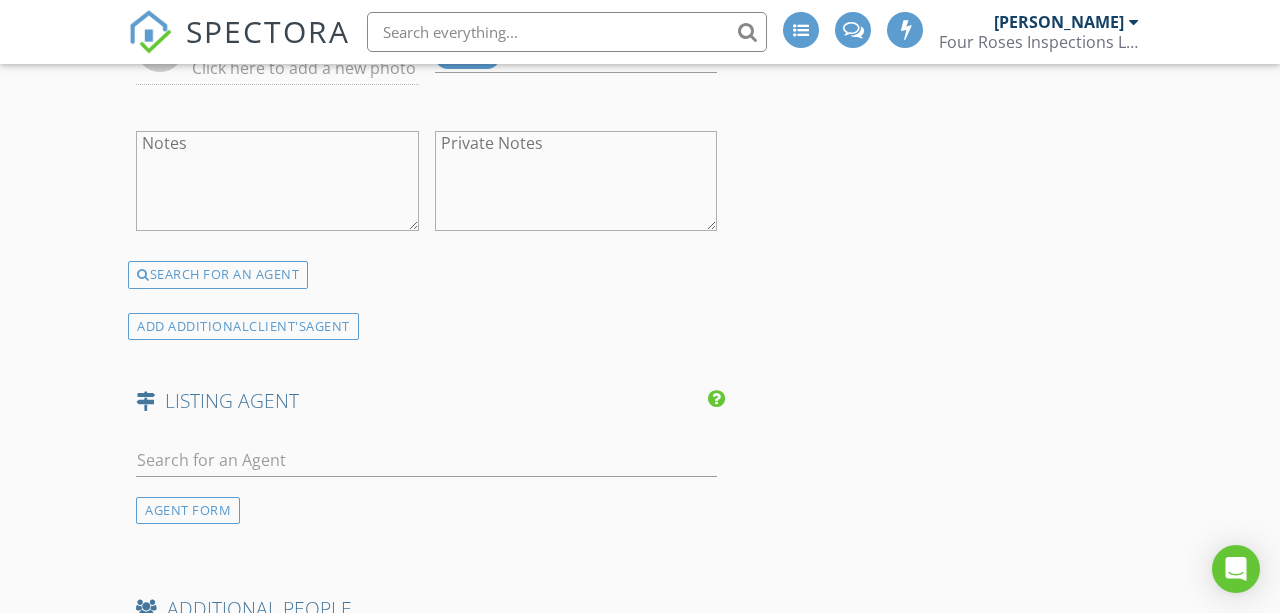 scroll, scrollTop: 2966, scrollLeft: 0, axis: vertical 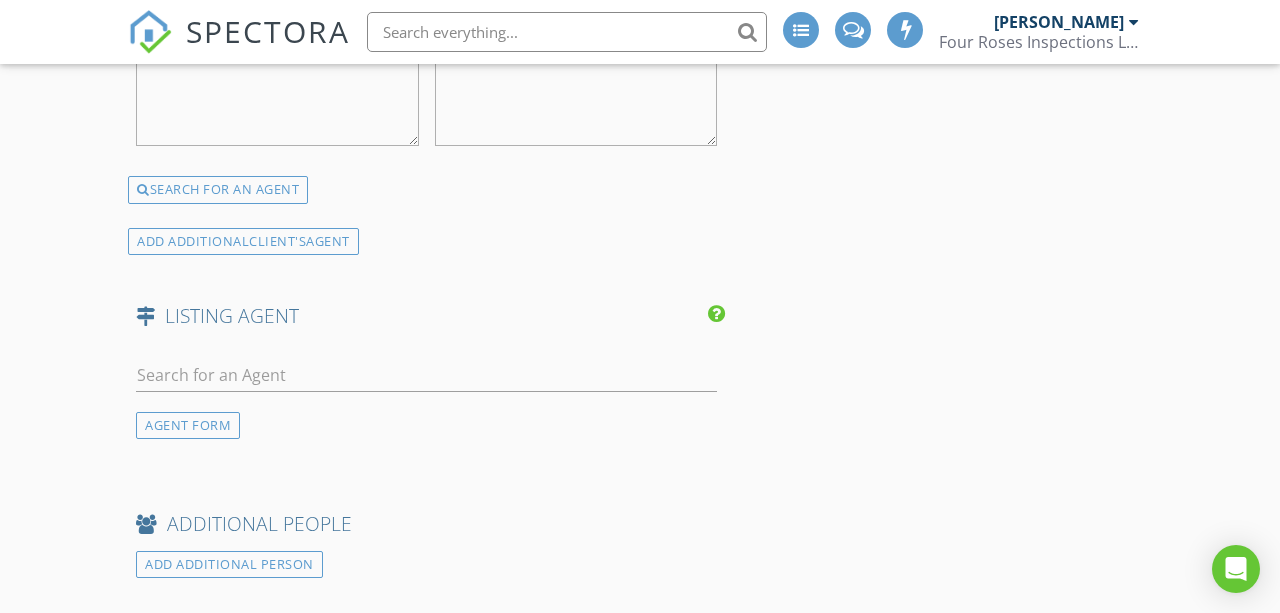 type on "My Home Group [PERSON_NAME] Team" 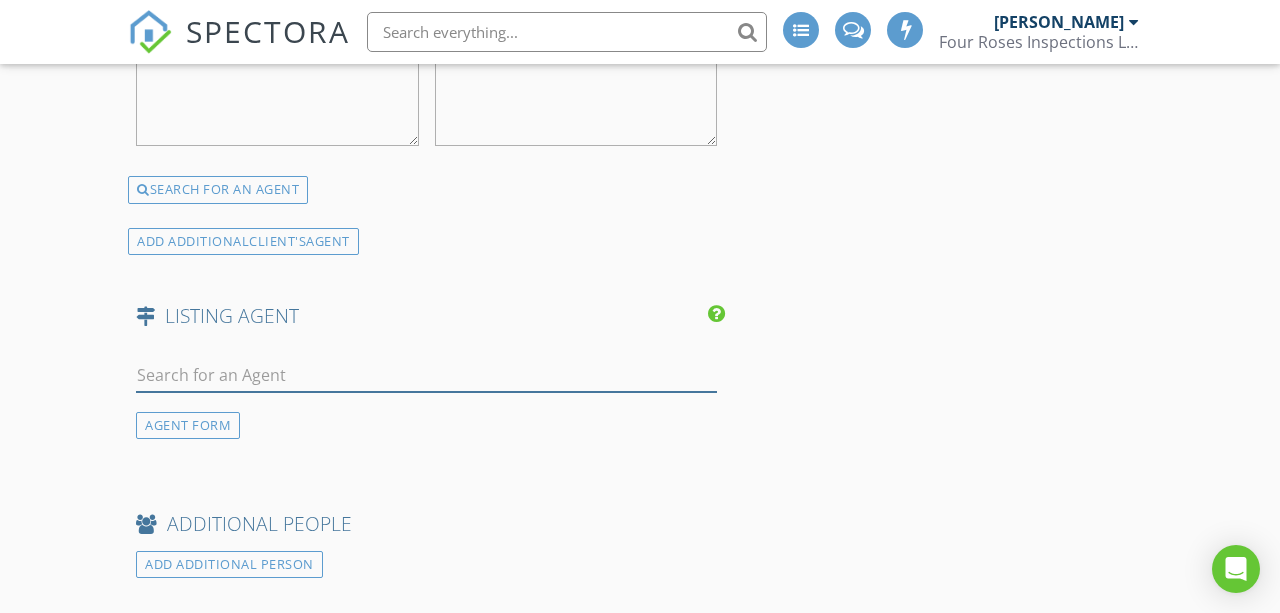 click at bounding box center (426, 375) 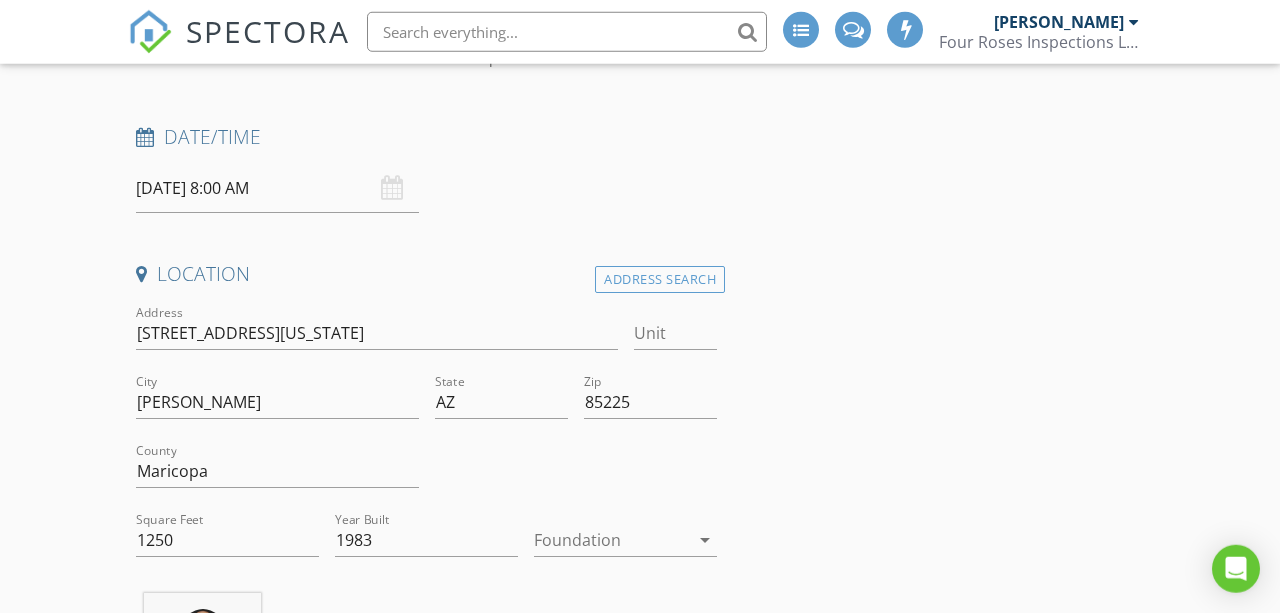 scroll, scrollTop: 323, scrollLeft: 0, axis: vertical 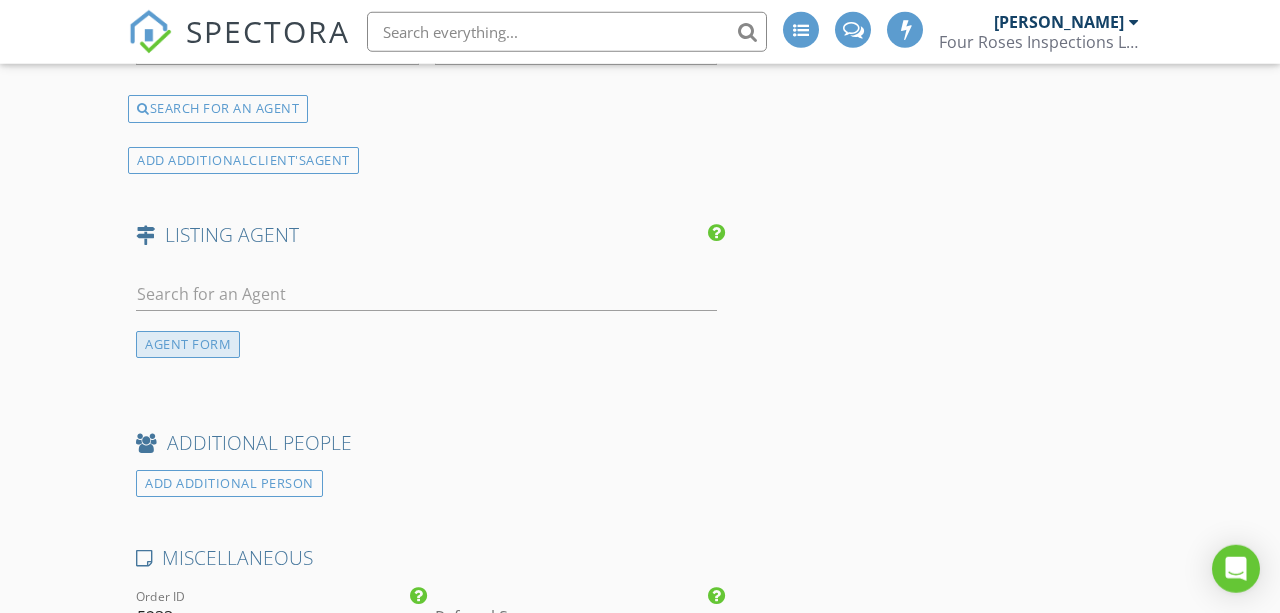 click on "AGENT FORM" at bounding box center (188, 344) 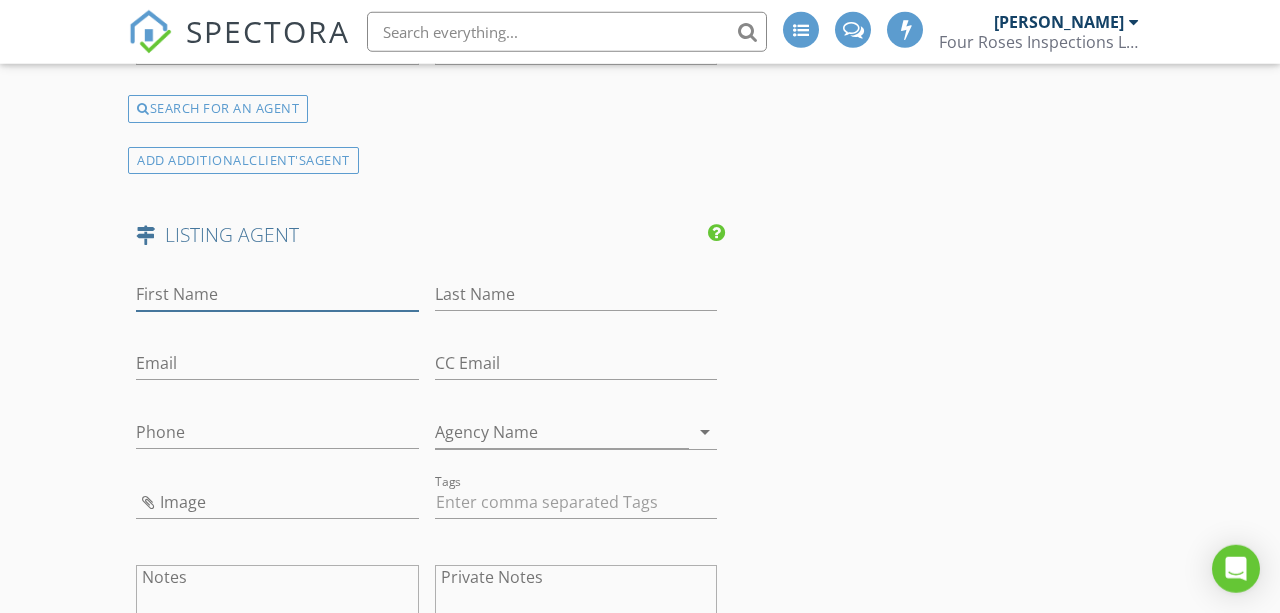 click on "First Name" at bounding box center [277, 294] 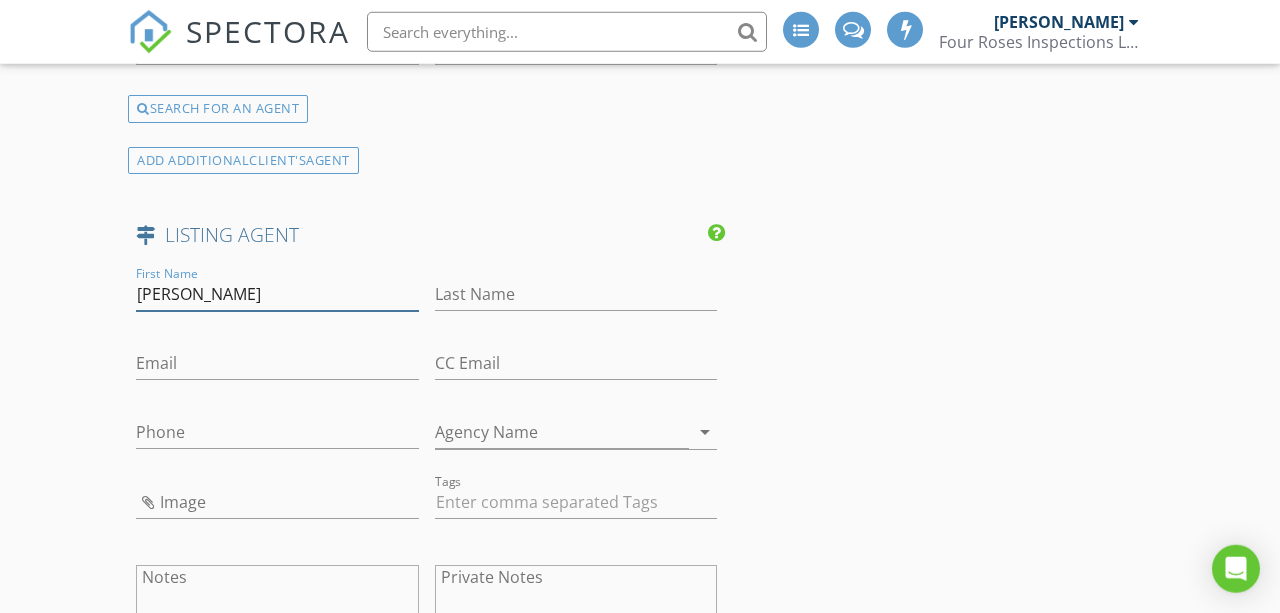 type on "Jonas" 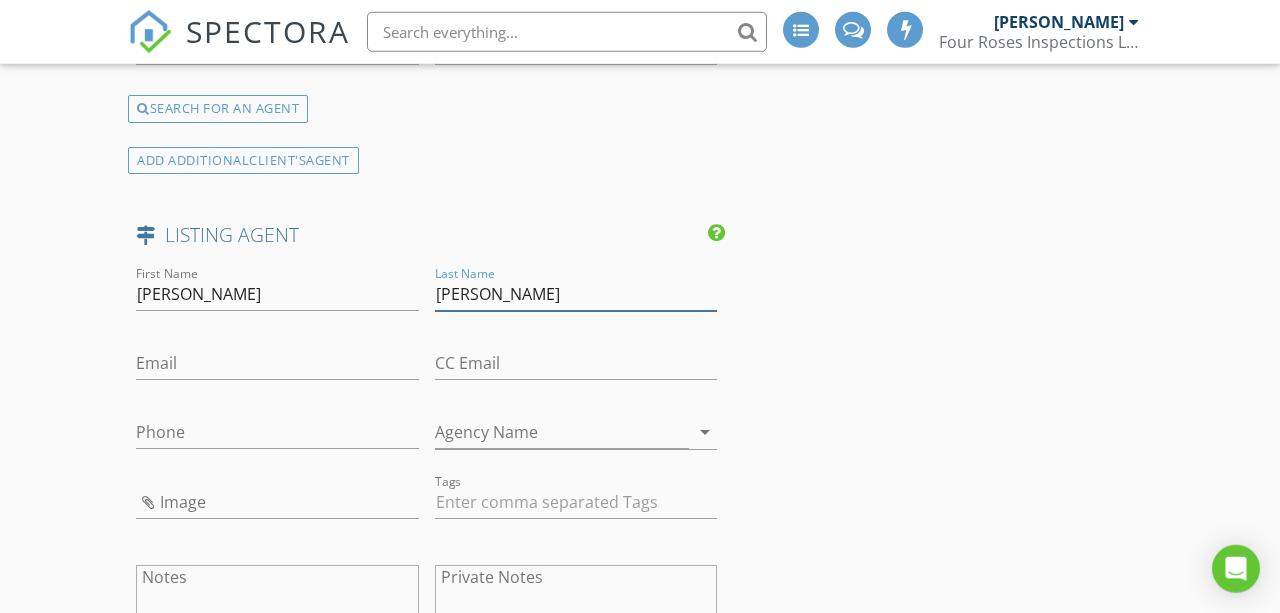 type on "Funston" 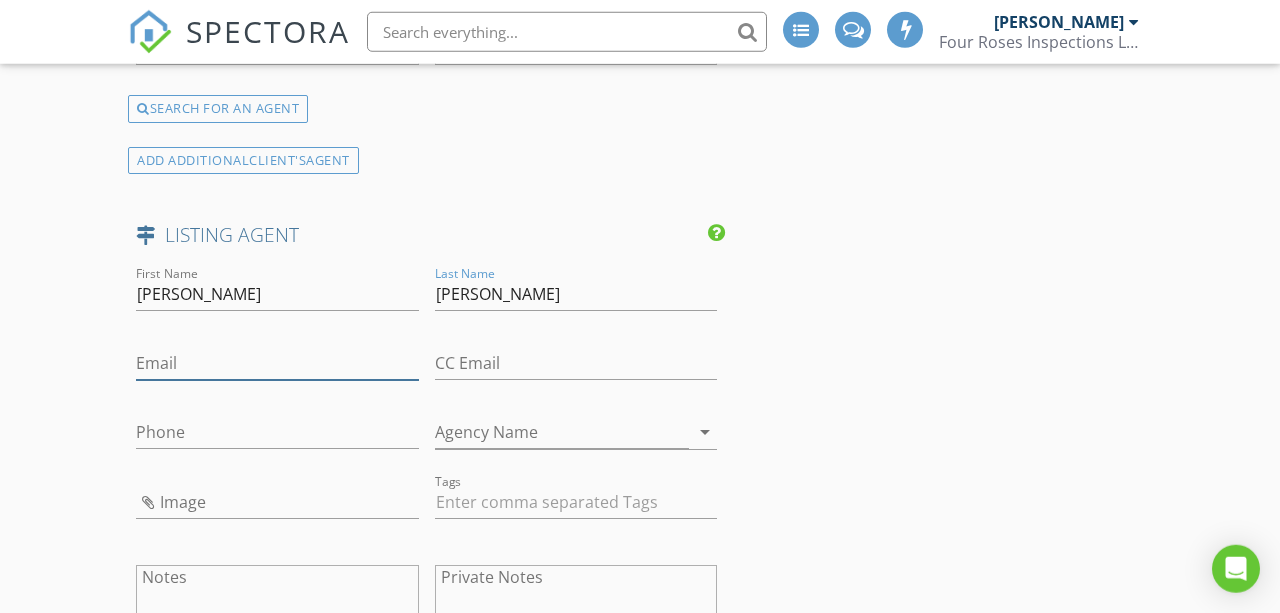 click on "Email" at bounding box center [277, 363] 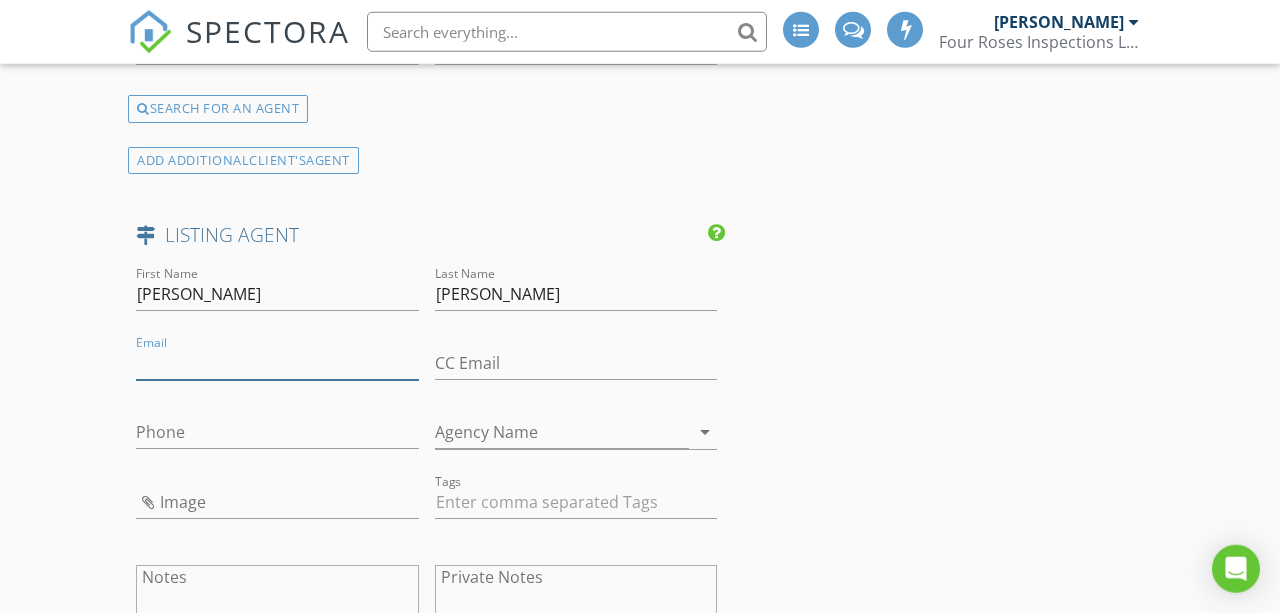 paste on "[EMAIL_ADDRESS][DOMAIN_NAME]" 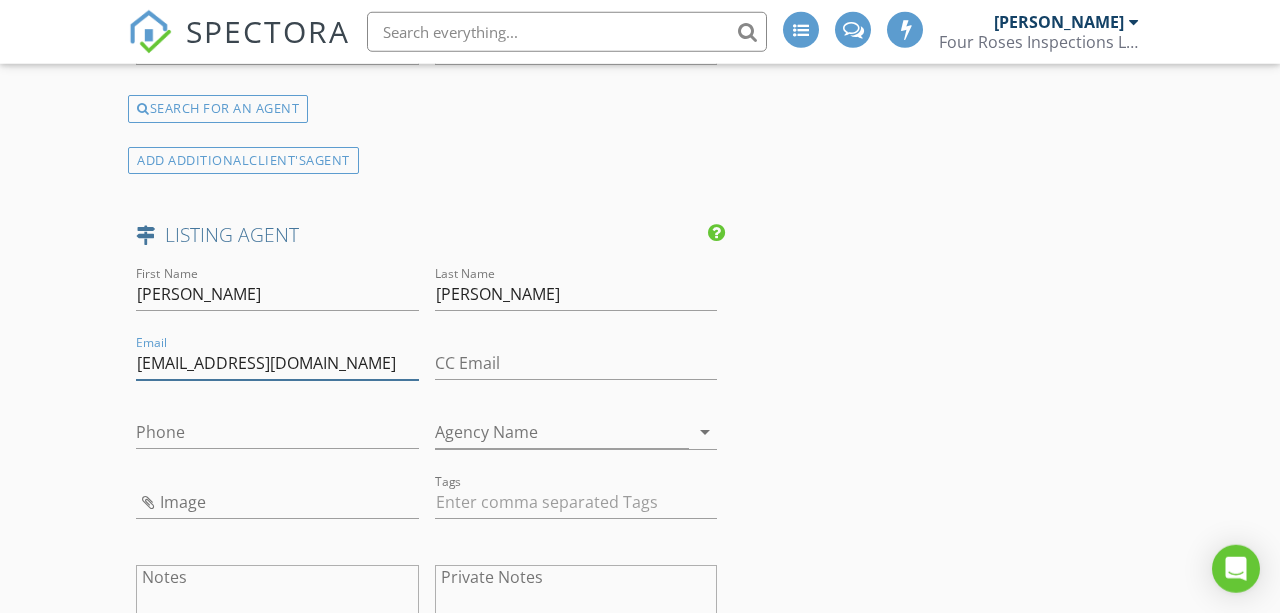 type on "[EMAIL_ADDRESS][DOMAIN_NAME]" 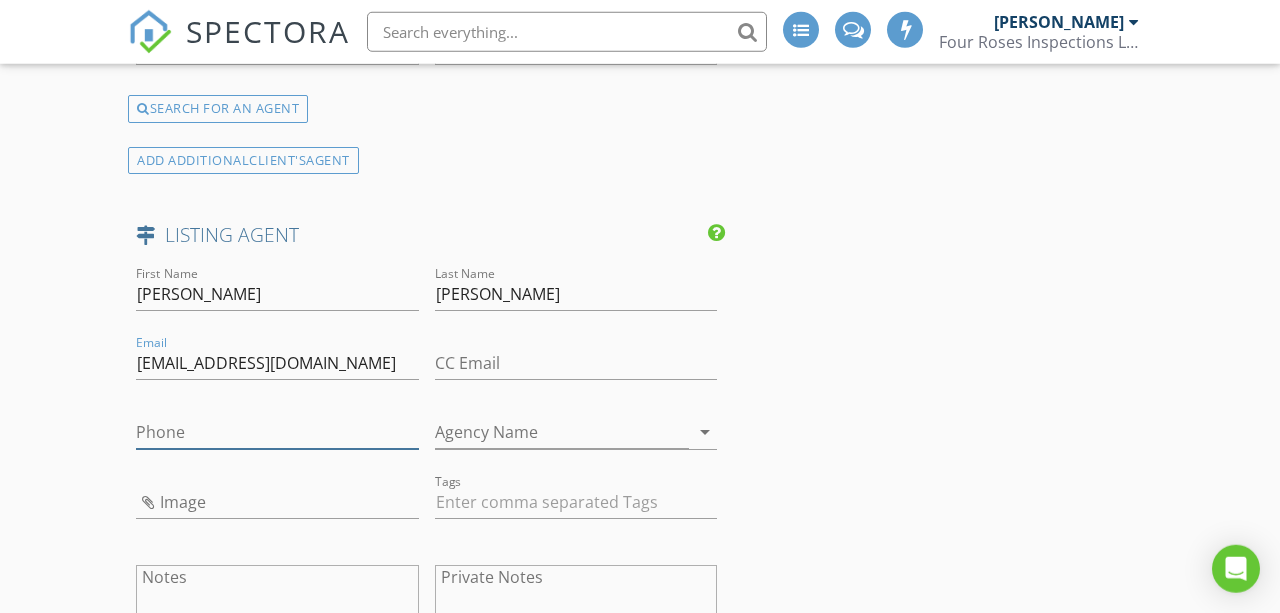 click on "Phone" at bounding box center (277, 432) 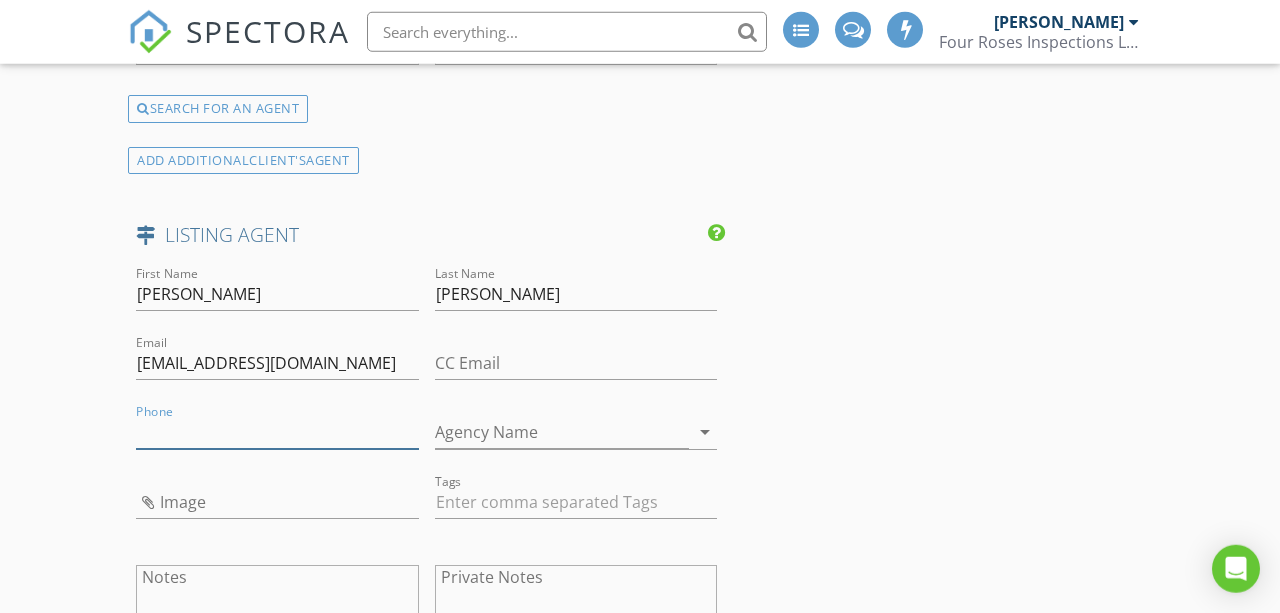 paste on "[PHONE_NUMBER]" 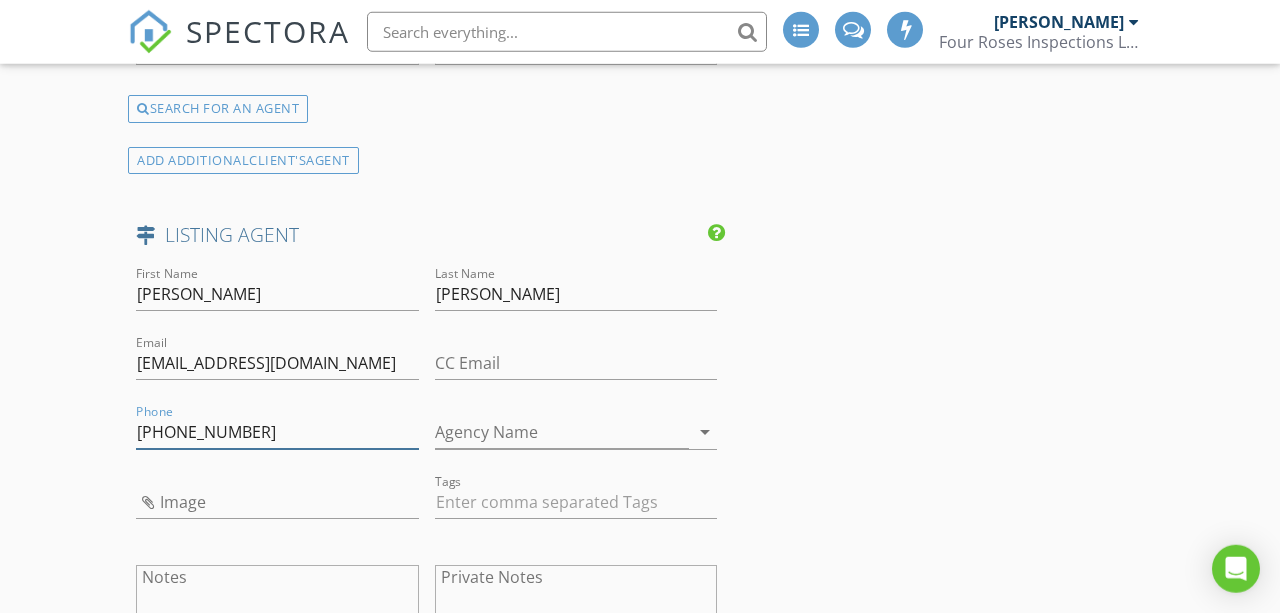 type on "480-313-6181" 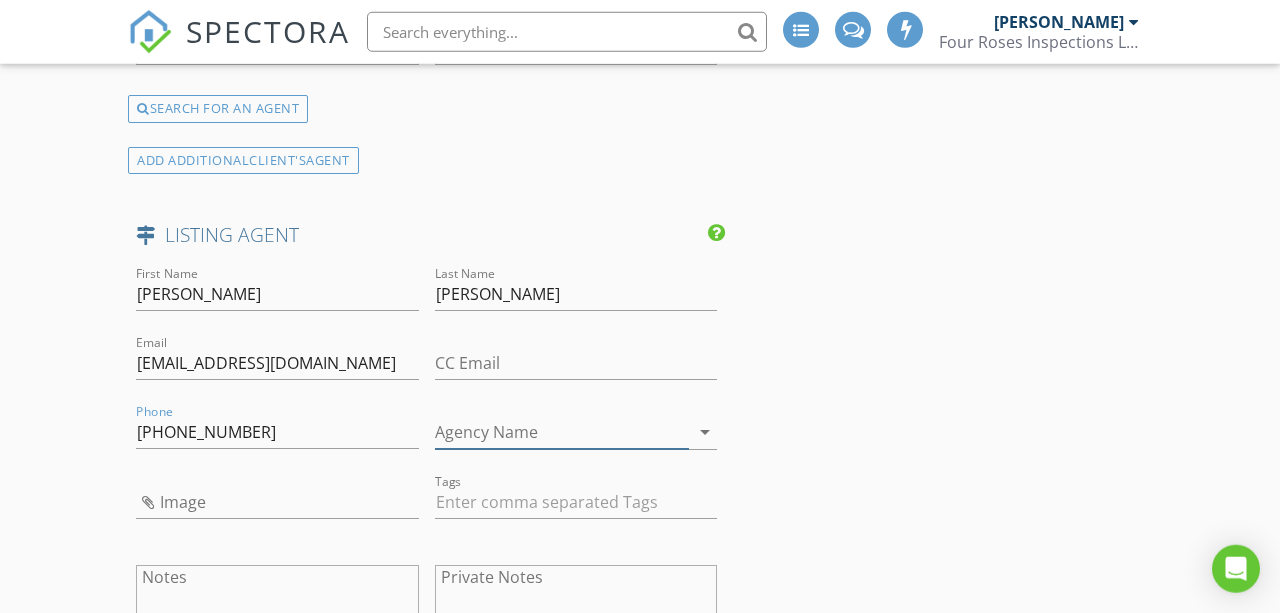 click on "Agency Name" at bounding box center (562, 432) 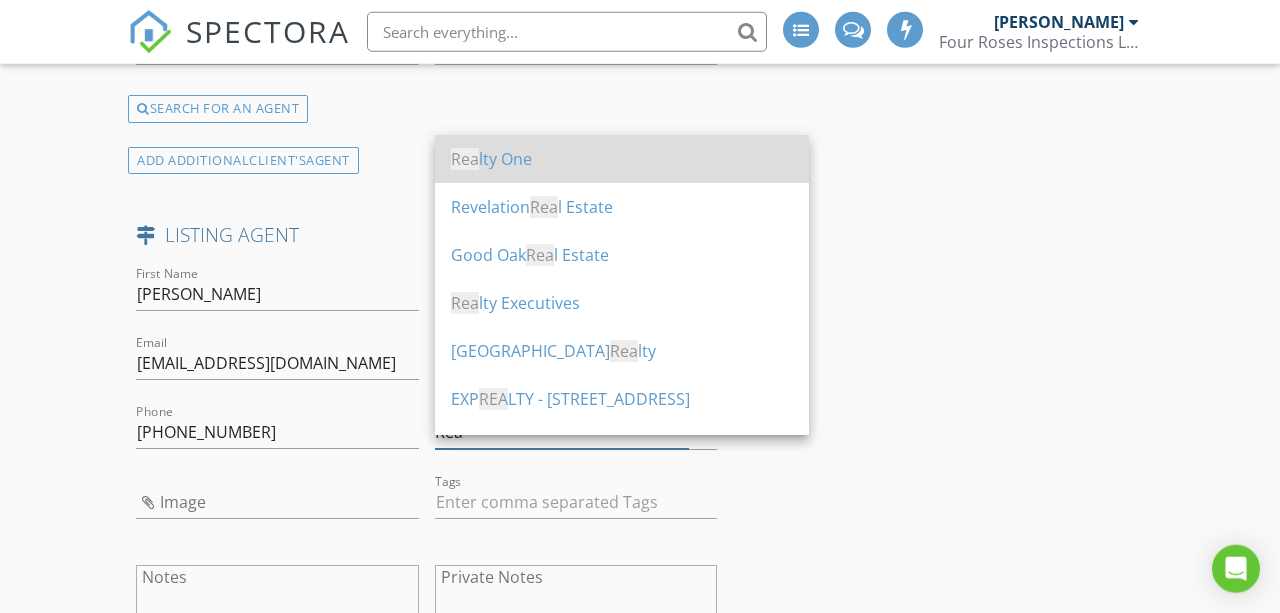 click on "Rea" at bounding box center [465, 159] 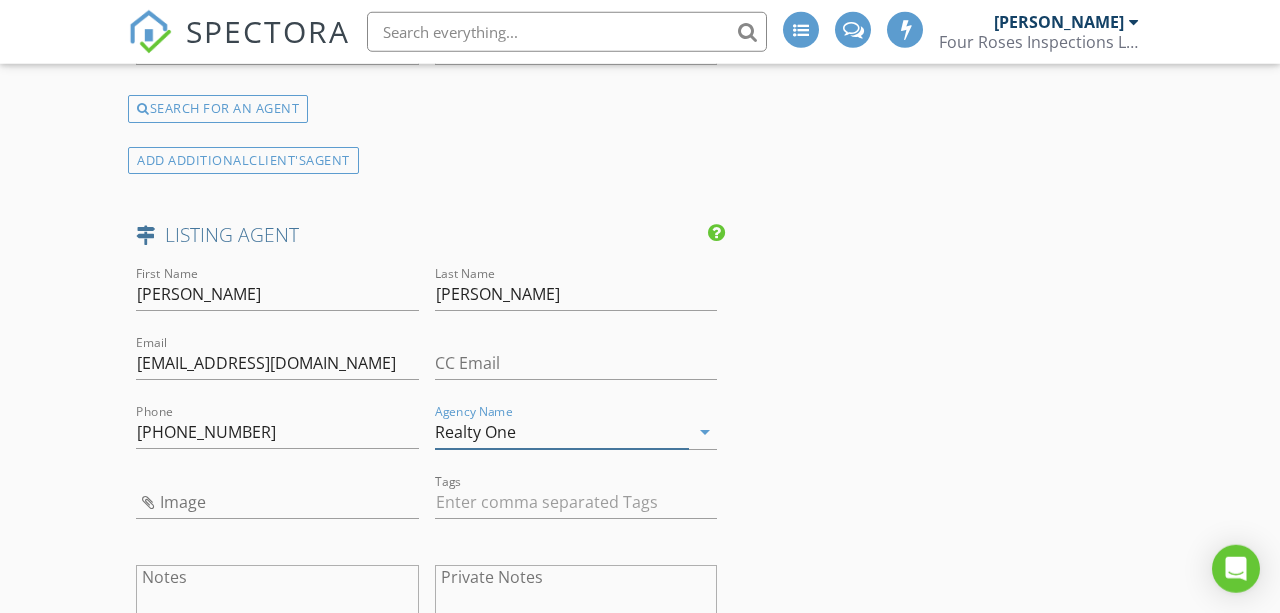 scroll, scrollTop: 3243, scrollLeft: 0, axis: vertical 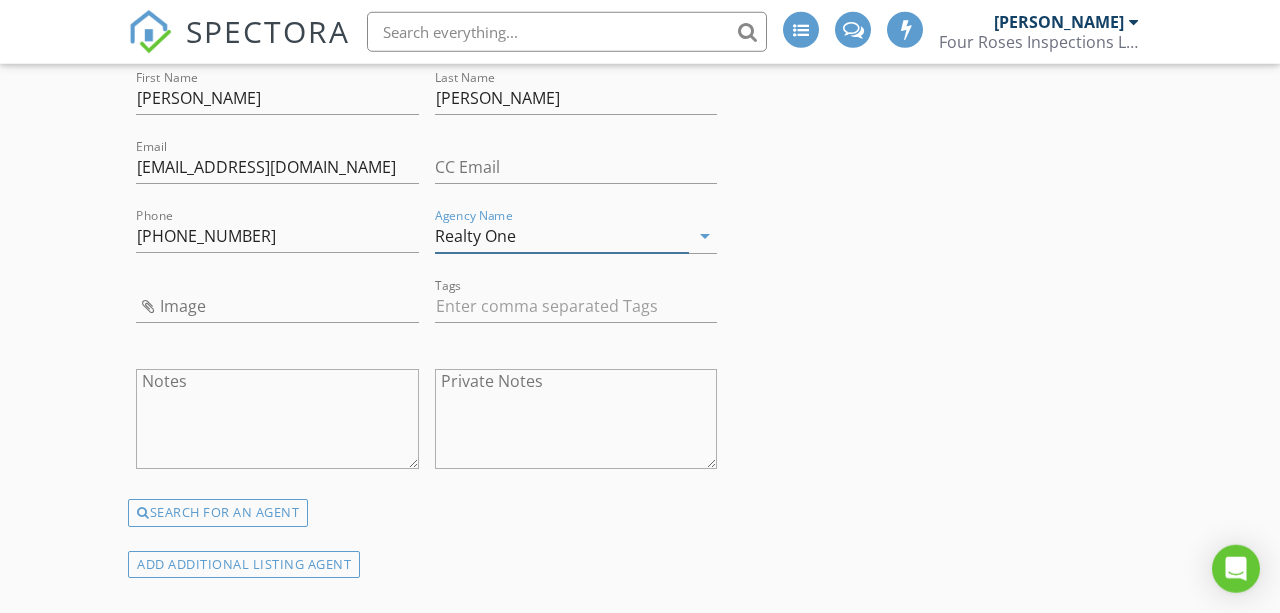 type on "Realty One" 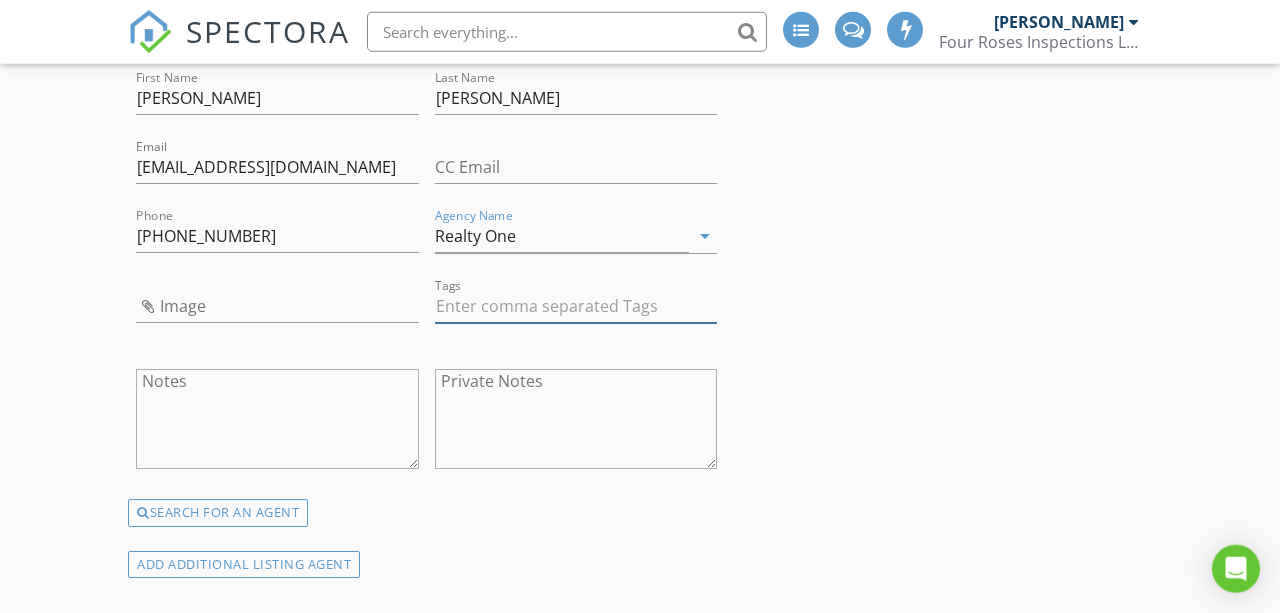 click at bounding box center [576, 306] 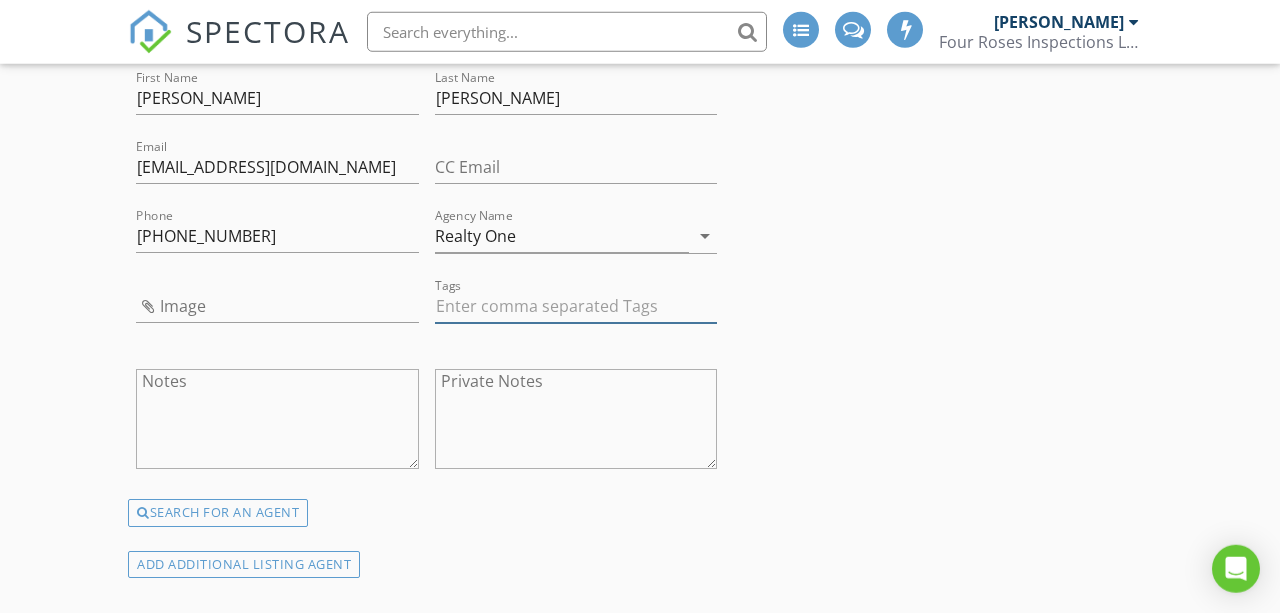 type on "&nbsp;" 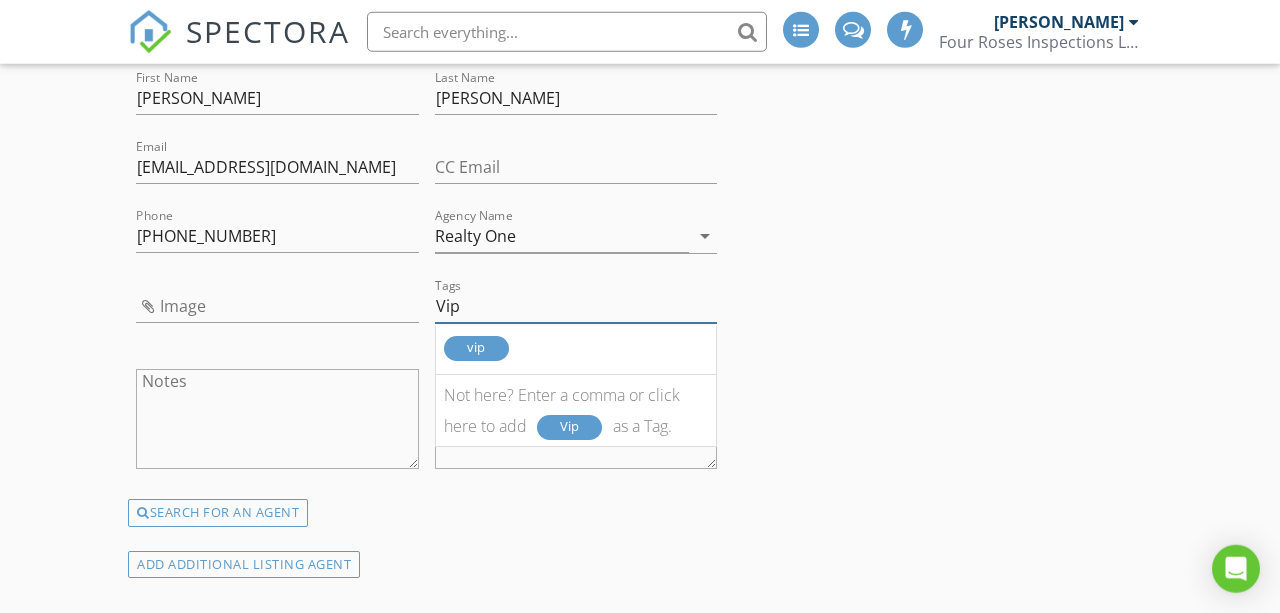 type on "Vip" 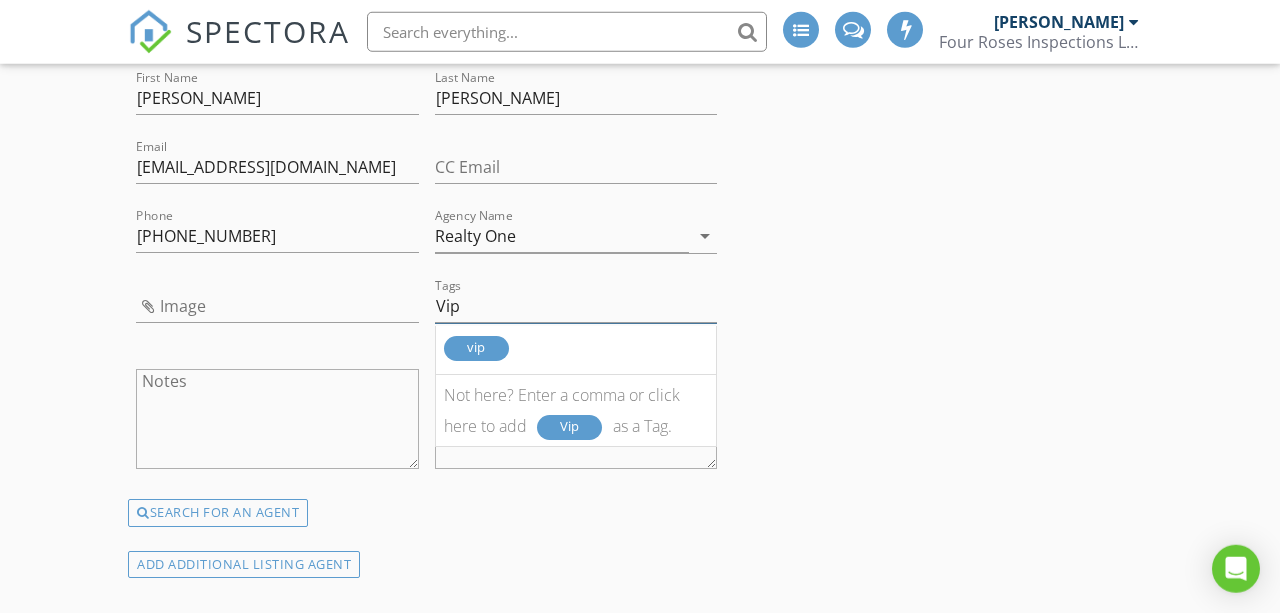 click on "Notes" at bounding box center (277, 421) 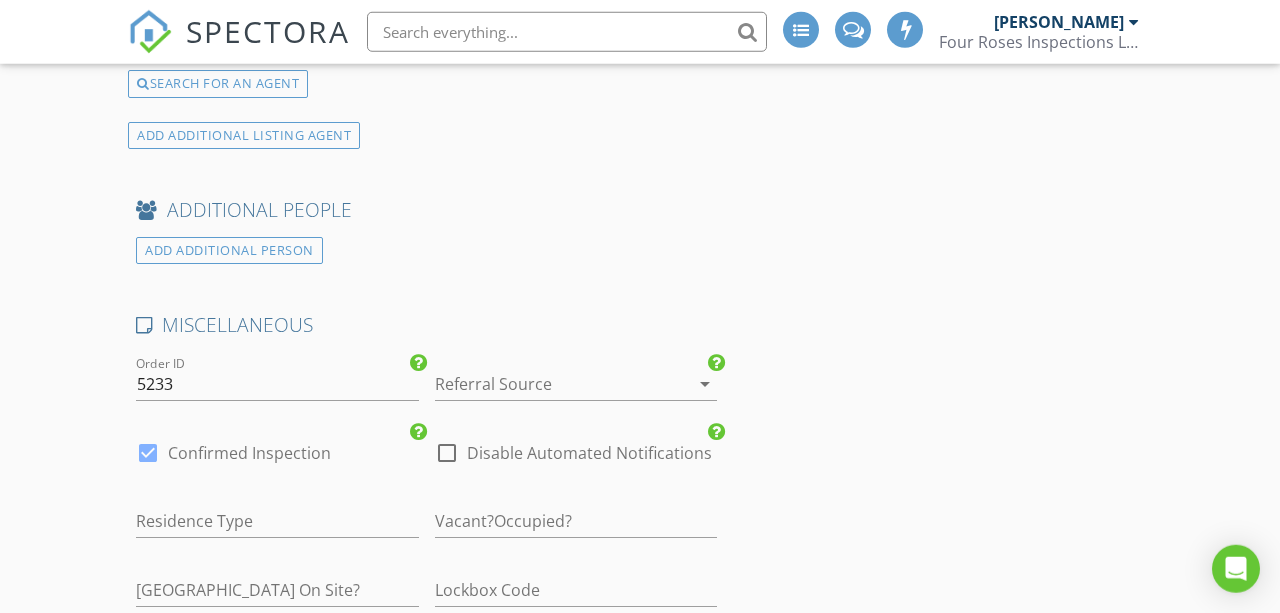 scroll, scrollTop: 3695, scrollLeft: 0, axis: vertical 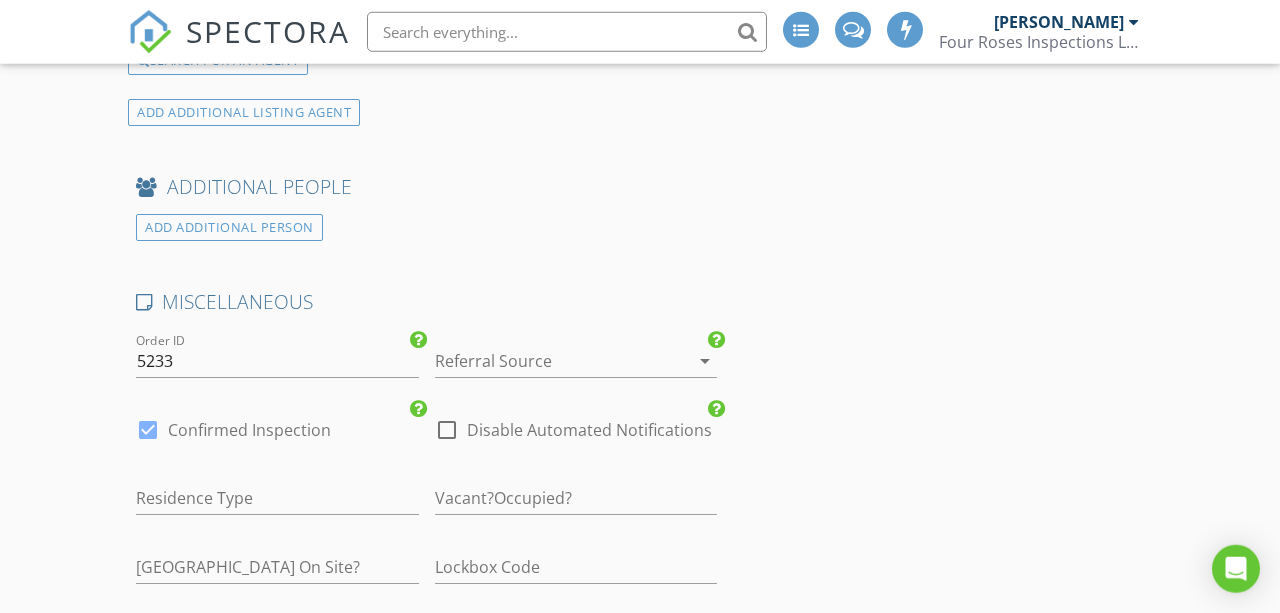 click at bounding box center (548, 361) 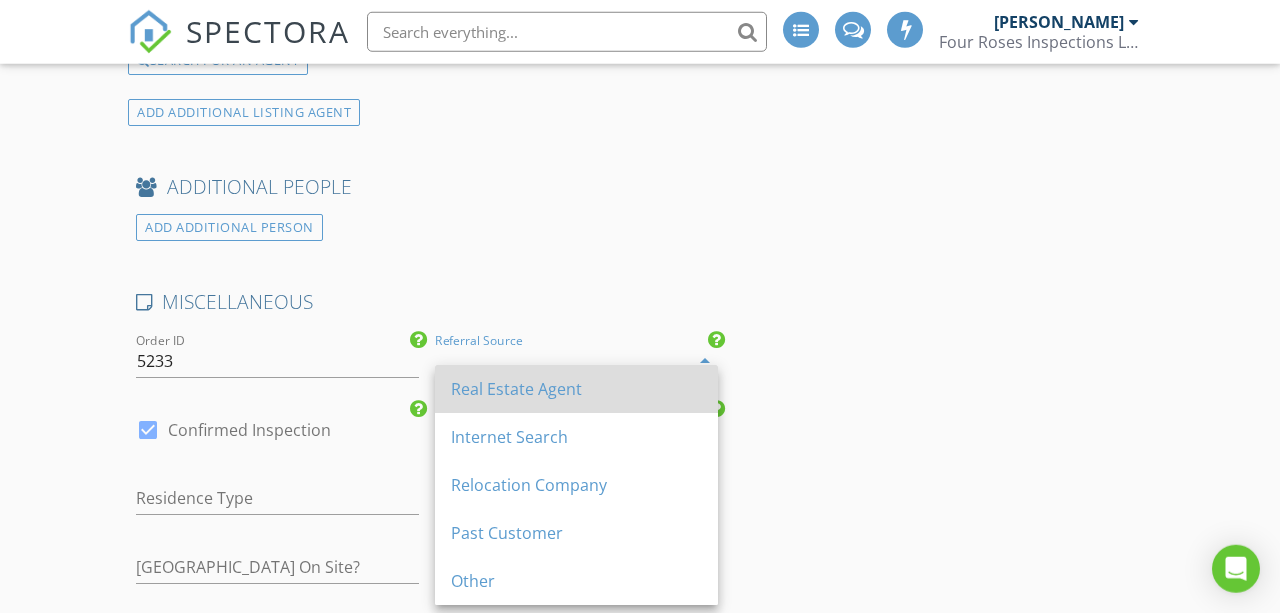 click on "Real Estate Agent" at bounding box center (576, 389) 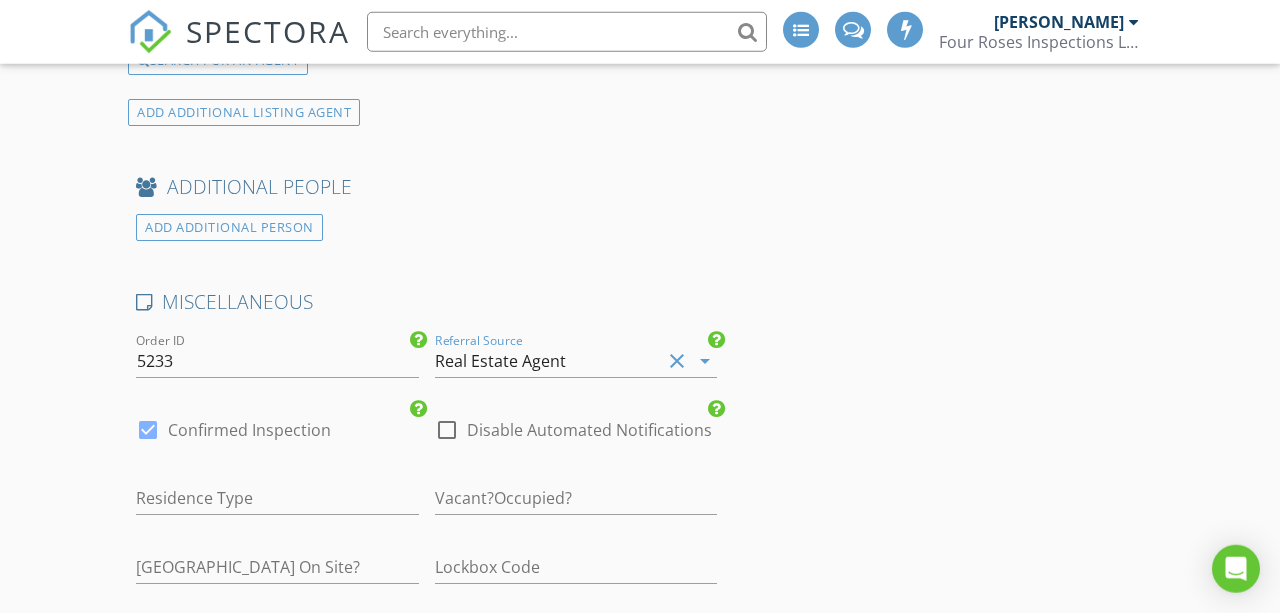 scroll, scrollTop: 3782, scrollLeft: 0, axis: vertical 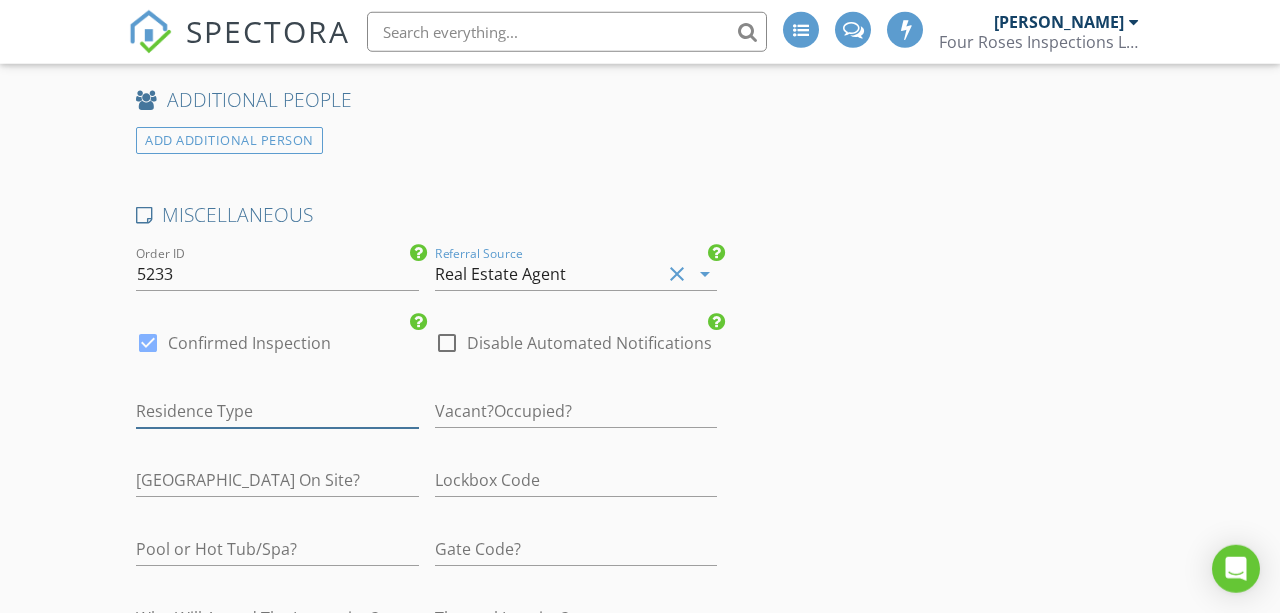 click at bounding box center [277, 411] 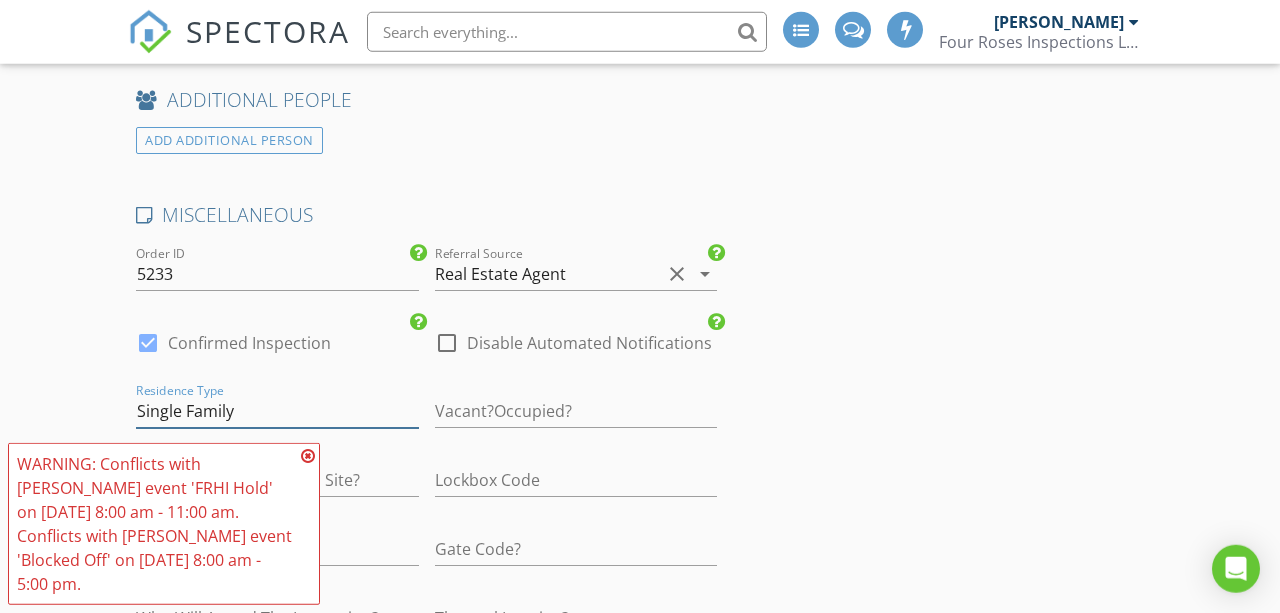 scroll, scrollTop: 3782, scrollLeft: 0, axis: vertical 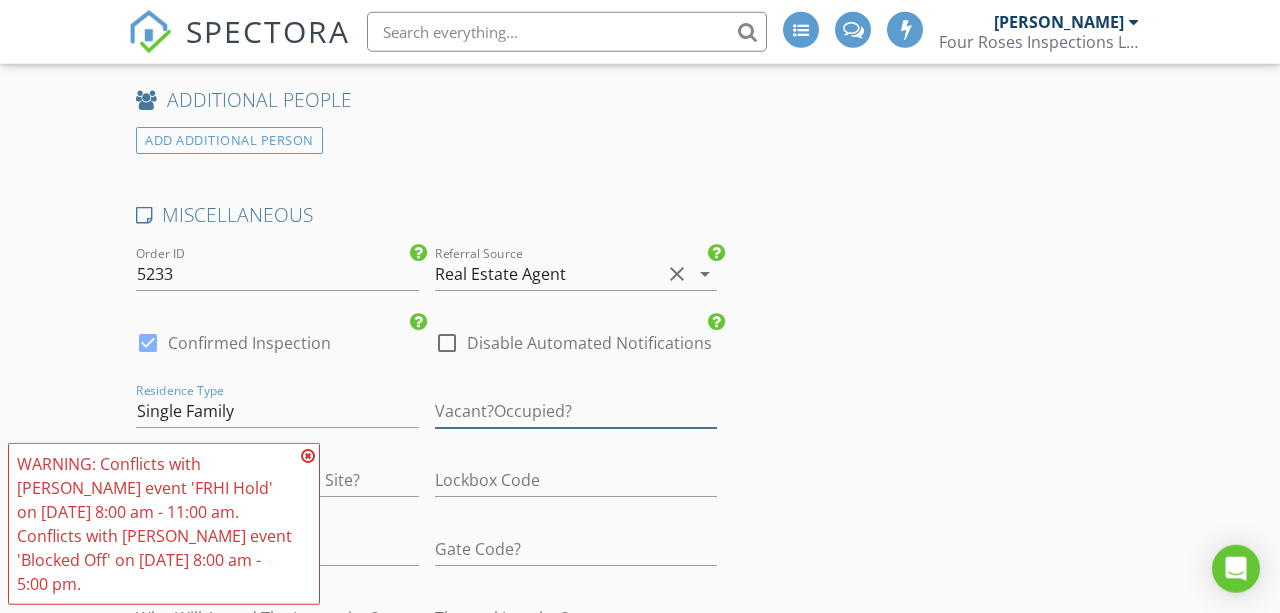click at bounding box center (576, 411) 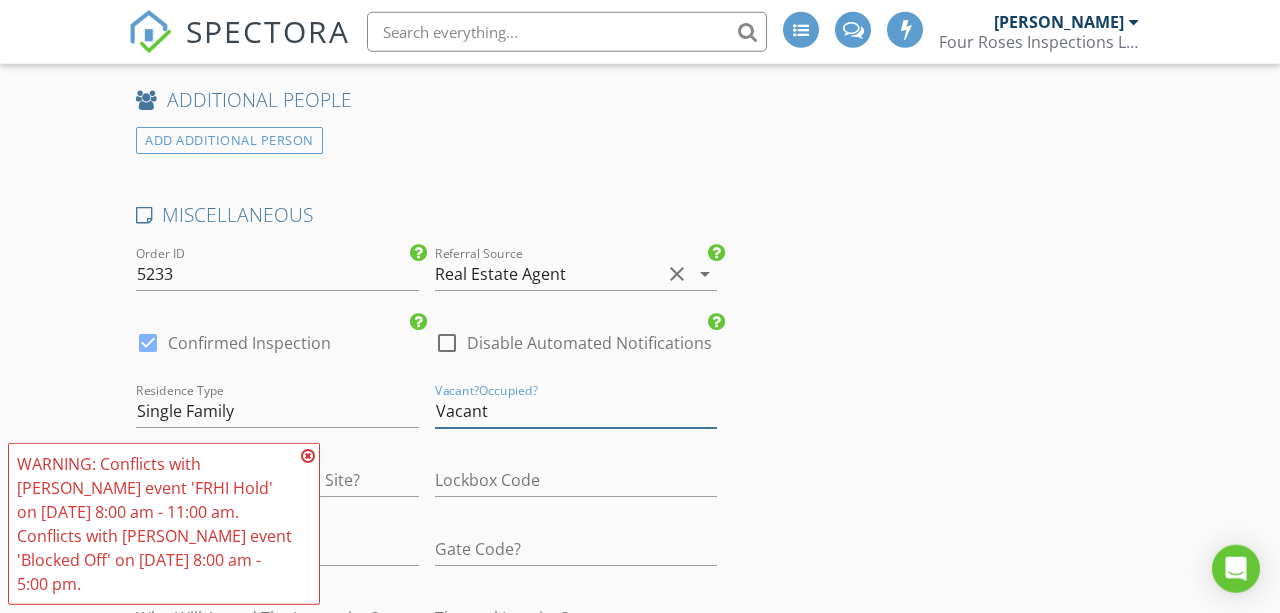 type on "Vacant" 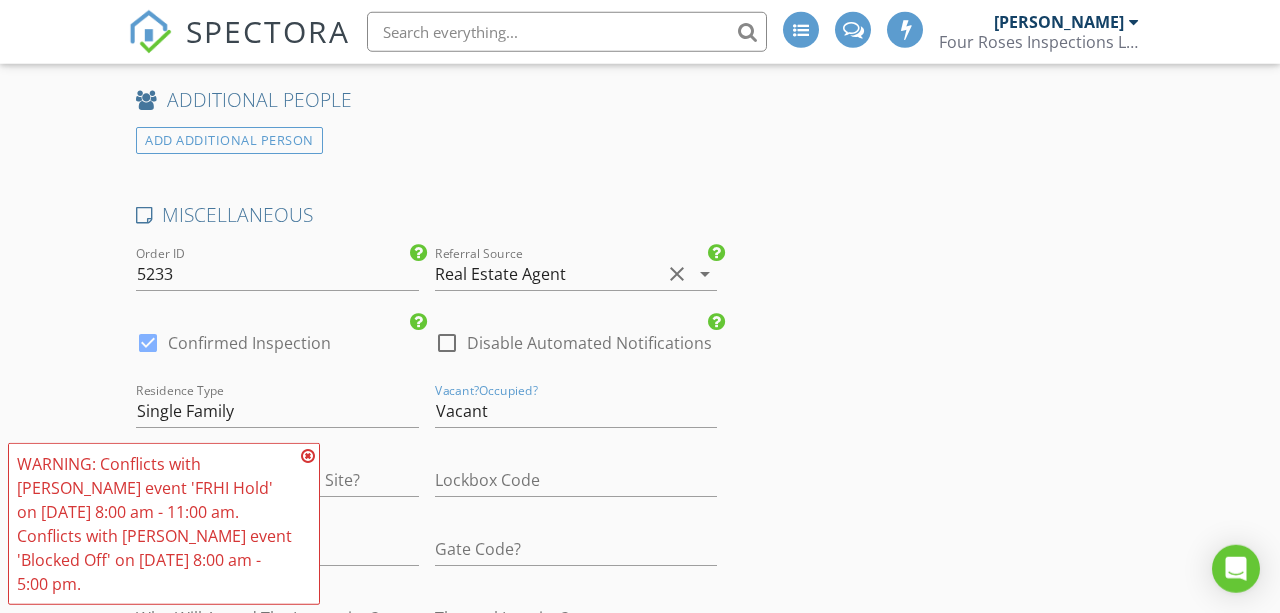 click on "MISCELLANEOUS" at bounding box center [426, 215] 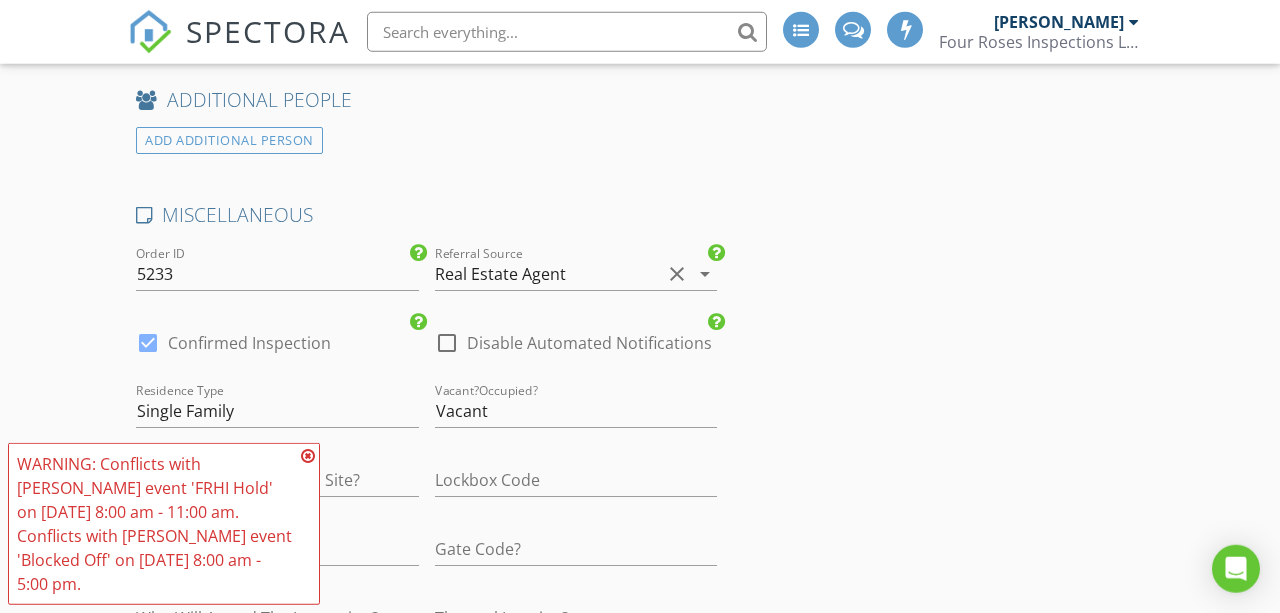scroll, scrollTop: 3848, scrollLeft: 0, axis: vertical 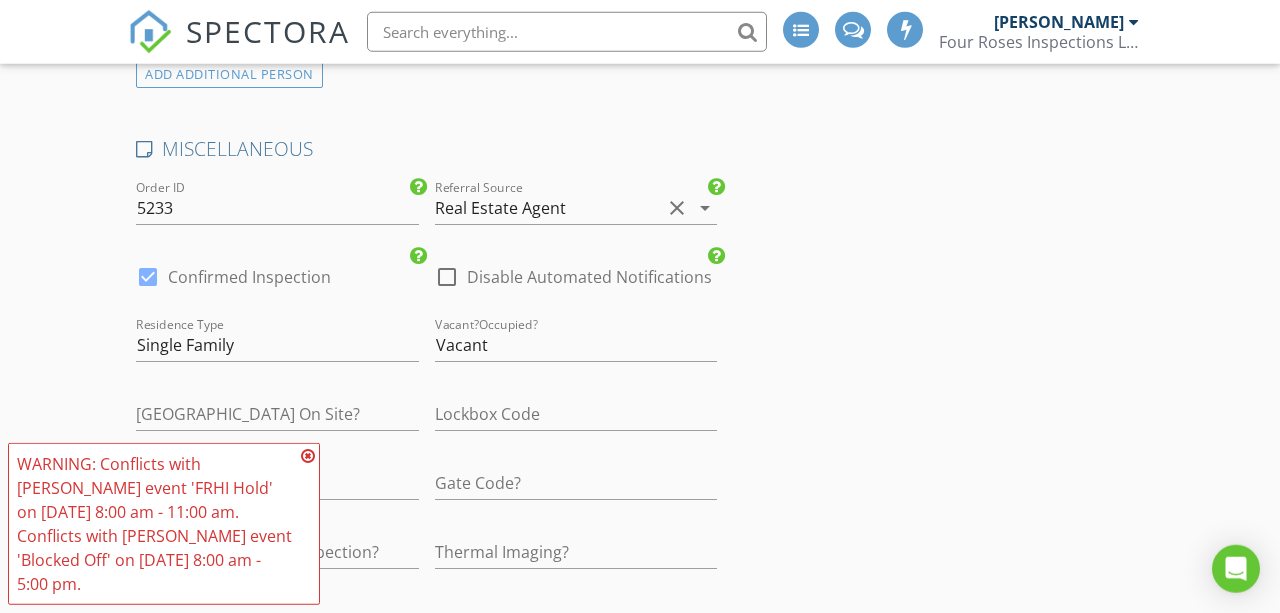 click at bounding box center (308, 456) 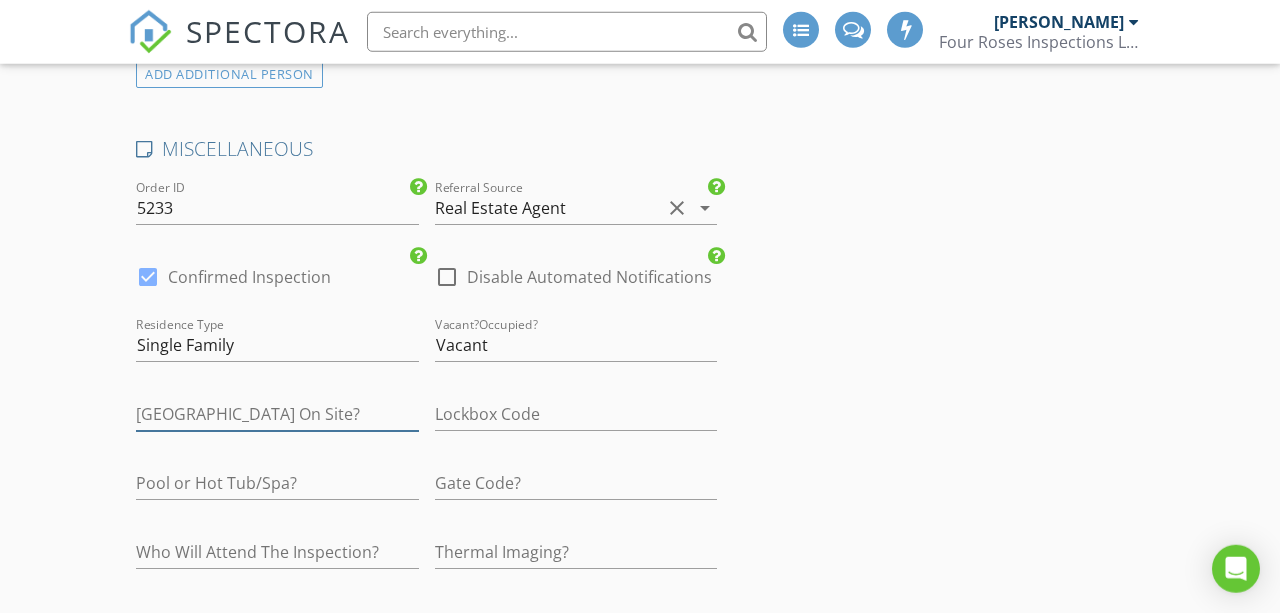 click at bounding box center (277, 414) 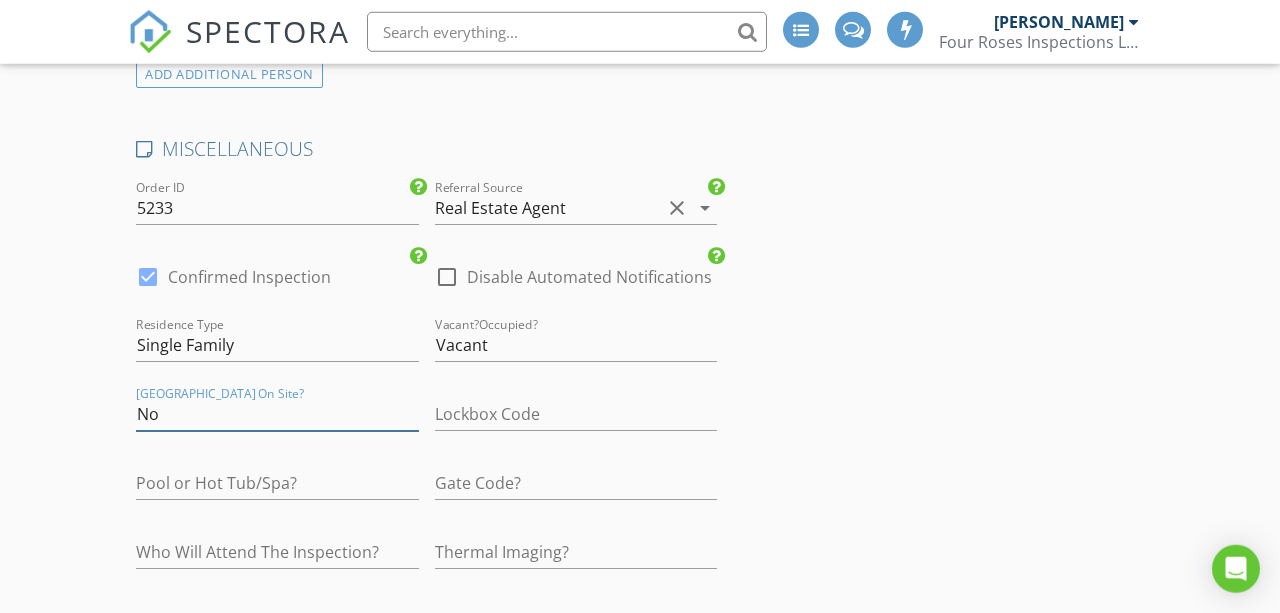type on "No" 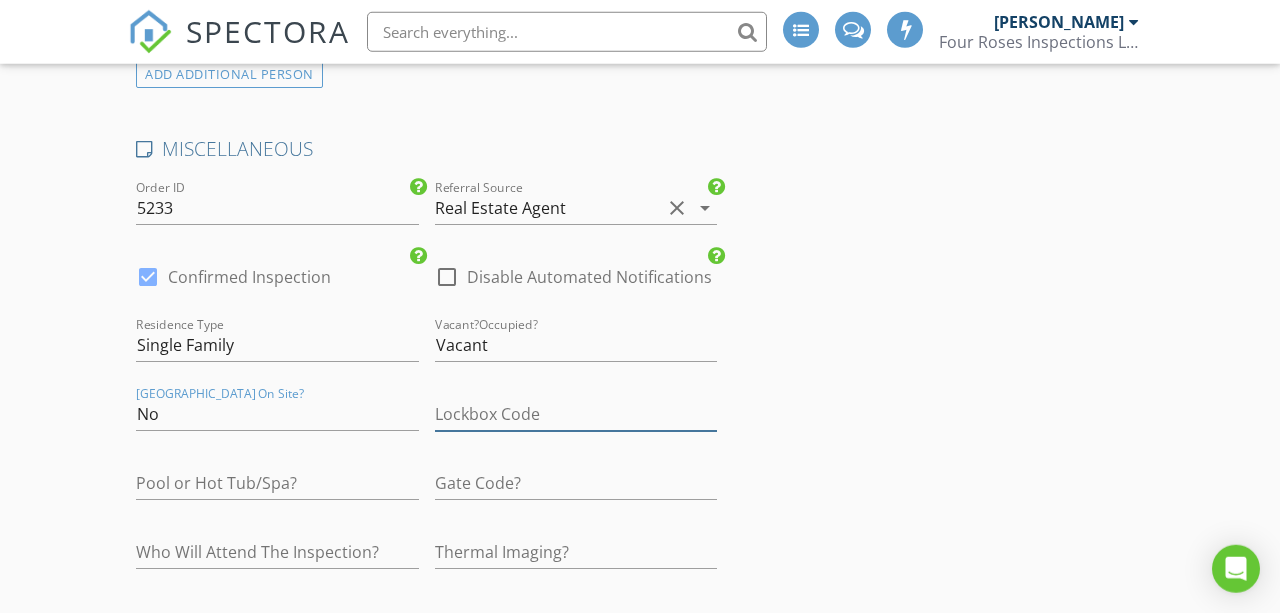 click at bounding box center [576, 414] 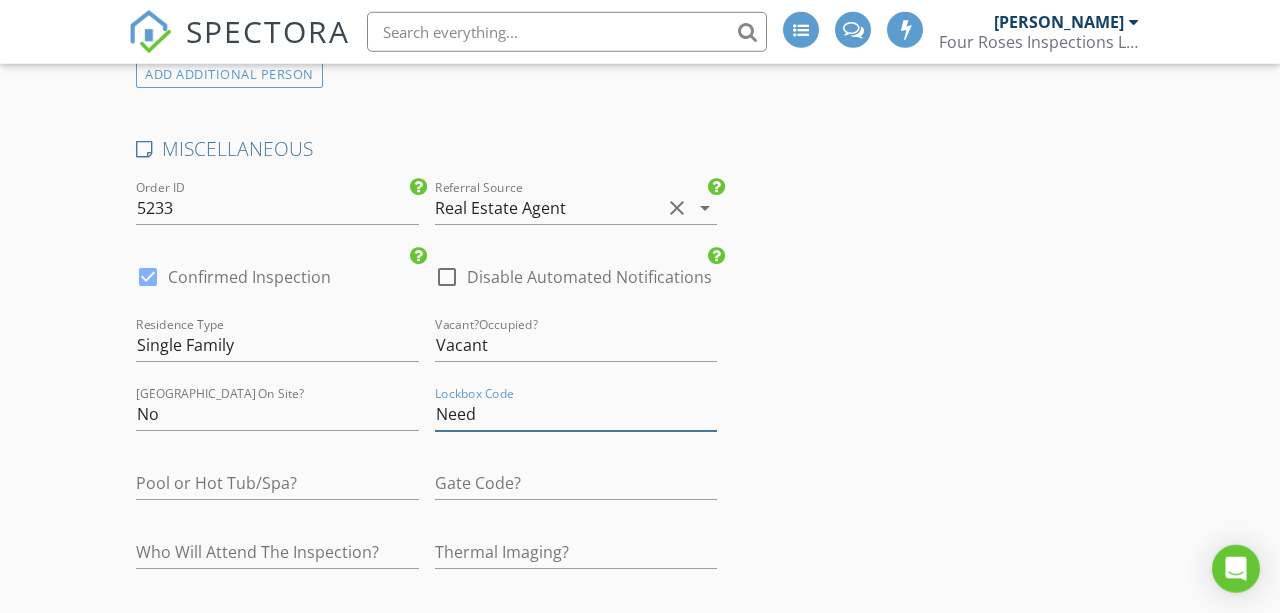 type on "Need" 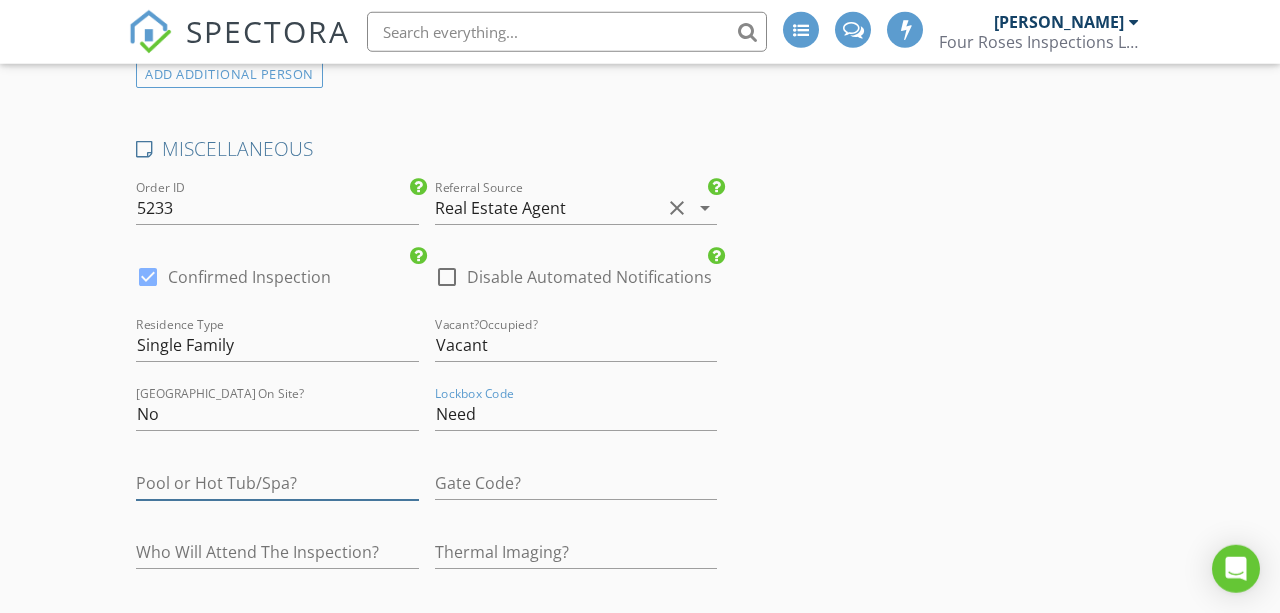 click at bounding box center [277, 483] 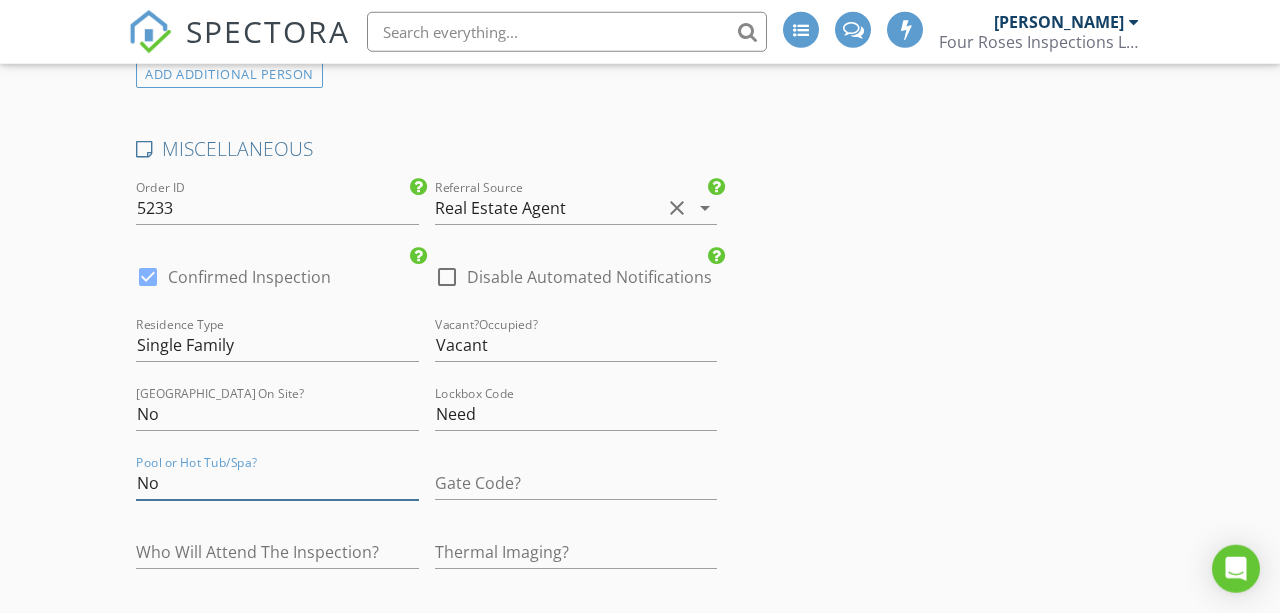 type on "No" 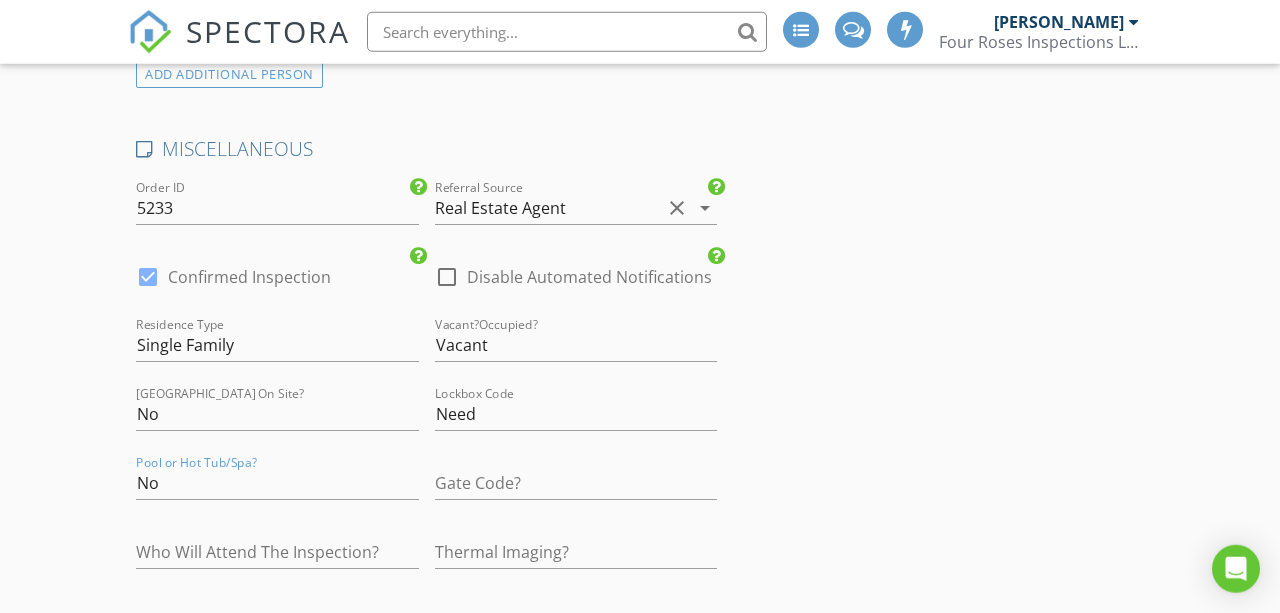 click on "Gate Code?" at bounding box center (576, 487) 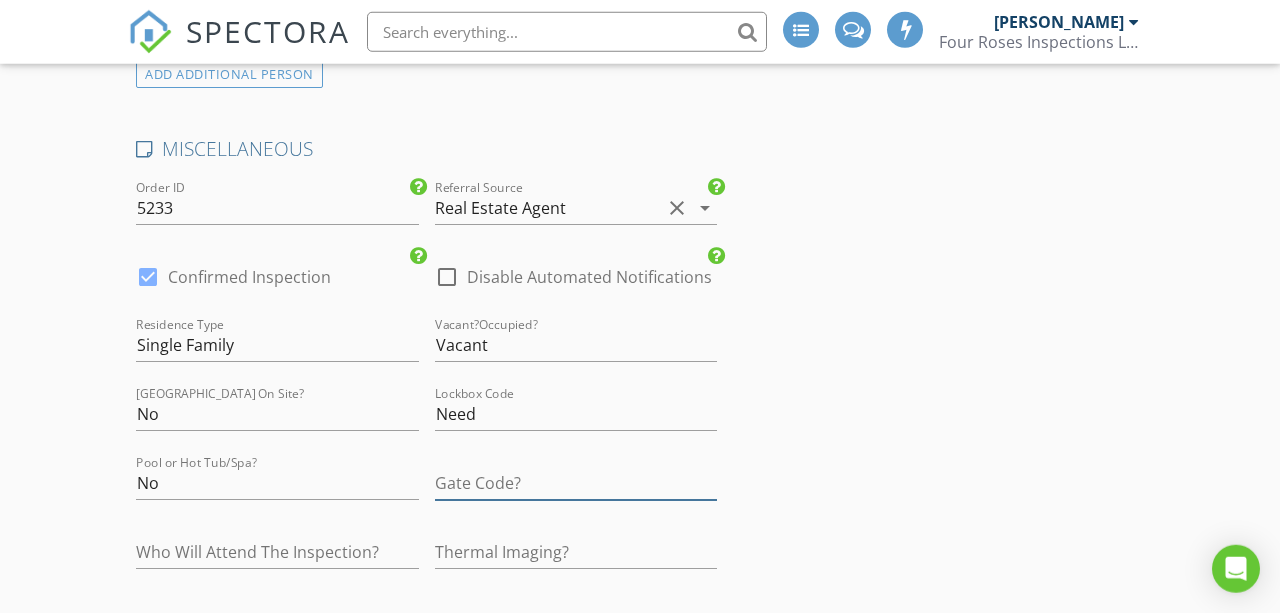 click at bounding box center (576, 483) 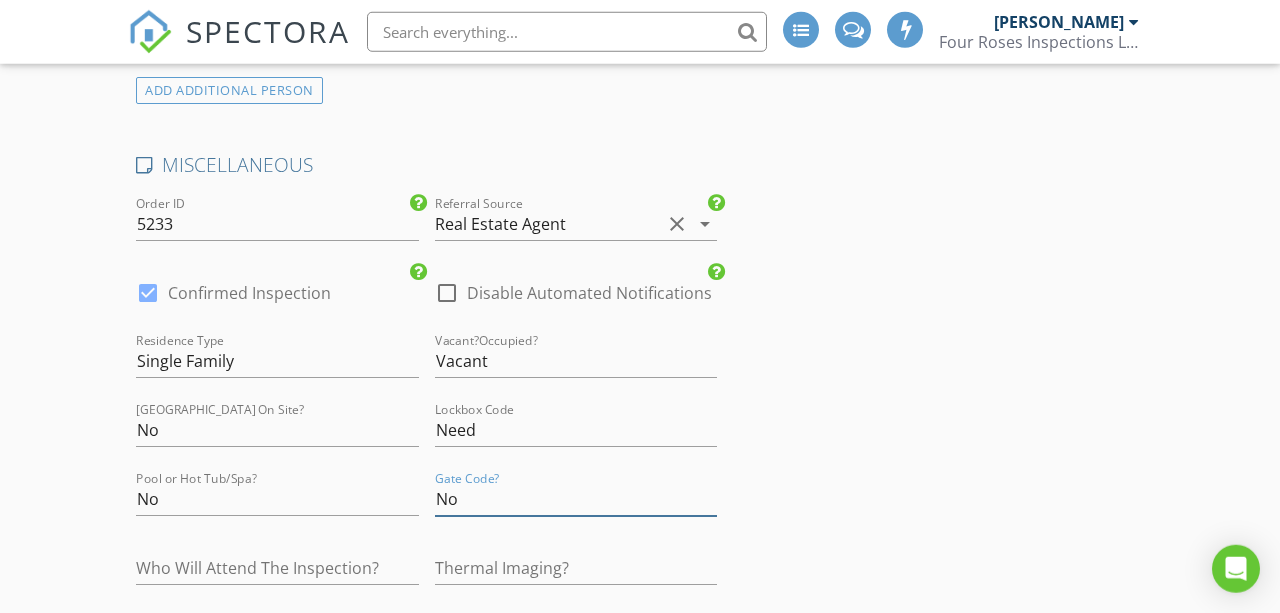 scroll, scrollTop: 3848, scrollLeft: 0, axis: vertical 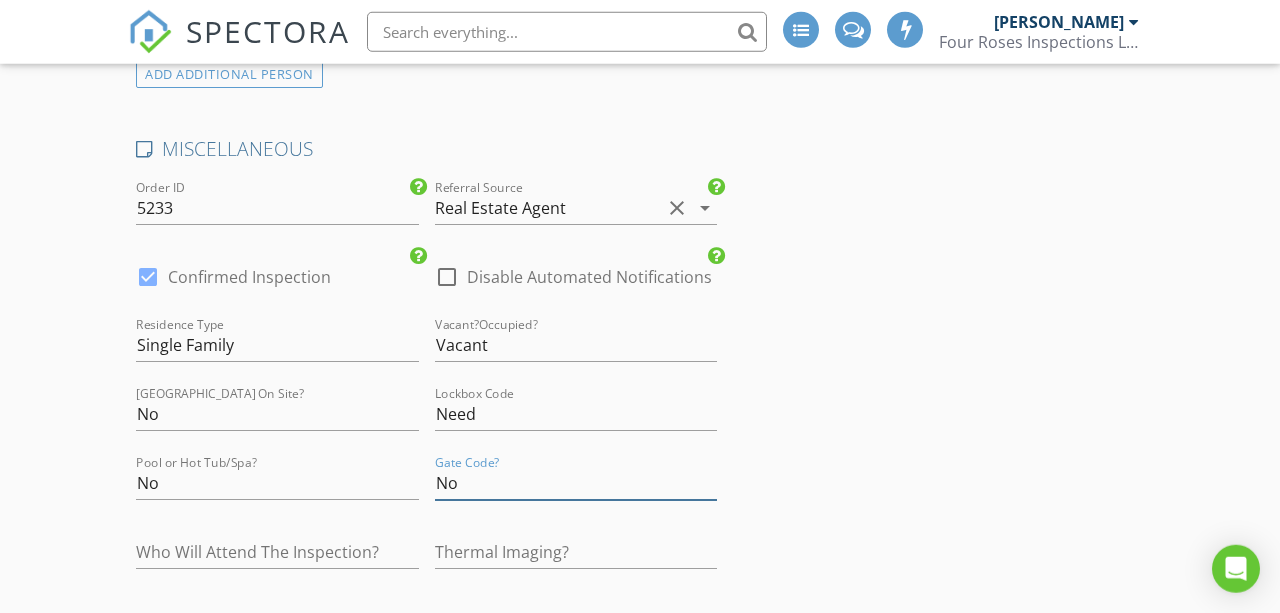 type on "No" 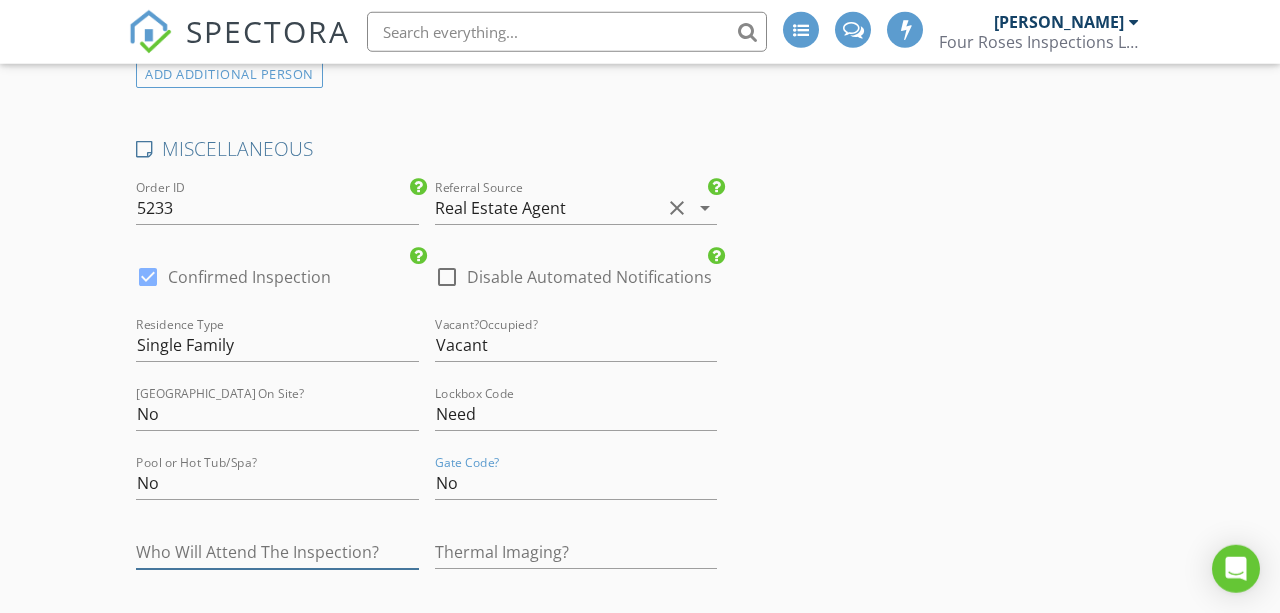 click at bounding box center [277, 552] 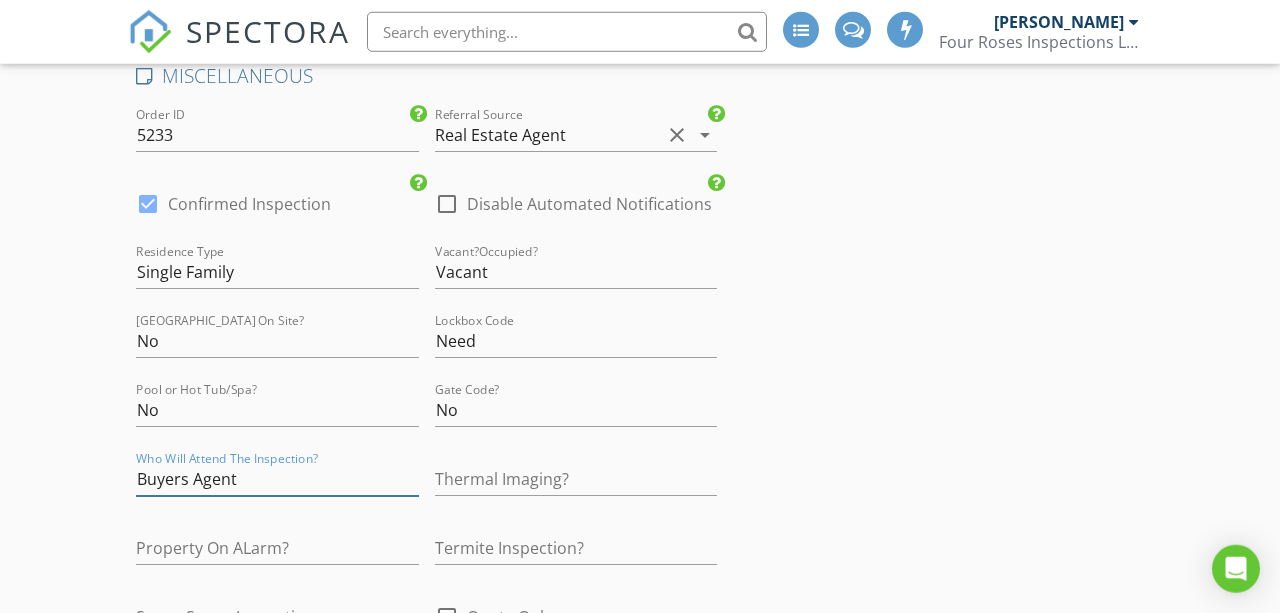 scroll, scrollTop: 3977, scrollLeft: 0, axis: vertical 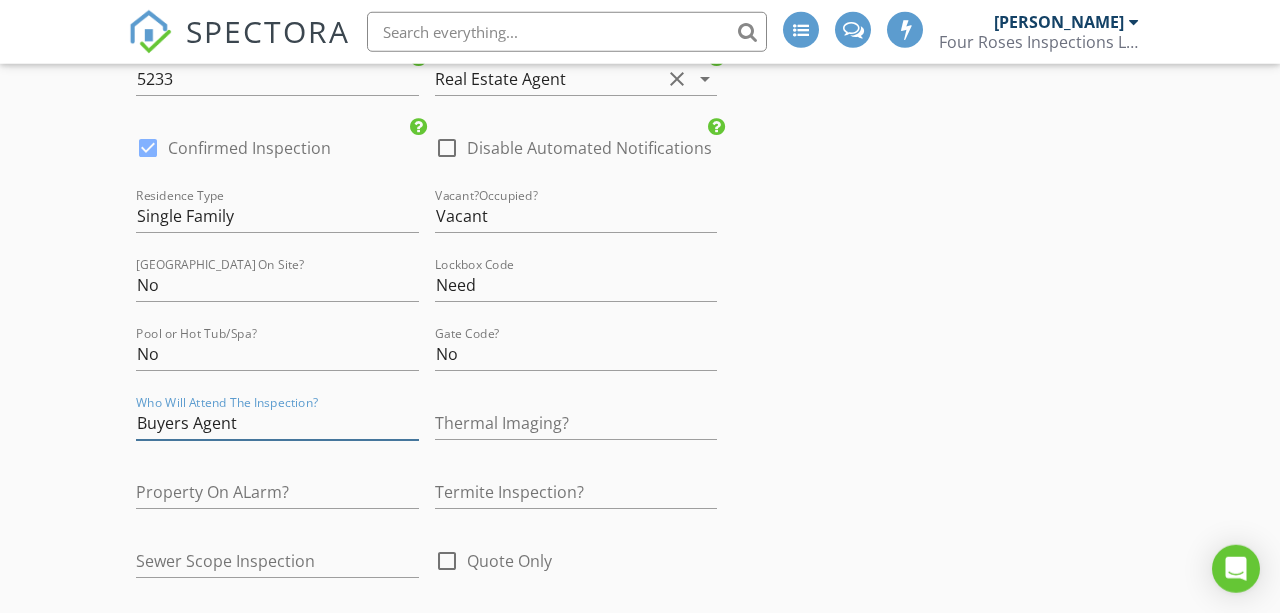type on "Buyers Agent" 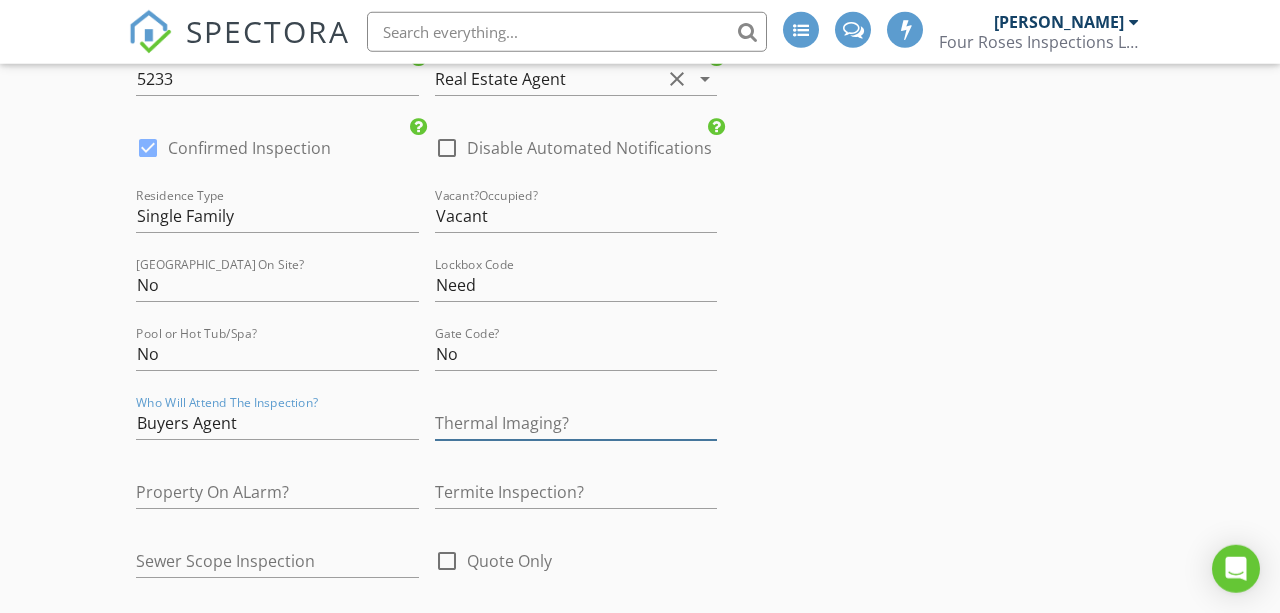 click at bounding box center (576, 423) 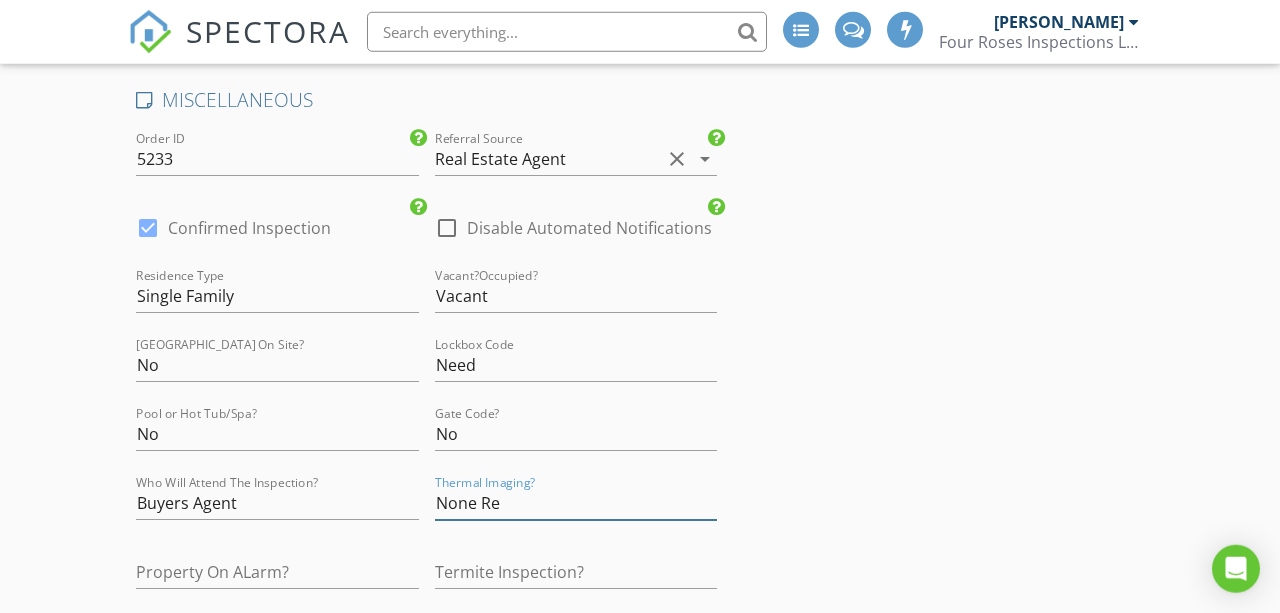 scroll, scrollTop: 3977, scrollLeft: 0, axis: vertical 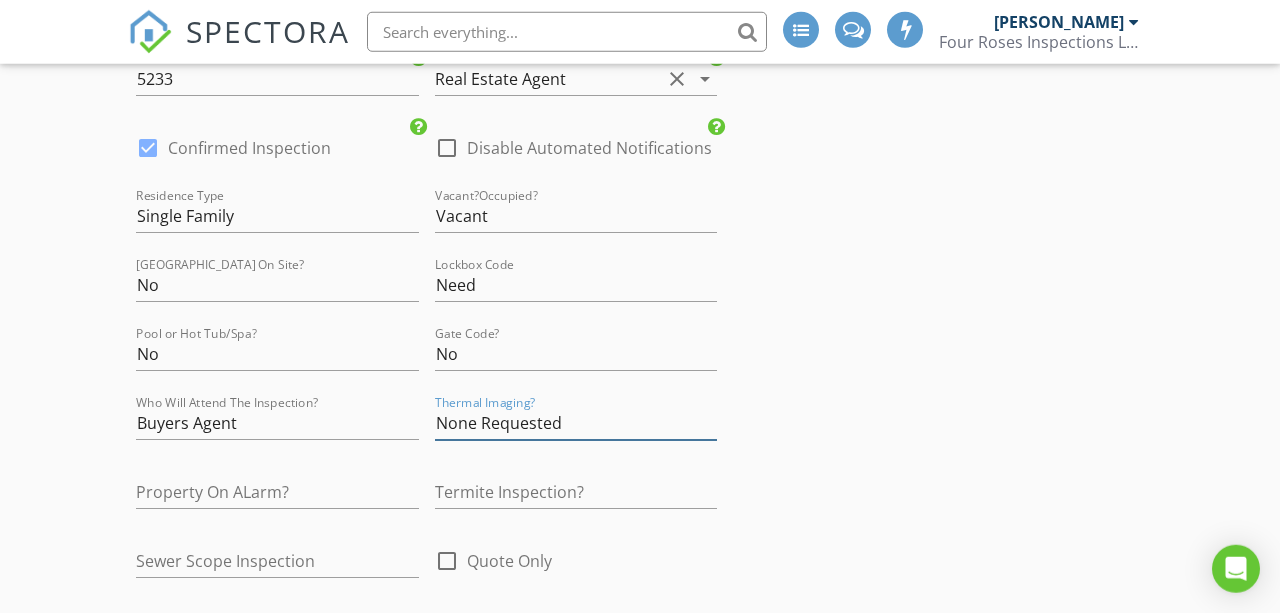 type on "None Requested" 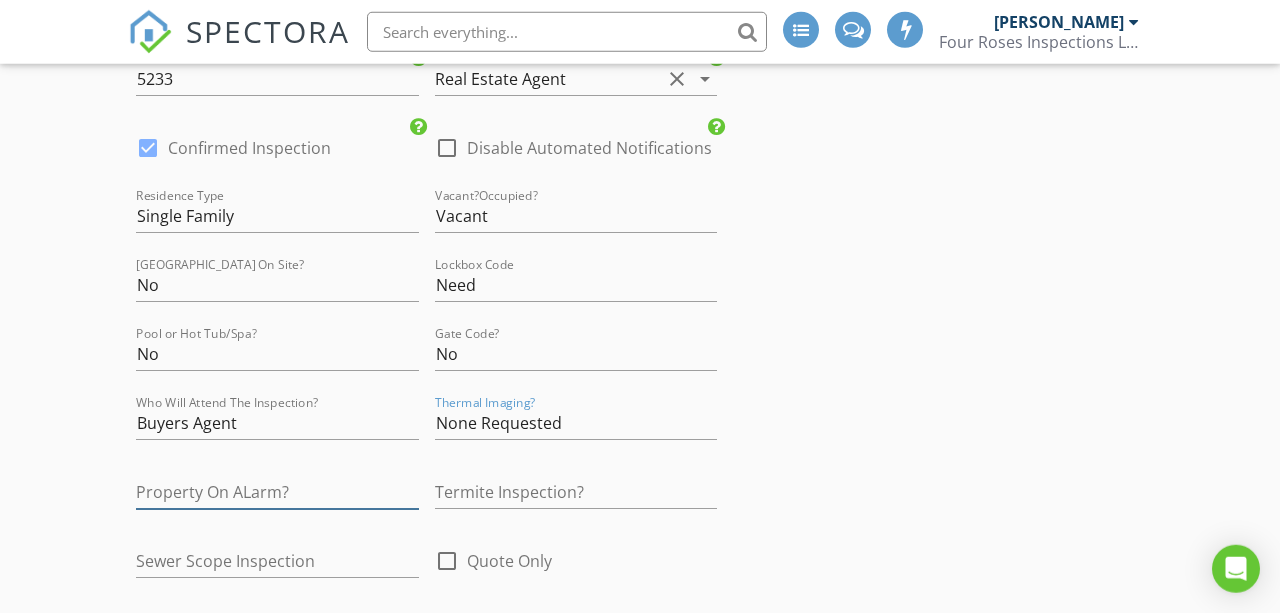 click at bounding box center [277, 492] 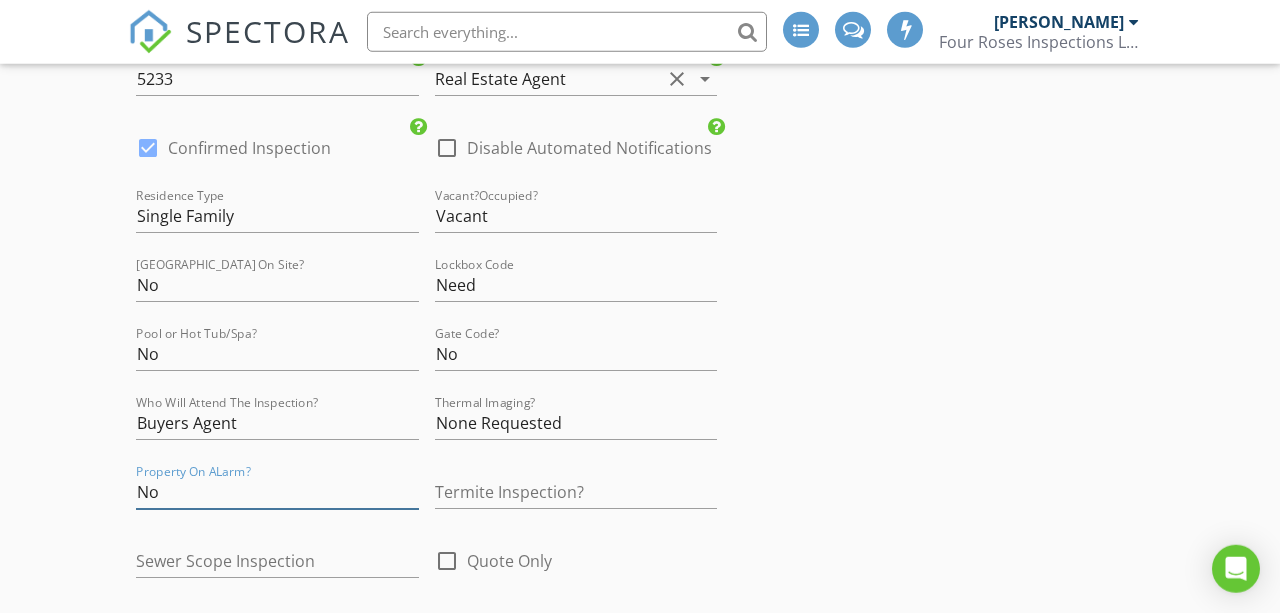 type on "No" 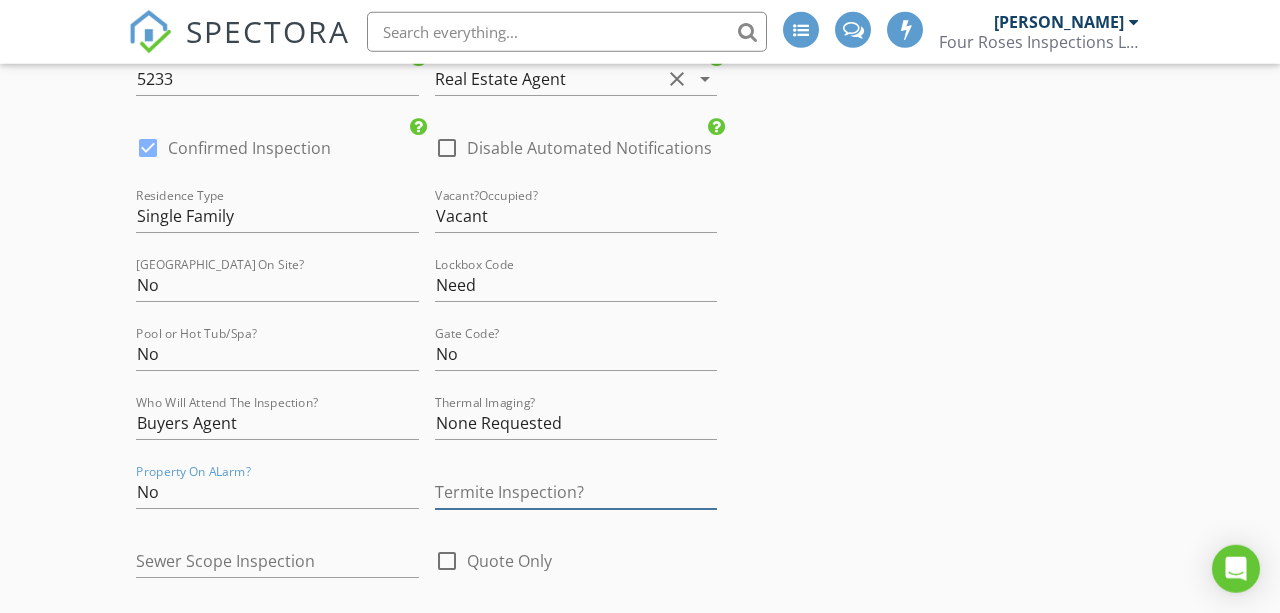click at bounding box center [576, 492] 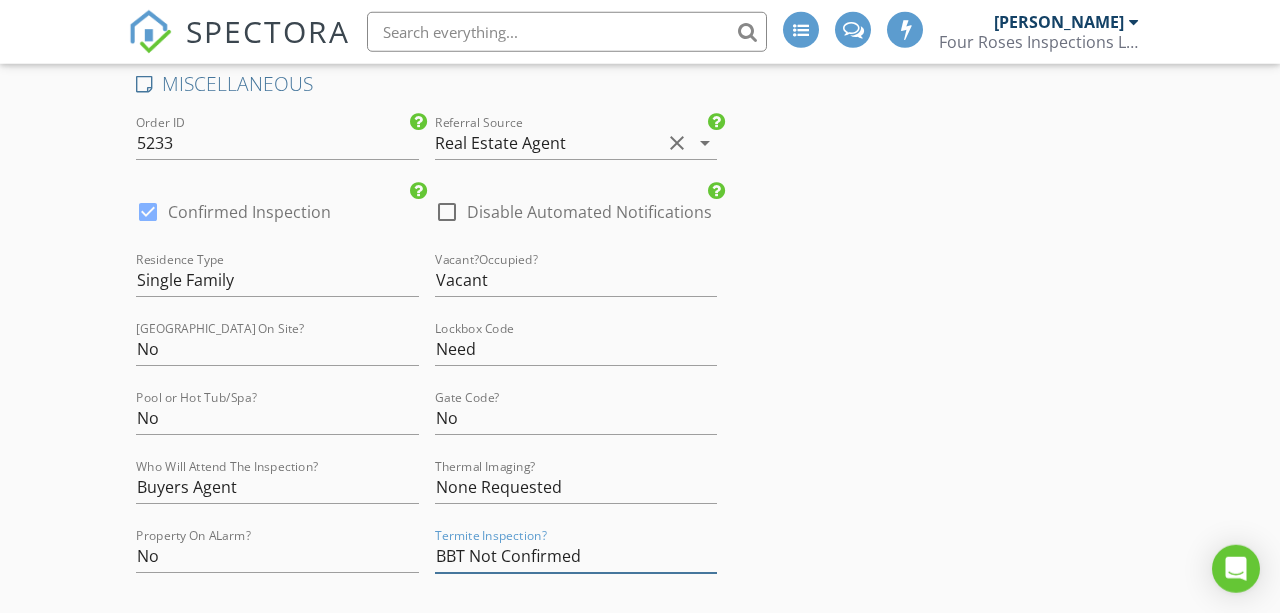 scroll, scrollTop: 3977, scrollLeft: 0, axis: vertical 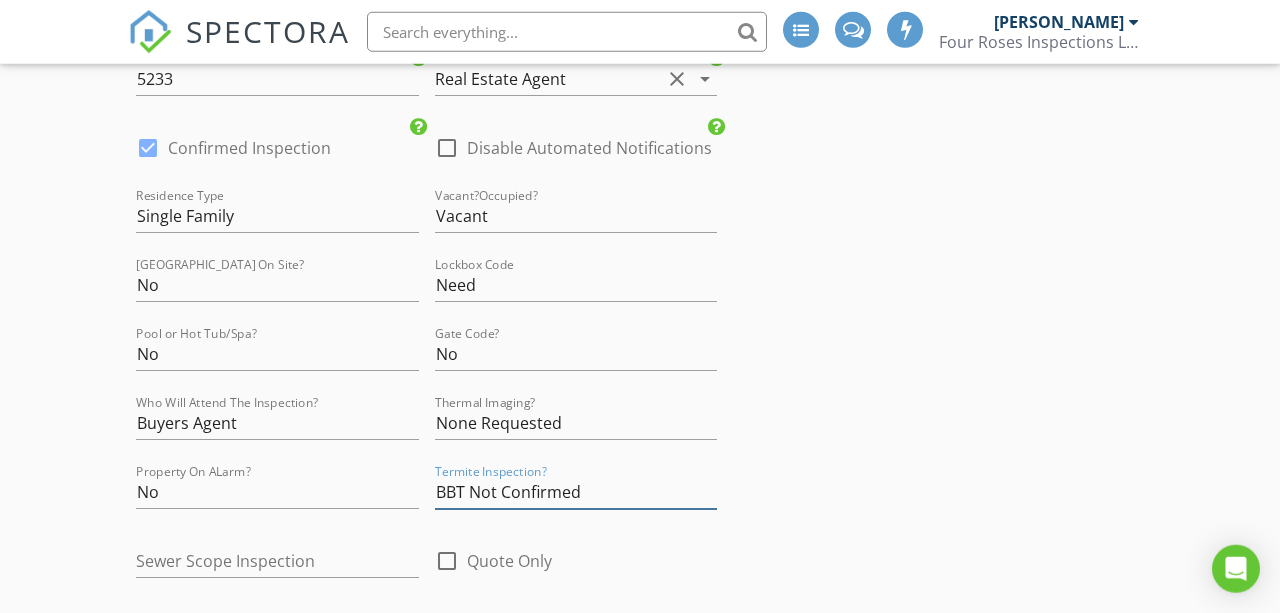 type on "BBT Not Confirmed" 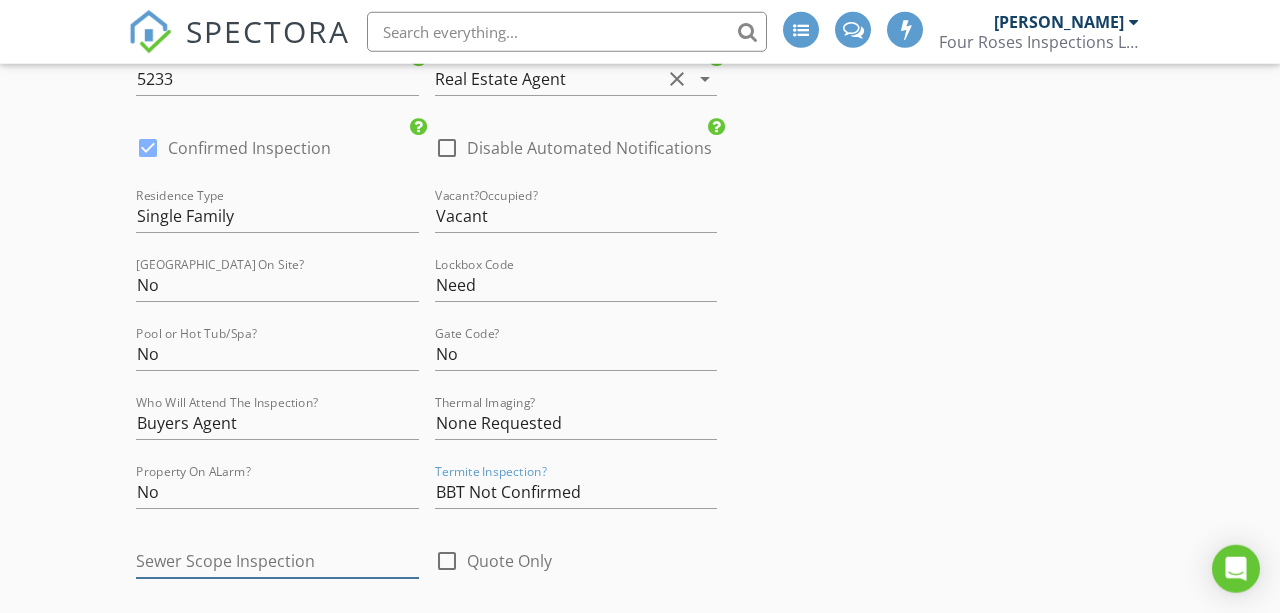 click at bounding box center [277, 561] 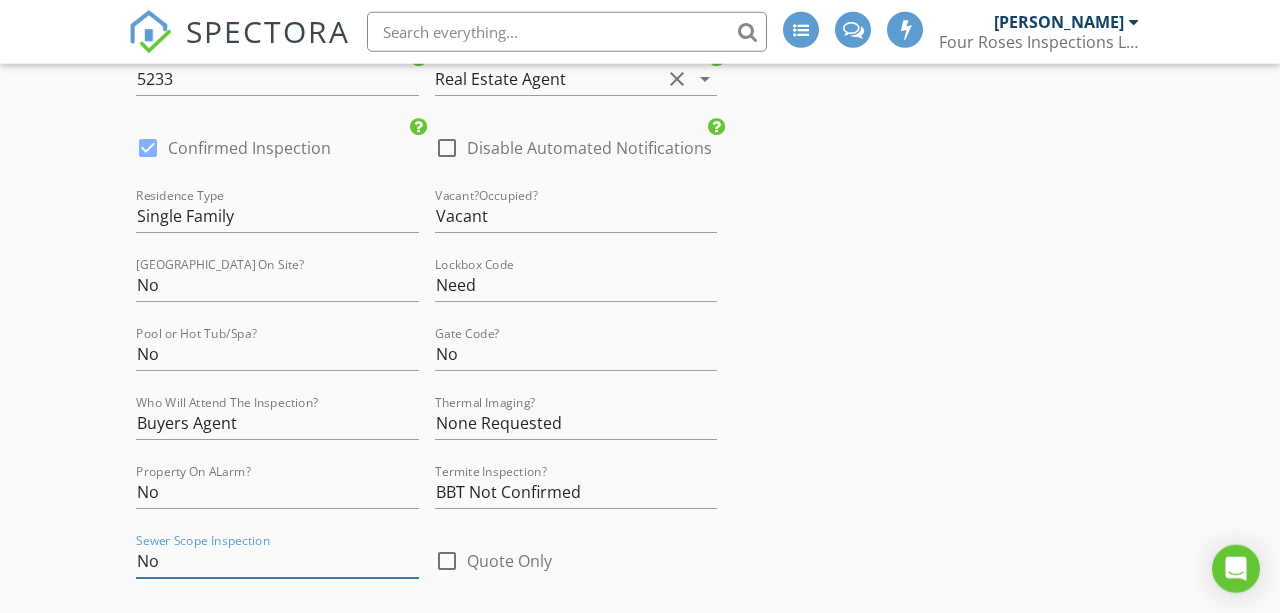 type on "N" 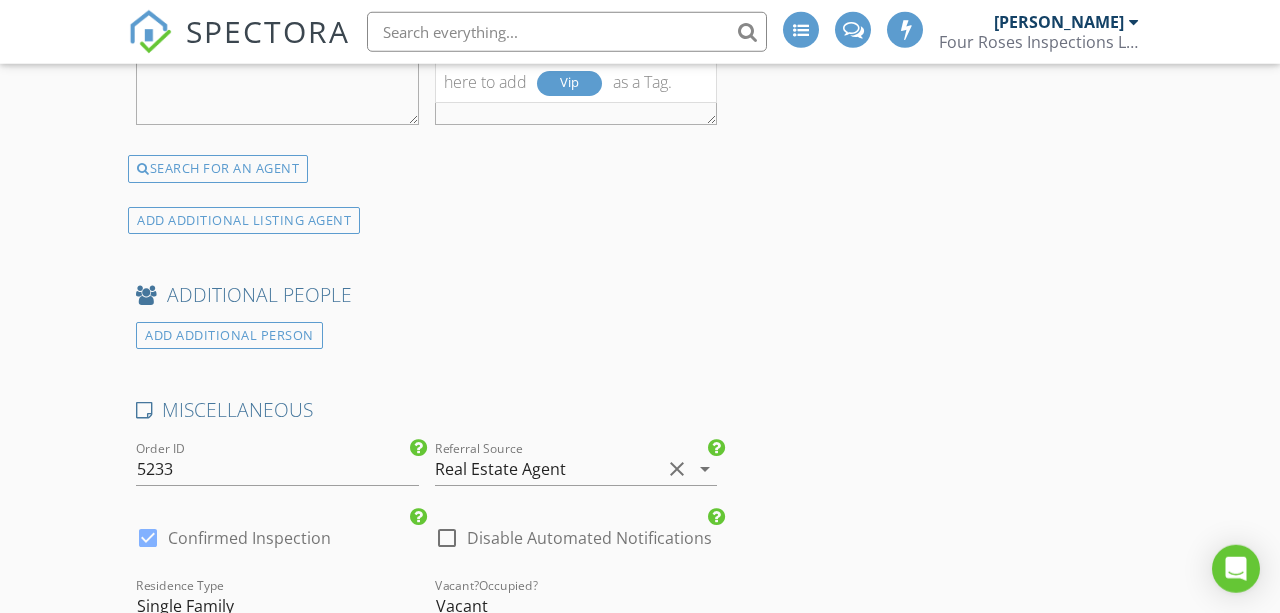 scroll, scrollTop: 3672, scrollLeft: 0, axis: vertical 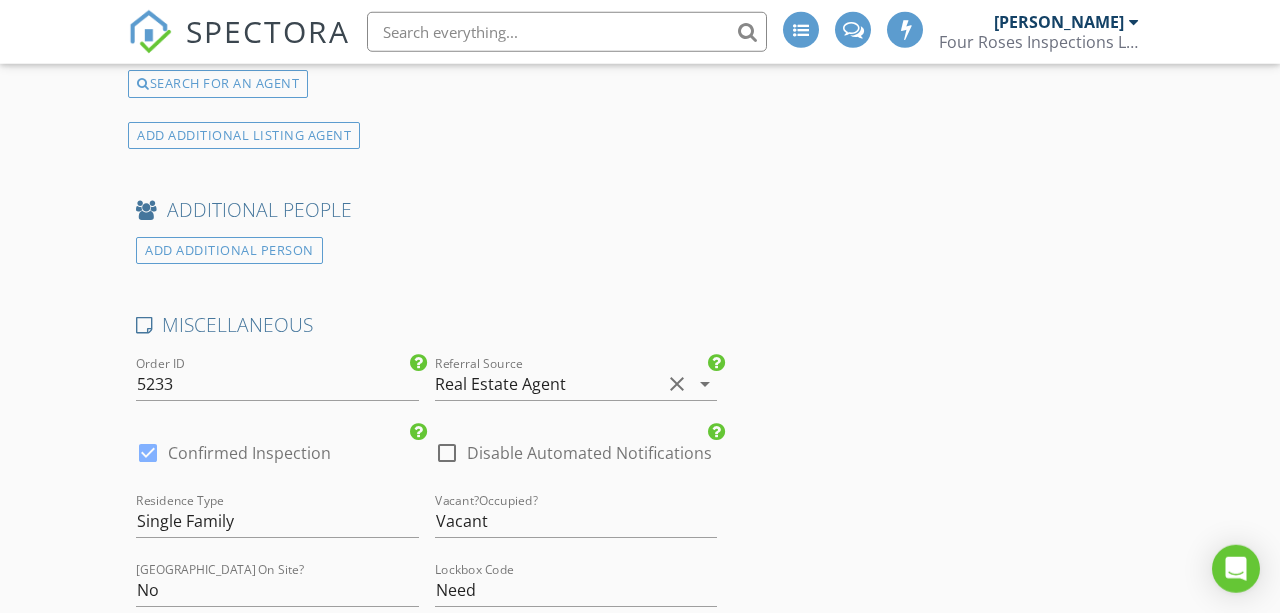 type on "Yes Need Sewer" 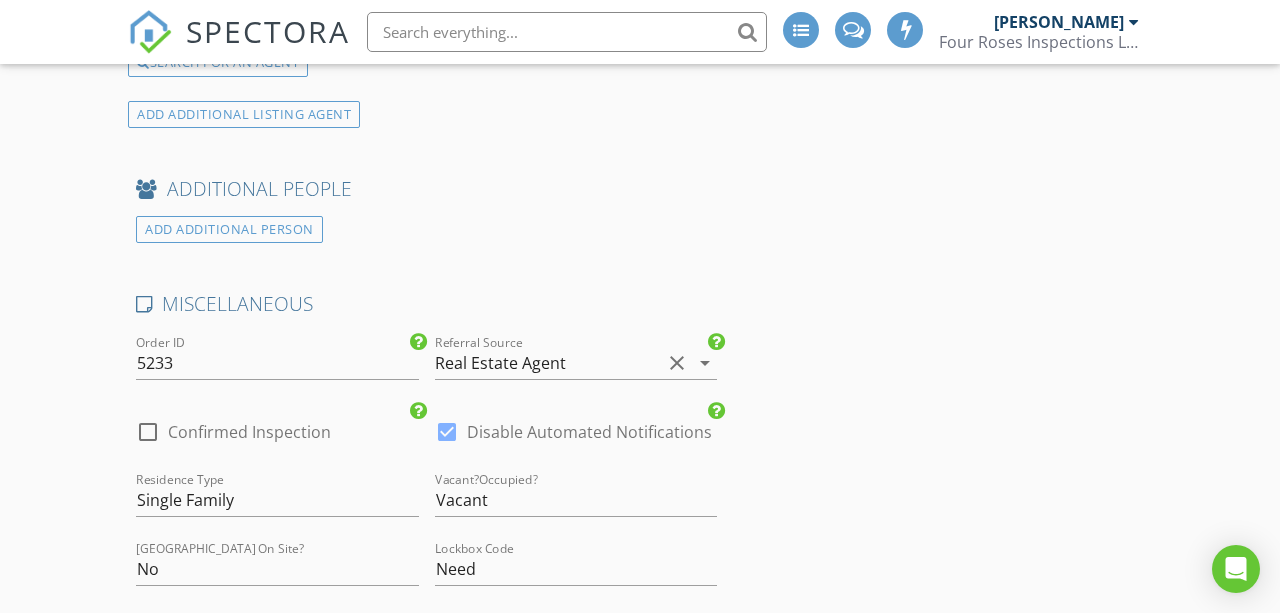 scroll, scrollTop: 4684, scrollLeft: 0, axis: vertical 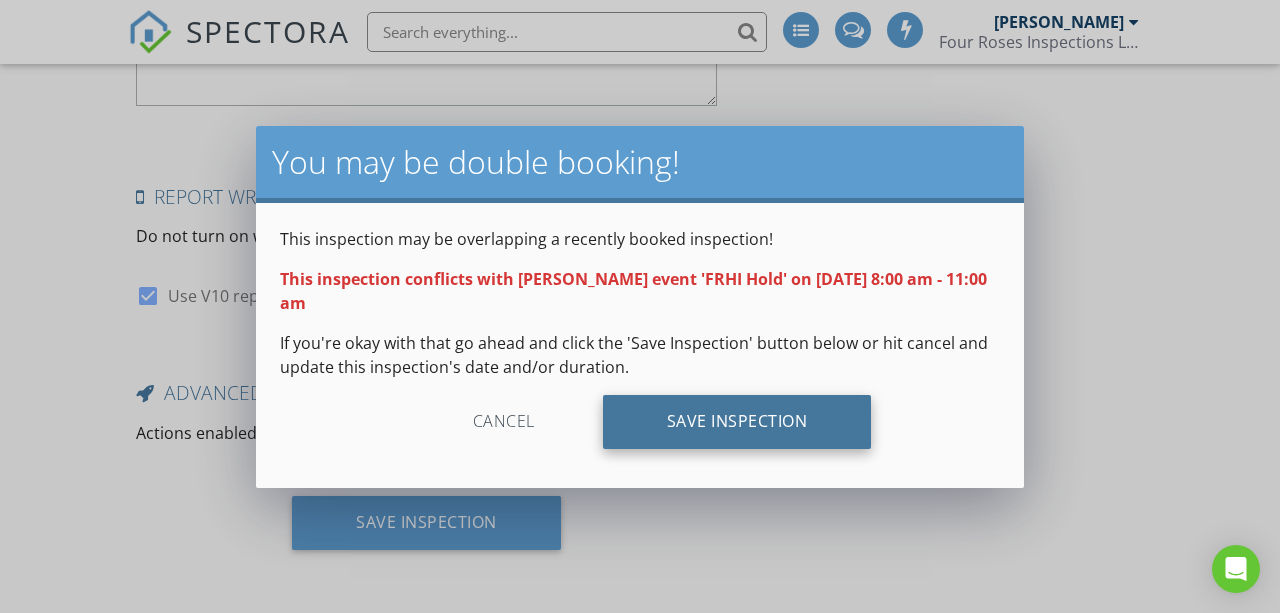click on "Save Inspection" at bounding box center [737, 422] 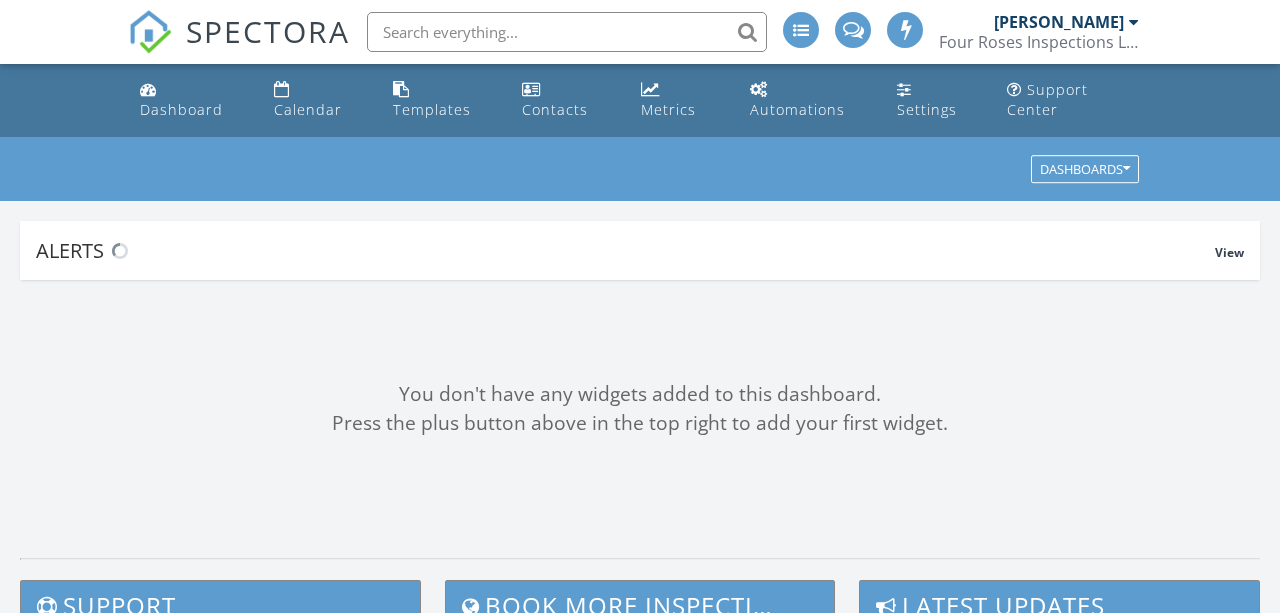 scroll, scrollTop: 0, scrollLeft: 0, axis: both 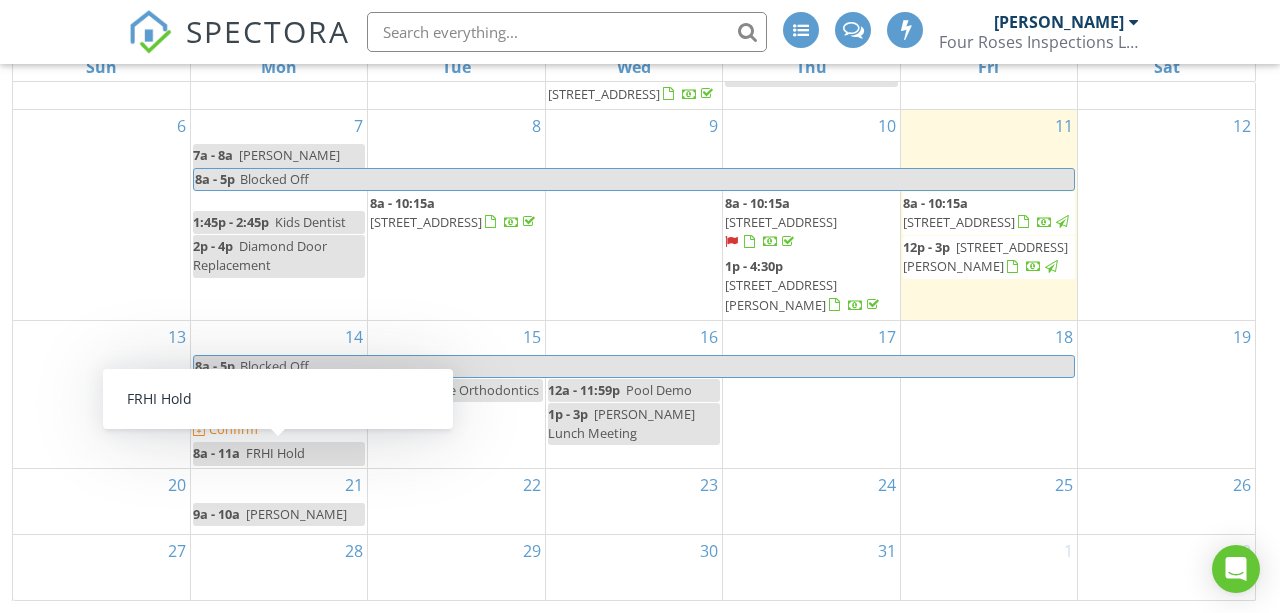 click on "FRHI Hold" at bounding box center [275, 453] 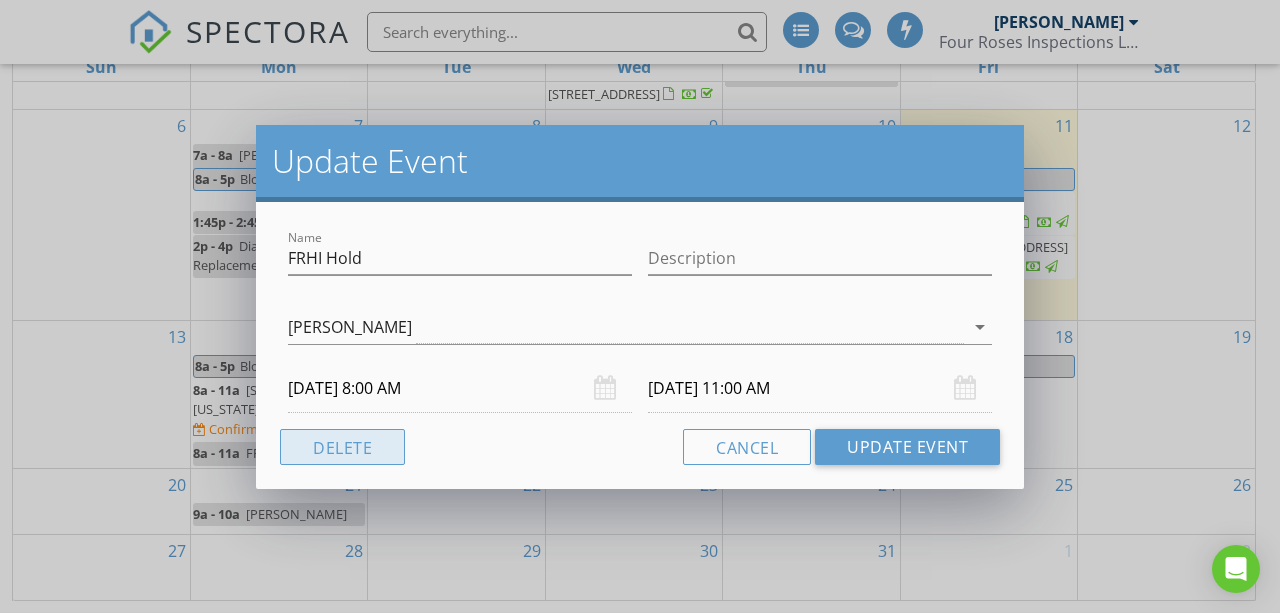 click on "Delete" at bounding box center [342, 447] 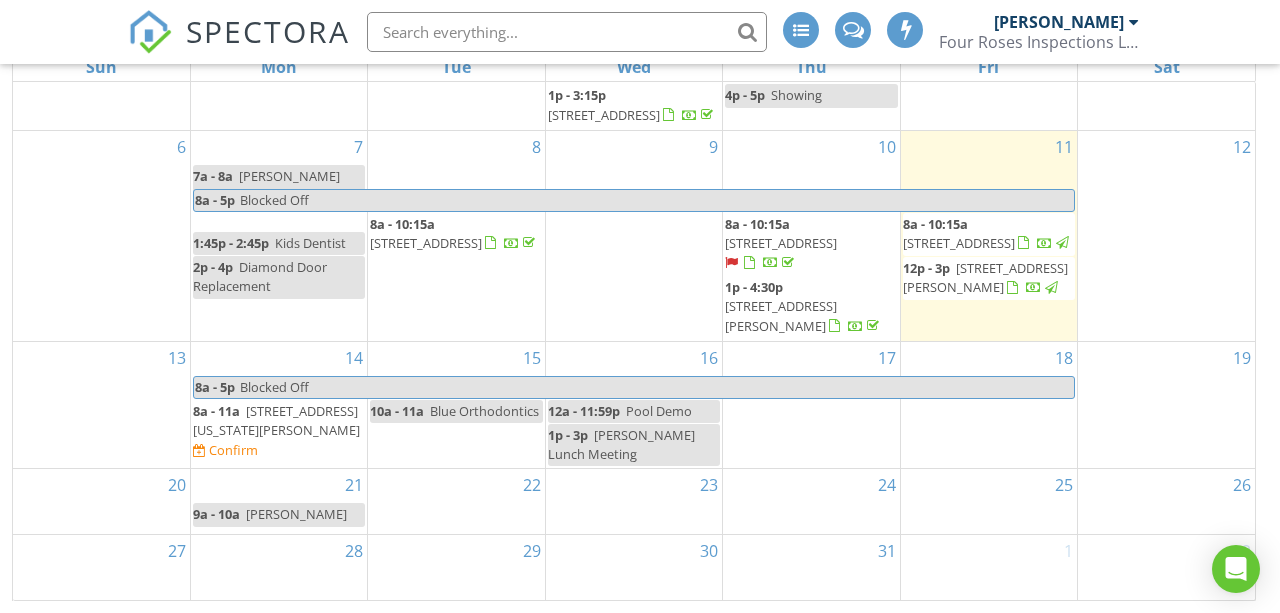 scroll, scrollTop: 0, scrollLeft: 0, axis: both 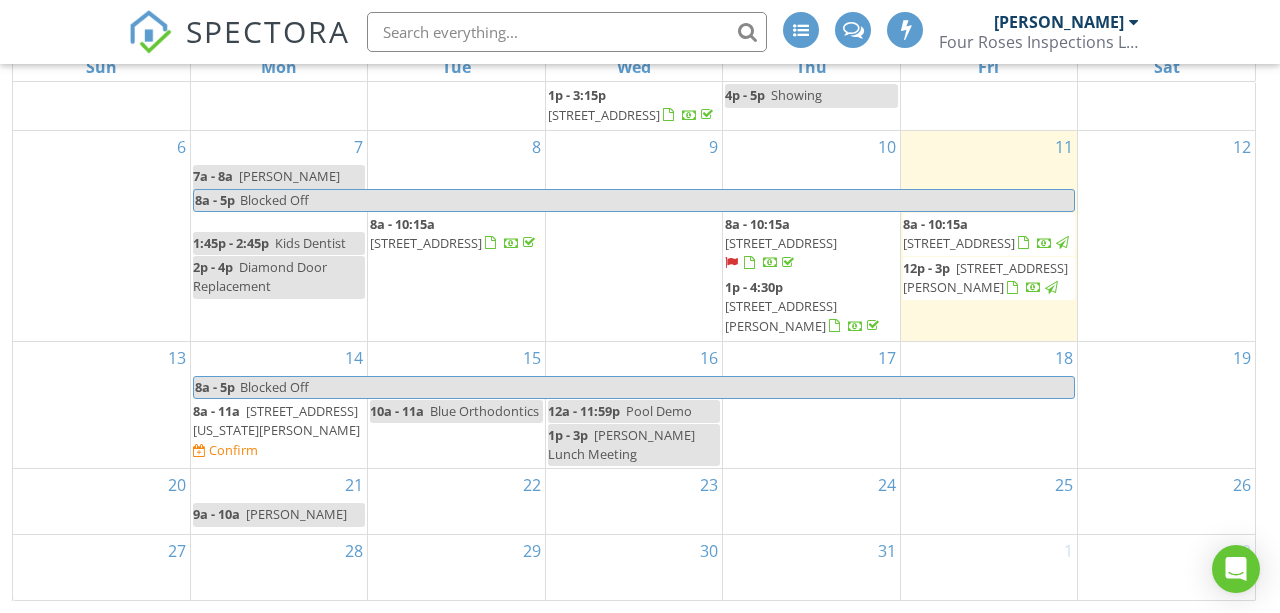 click on "1882 N Iowa St, Chandler 85225" at bounding box center [276, 420] 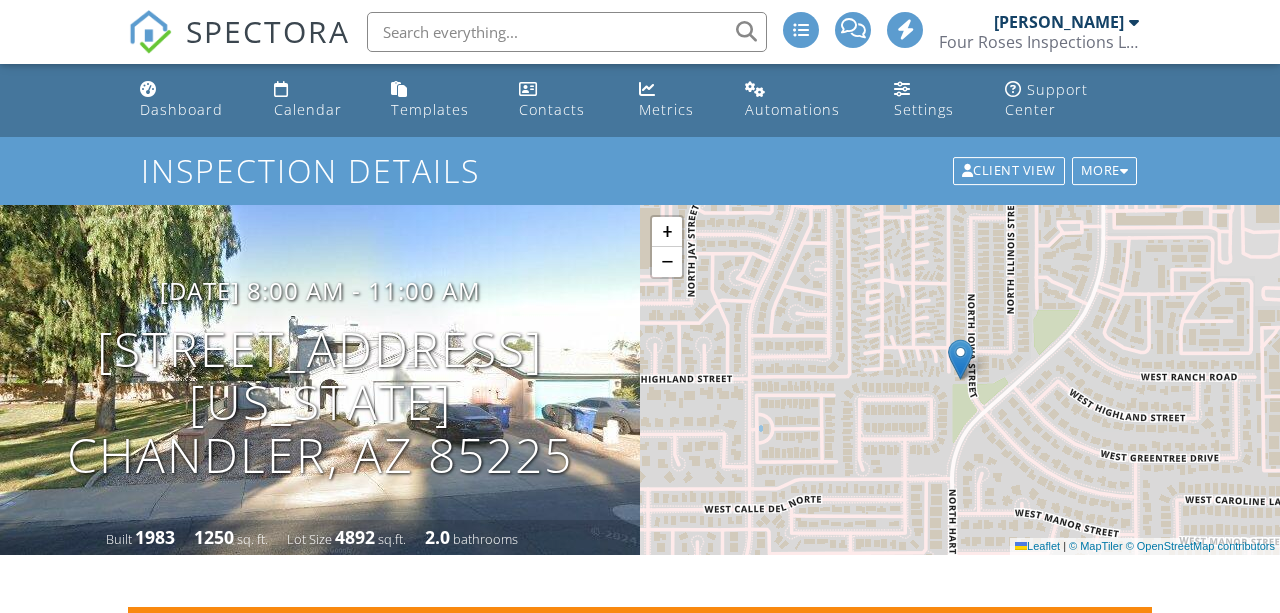 click at bounding box center [477, 843] 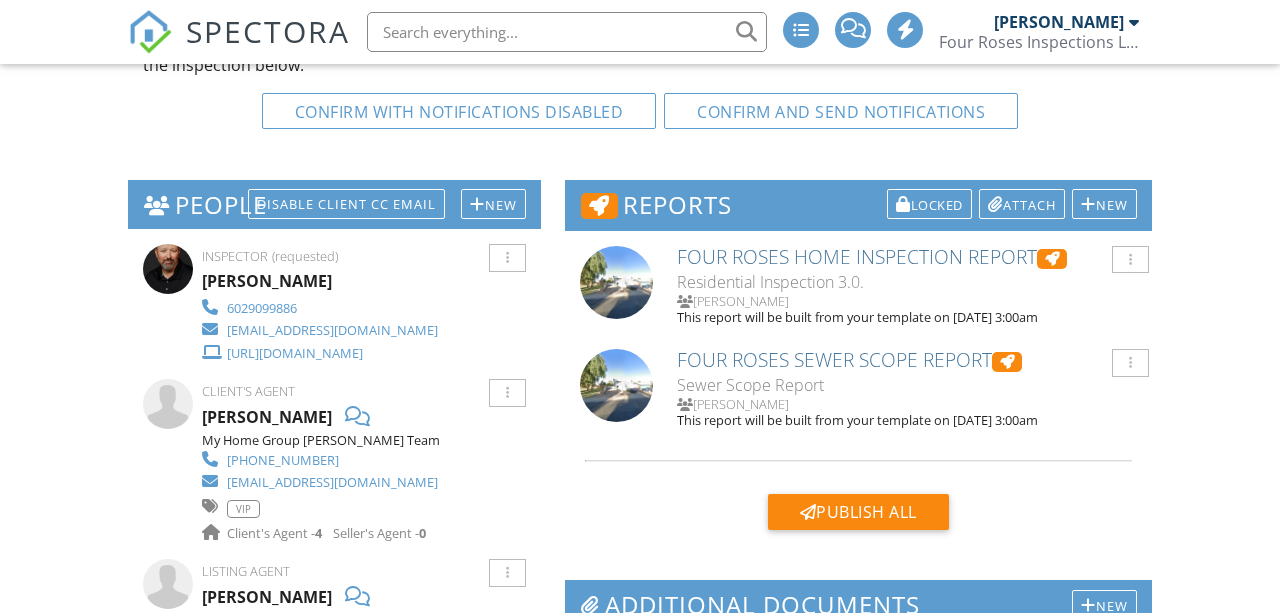 scroll, scrollTop: 639, scrollLeft: 0, axis: vertical 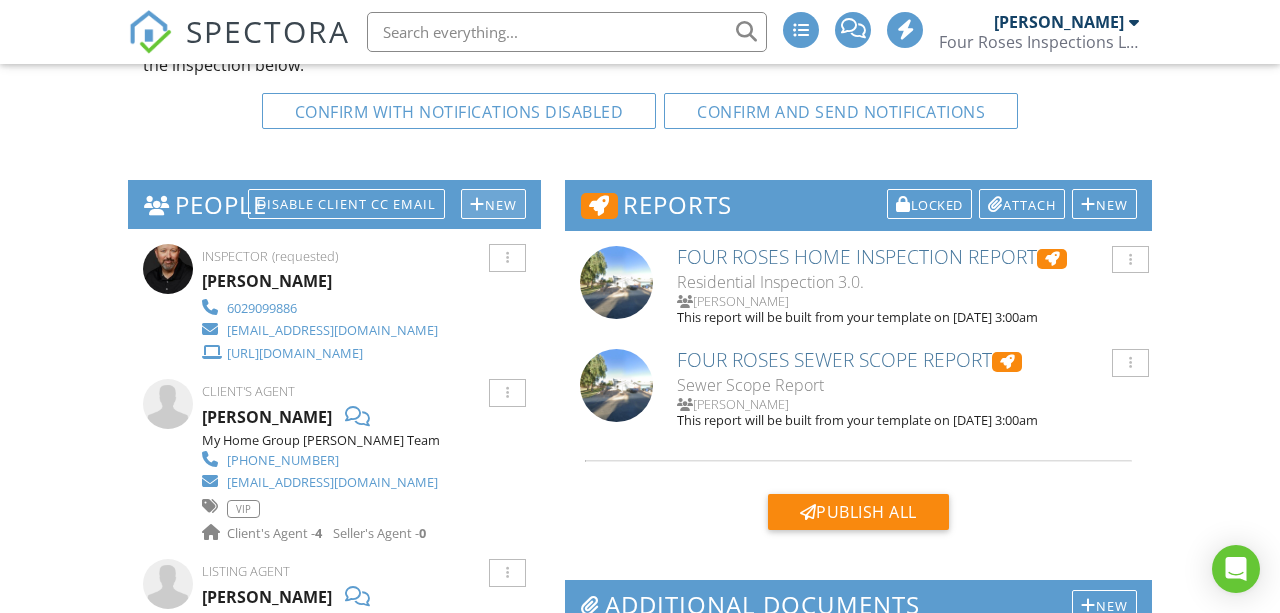 click on "Client" at bounding box center (573, 217) 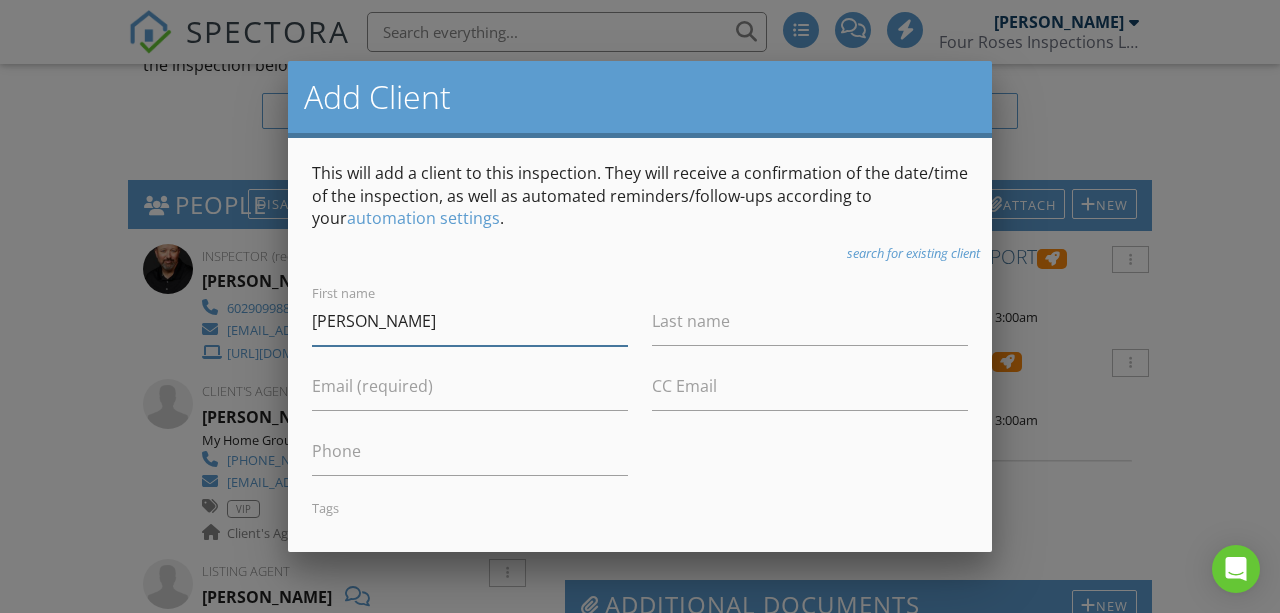 type on "[PERSON_NAME]" 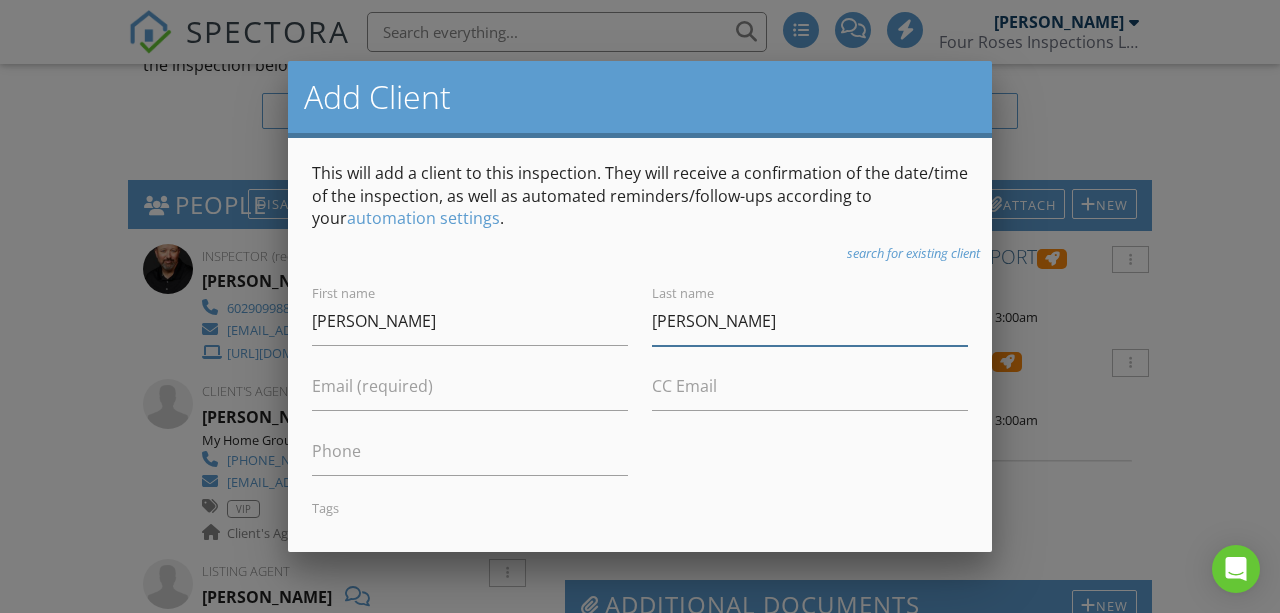 type on "[PERSON_NAME]" 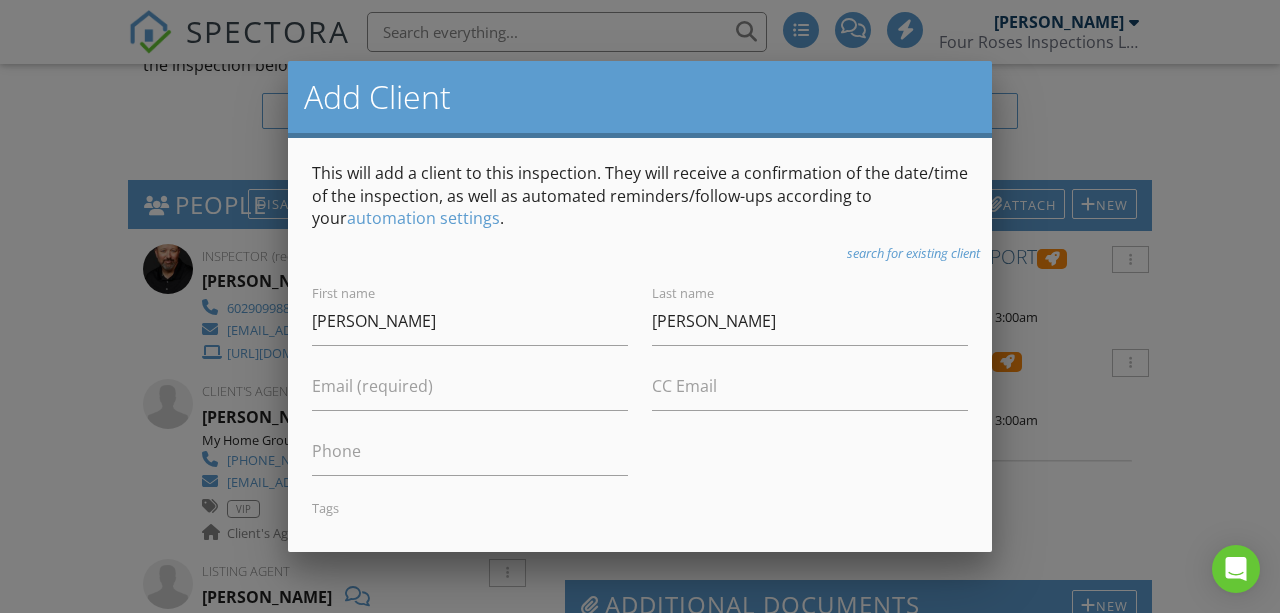 click on "Email (required)" at bounding box center (372, 386) 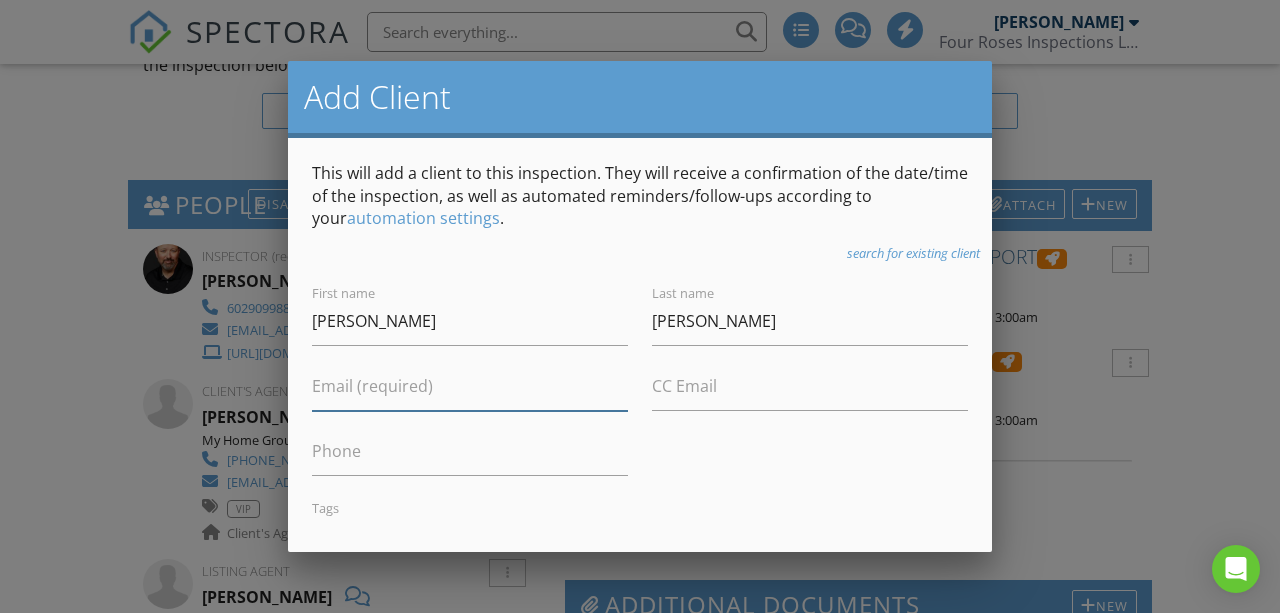 click on "Email (required)" at bounding box center [470, 386] 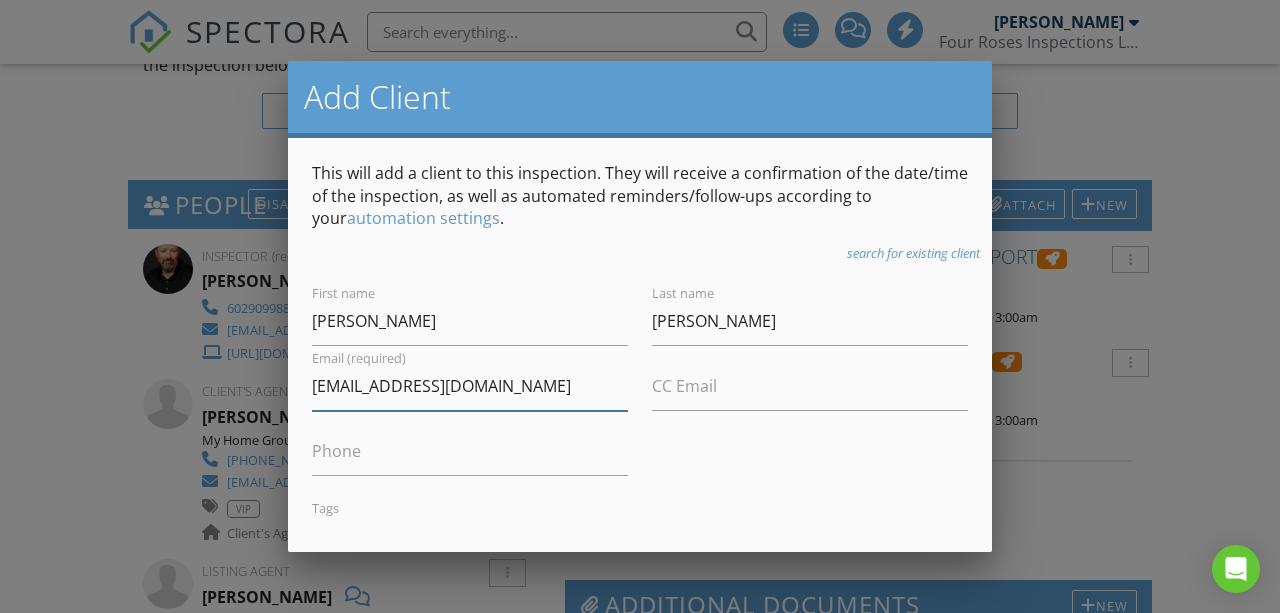 type on "[EMAIL_ADDRESS][DOMAIN_NAME]" 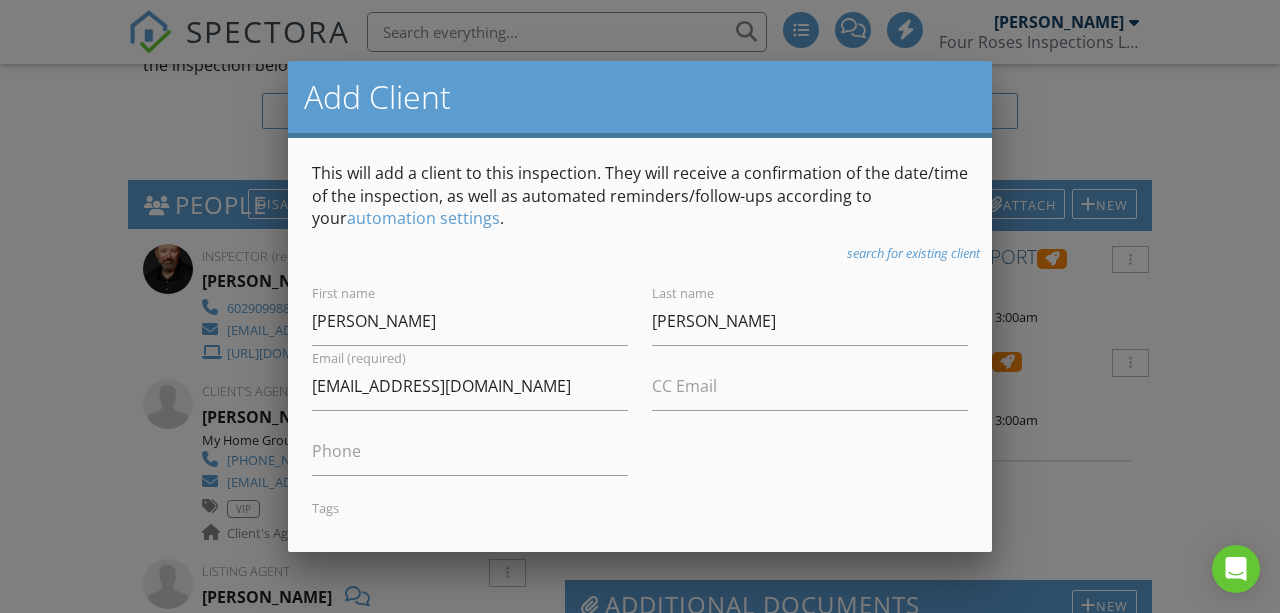 click on "Phone" at bounding box center (336, 451) 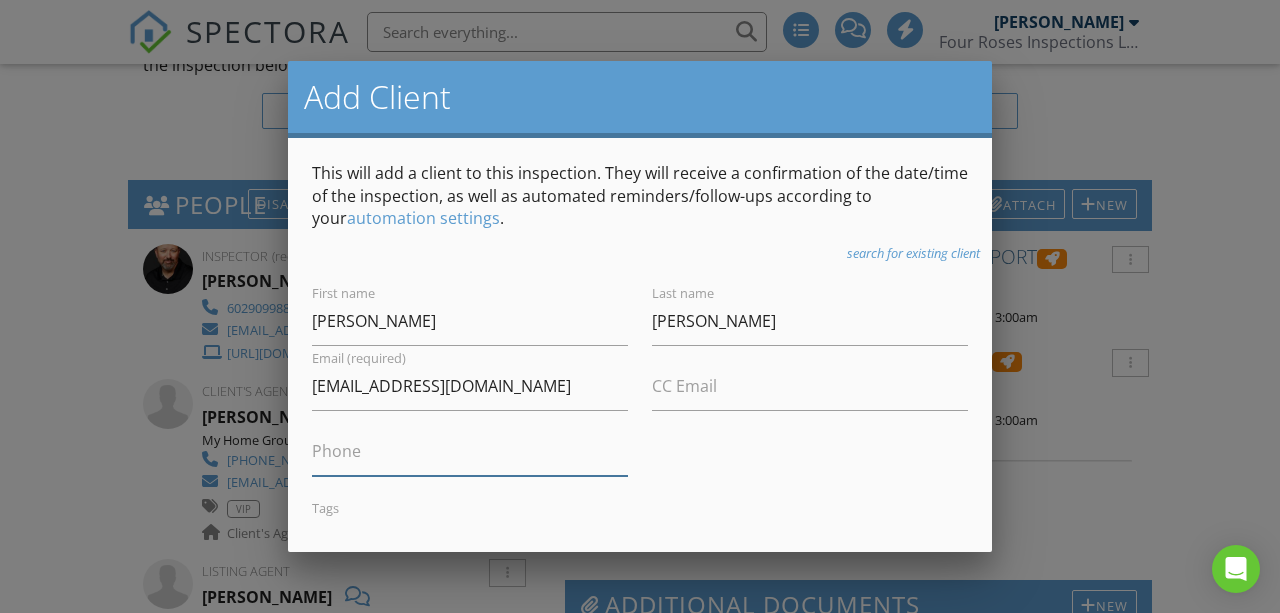 click on "Phone" at bounding box center (470, 451) 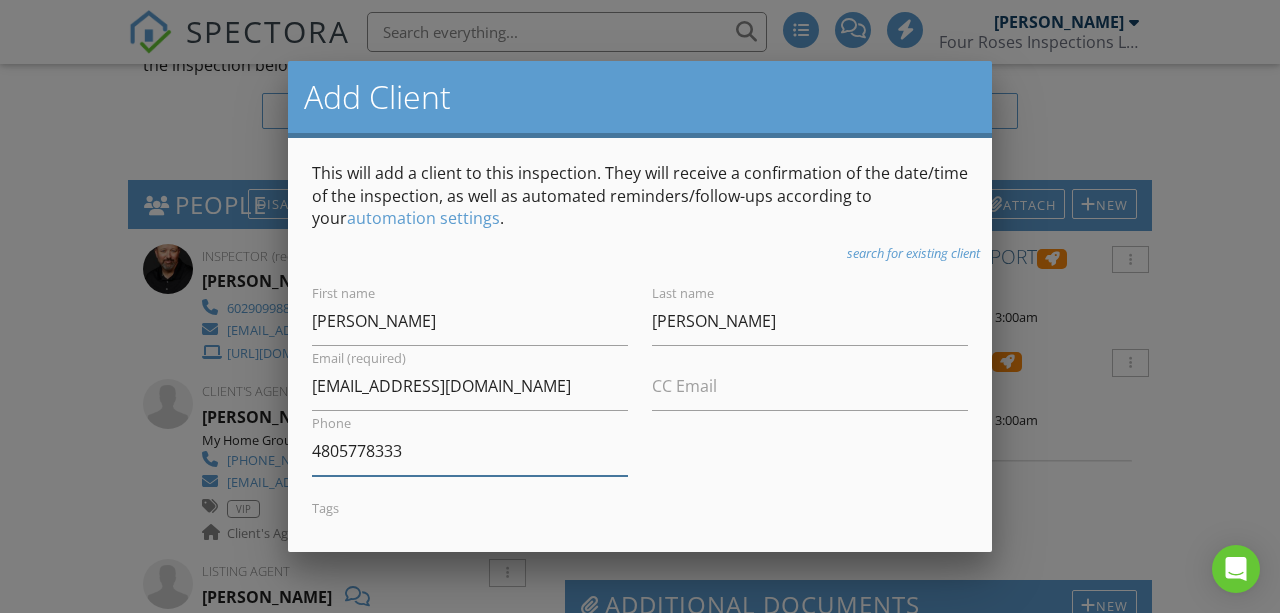 type on "4805778333" 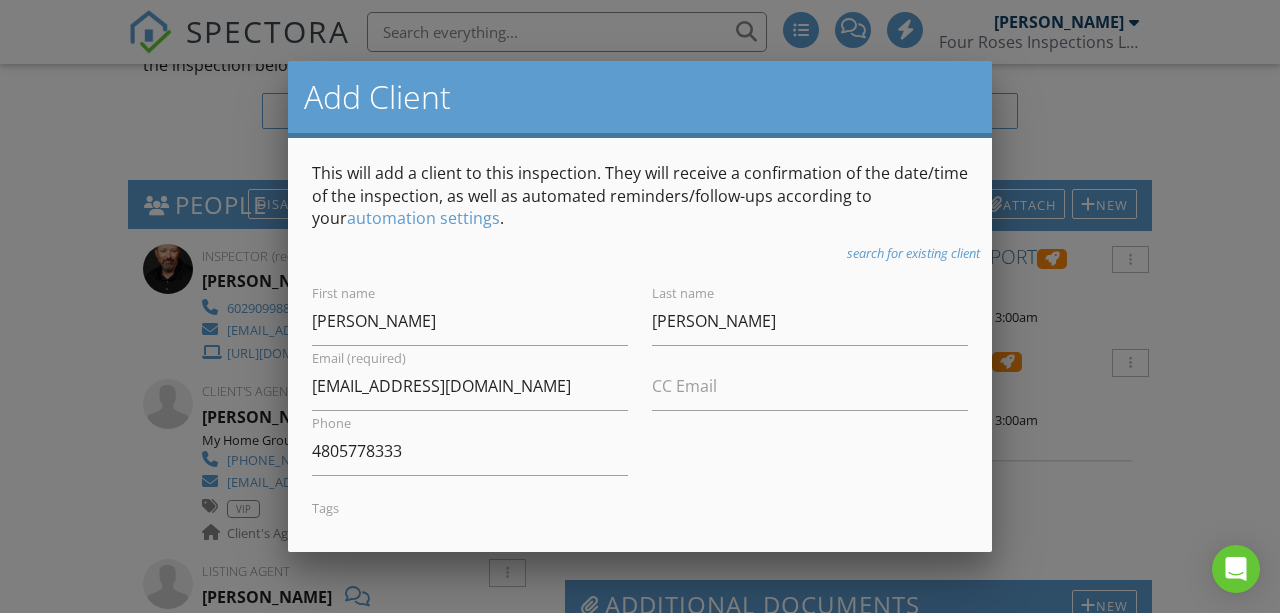 click on "First name
William
Last name
Sladek
Email (required)
dairyqueentempe@yahoo.com
CC Email
Phone
4805778333
Tags" at bounding box center (640, 419) 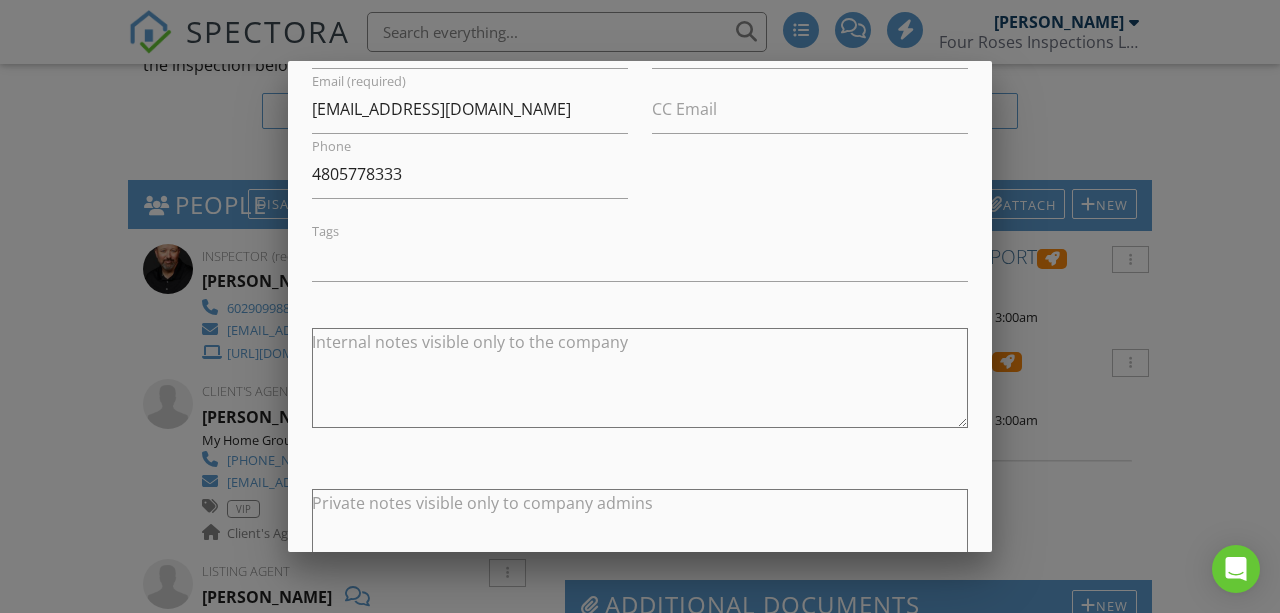 scroll, scrollTop: 415, scrollLeft: 0, axis: vertical 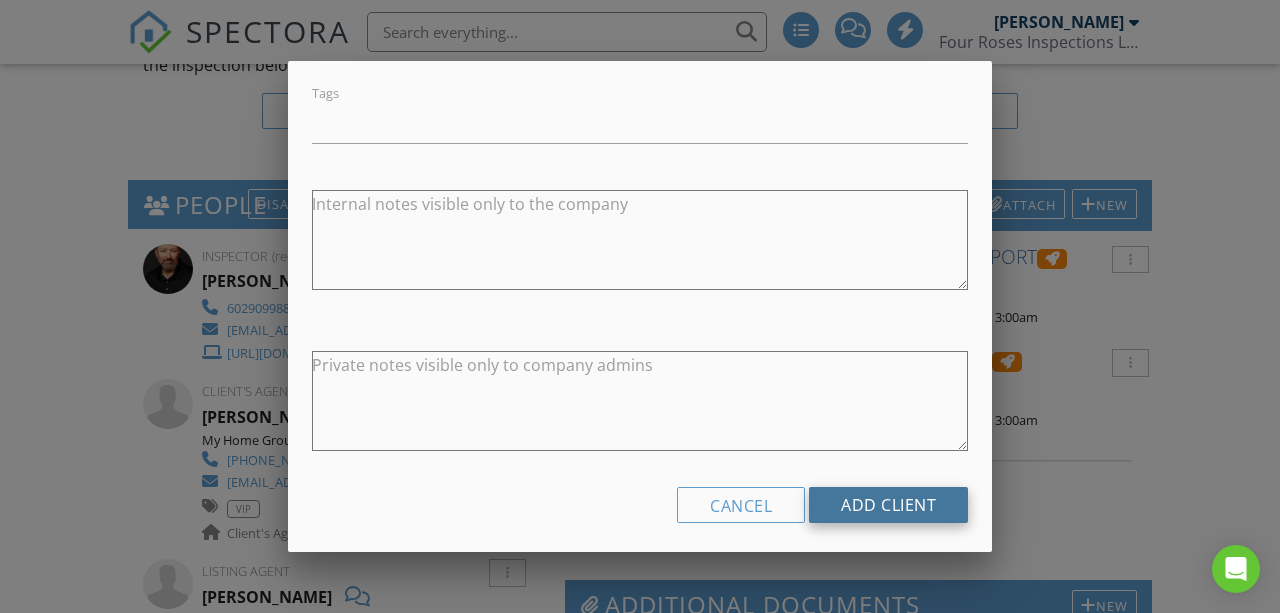 click on "Add Client" at bounding box center [888, 505] 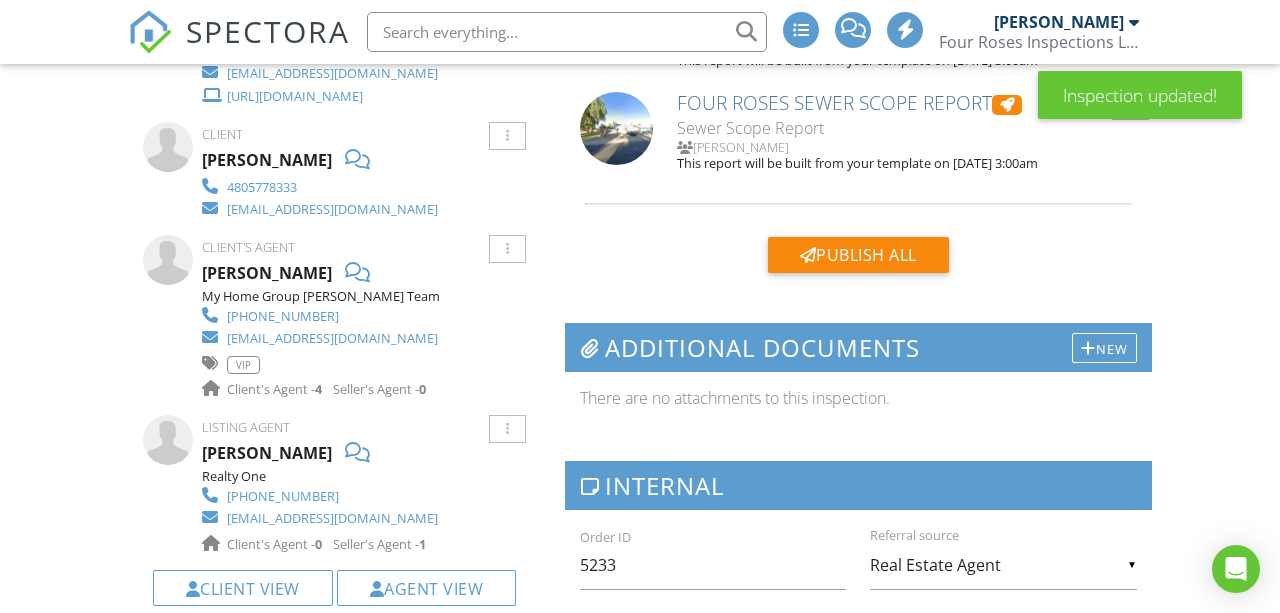 scroll, scrollTop: 956, scrollLeft: 0, axis: vertical 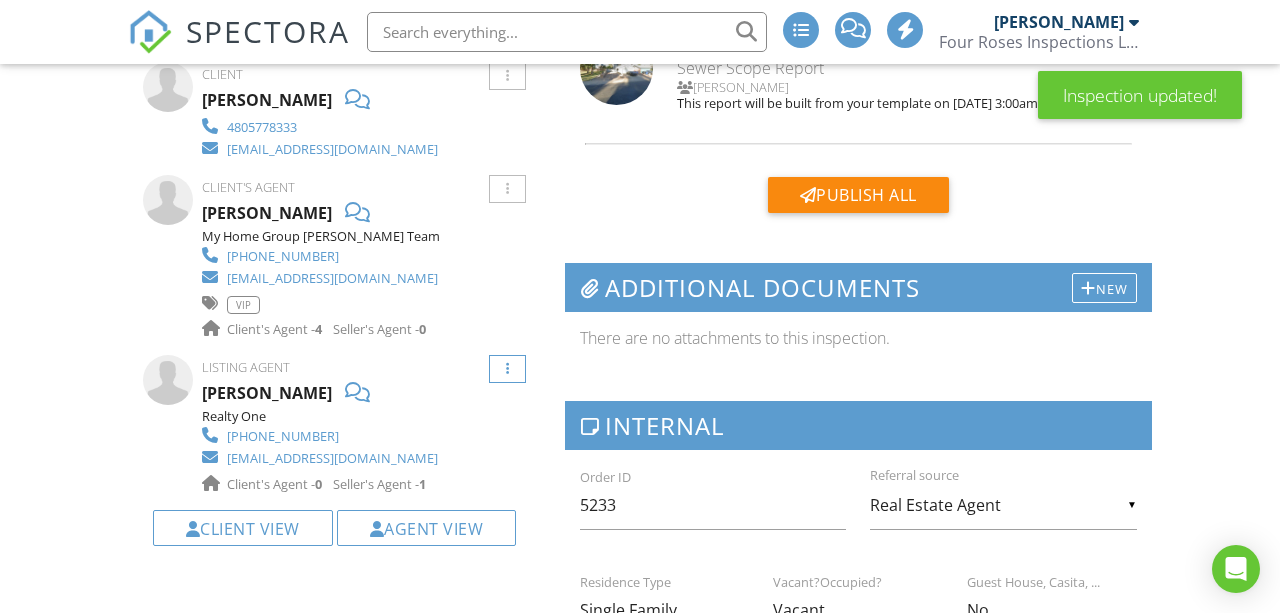 click at bounding box center [507, 369] 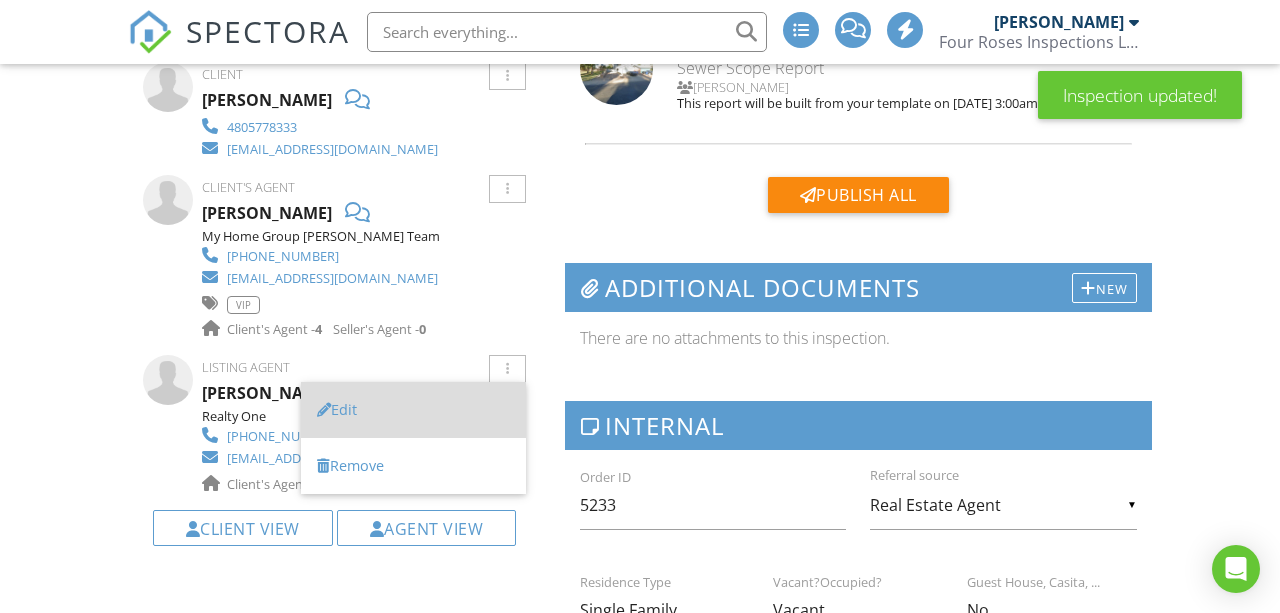 click on "Edit" at bounding box center [413, 410] 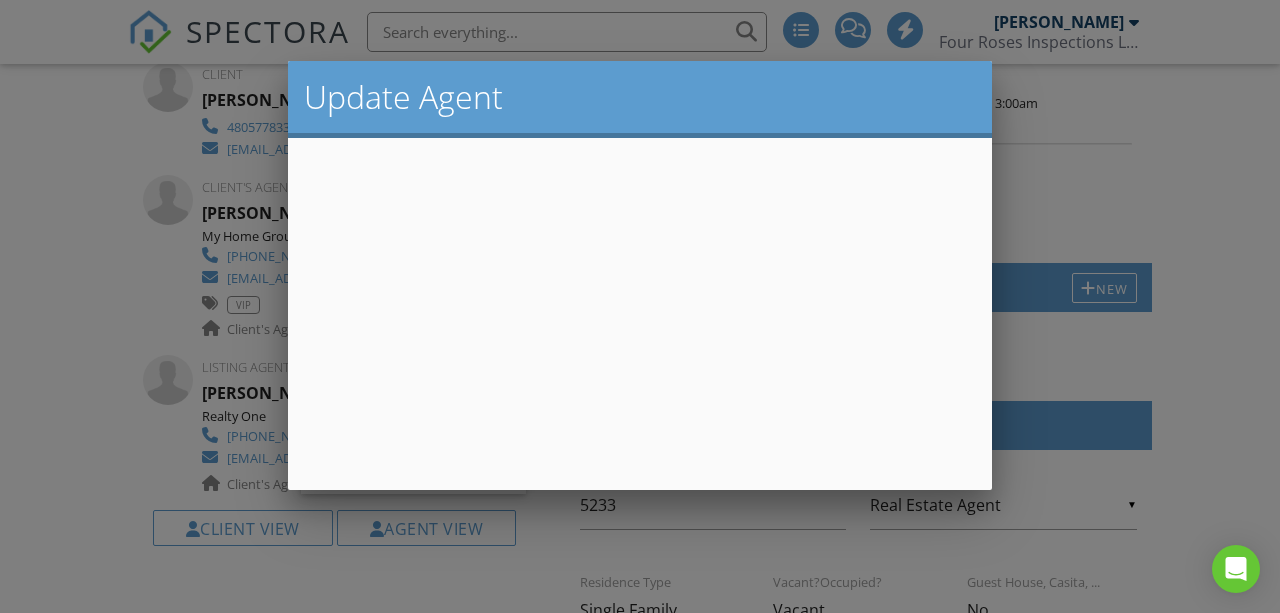 drag, startPoint x: 741, startPoint y: 86, endPoint x: 741, endPoint y: 24, distance: 62 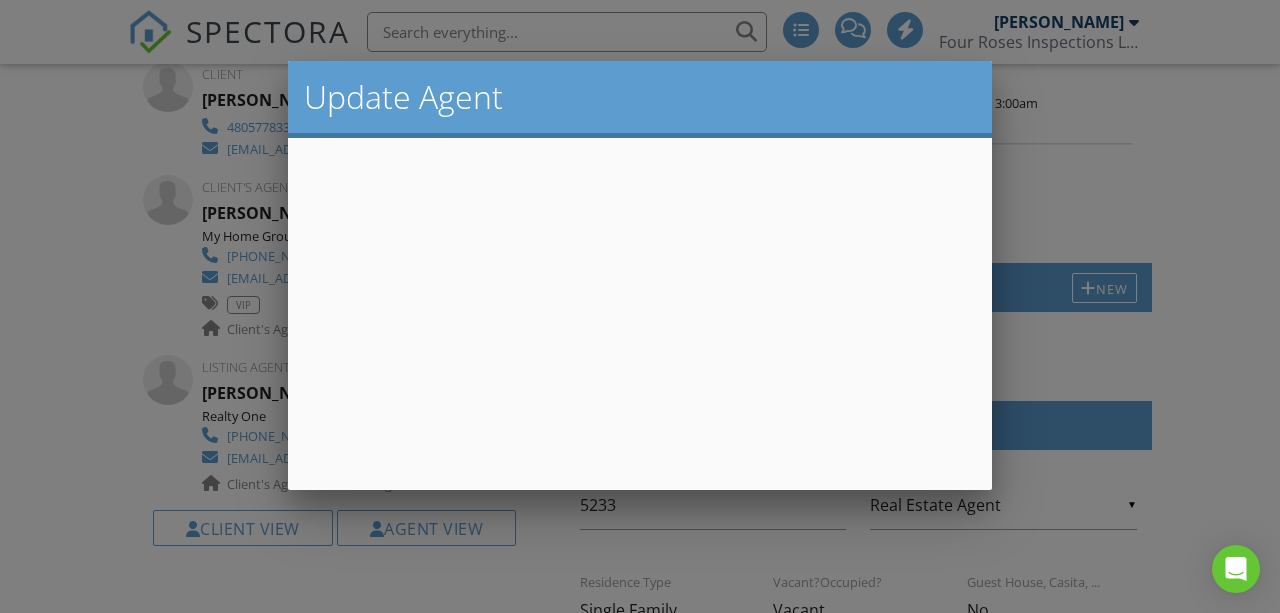 click at bounding box center (640, 283) 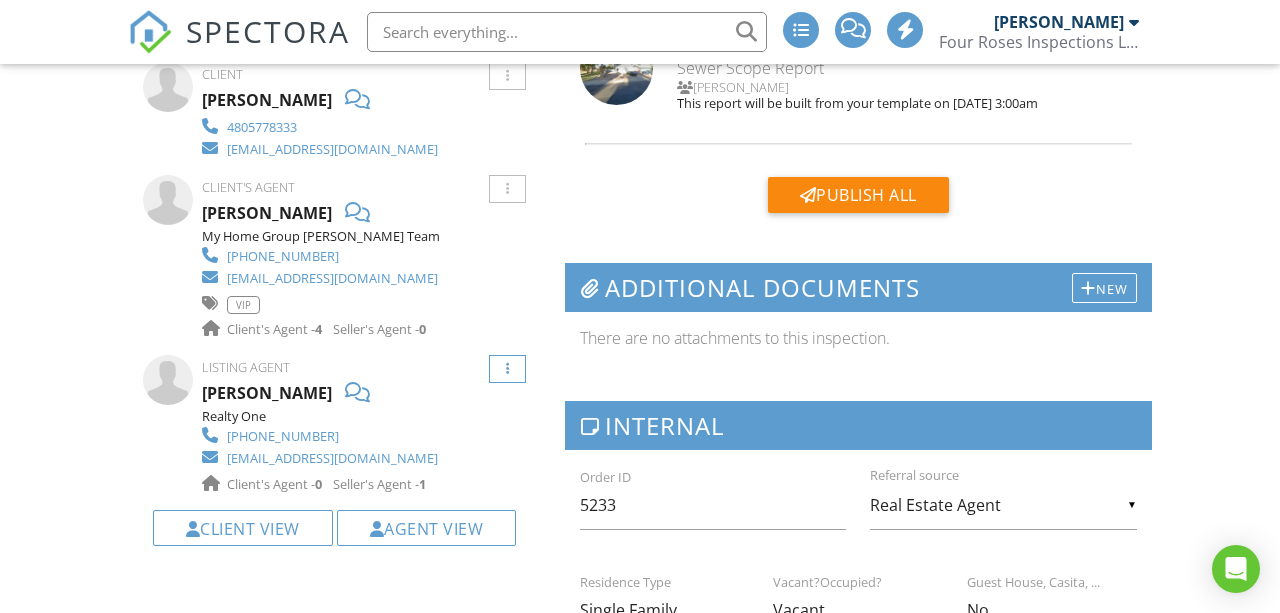 click at bounding box center (507, 369) 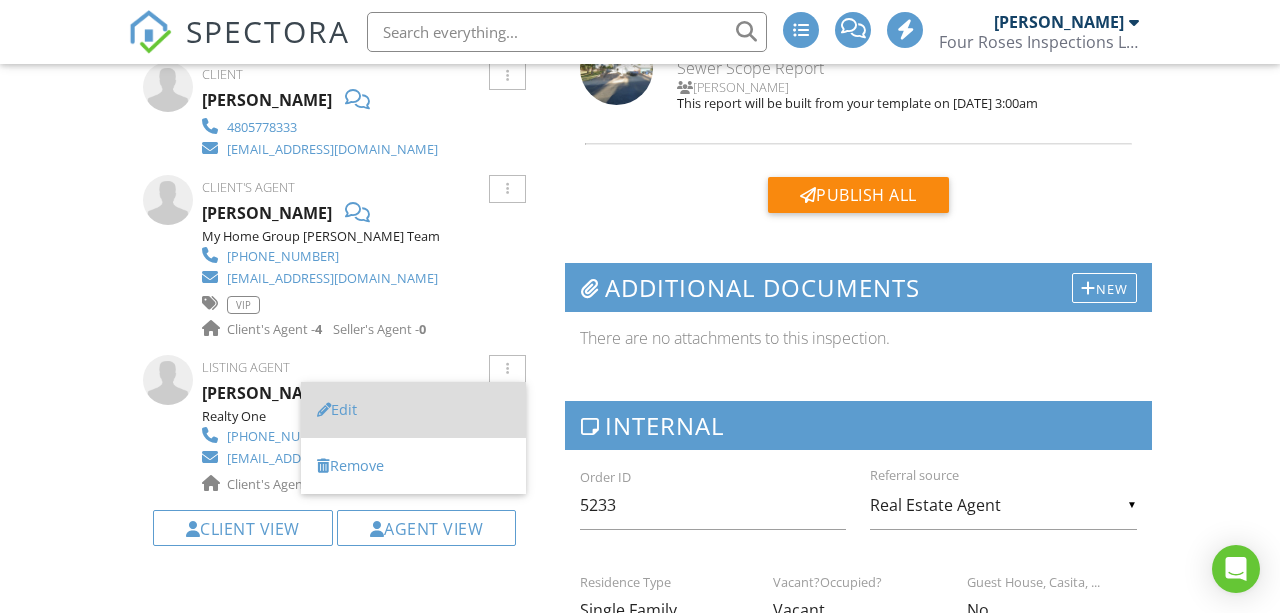 click on "Edit" at bounding box center [413, 410] 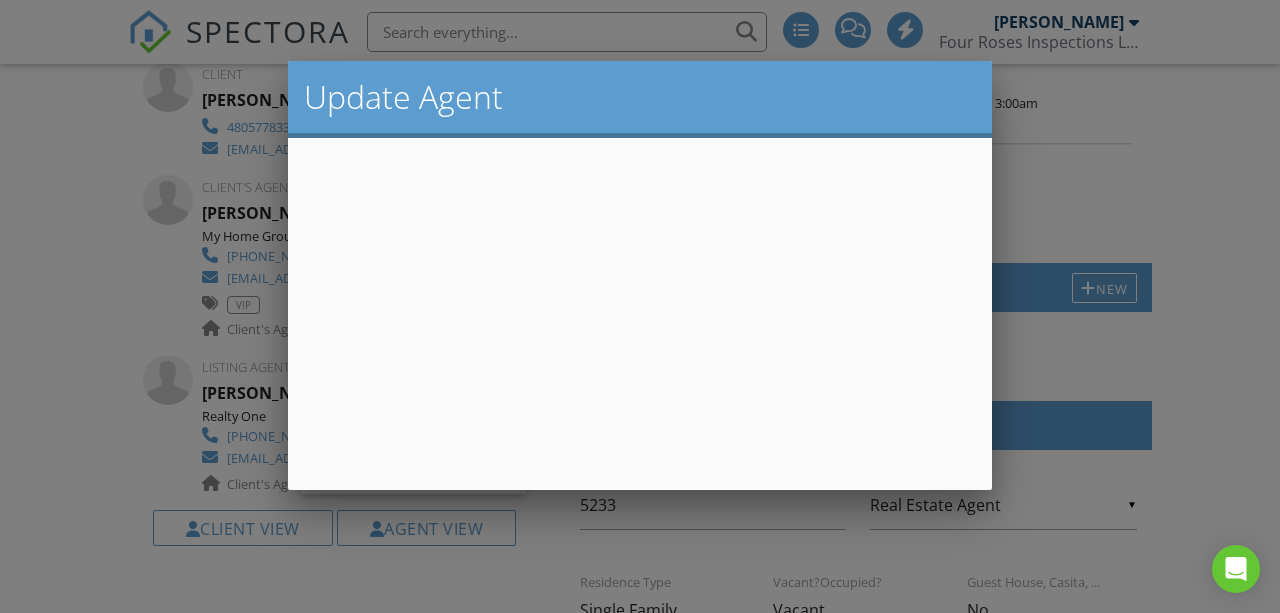click at bounding box center (640, 283) 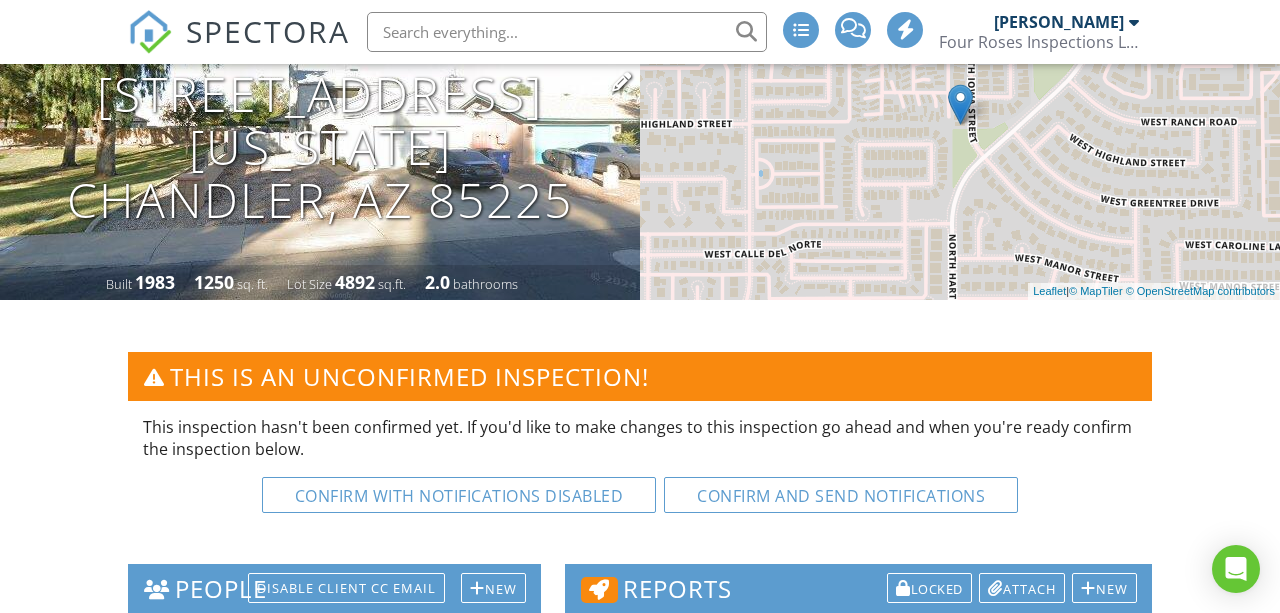 scroll, scrollTop: 0, scrollLeft: 0, axis: both 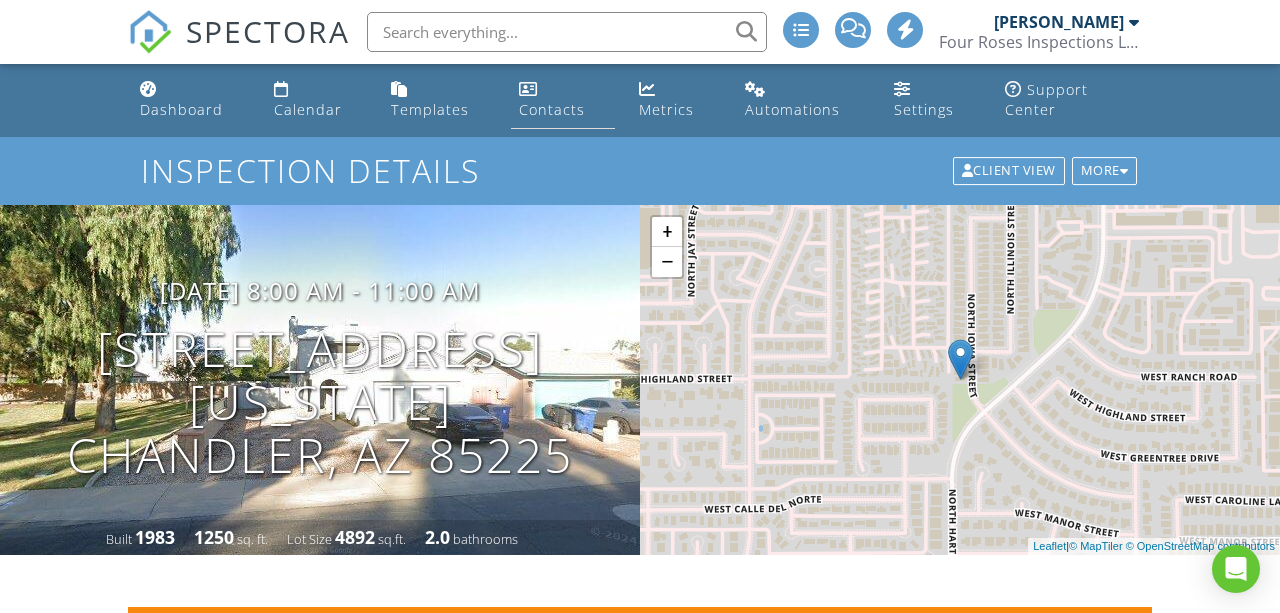 click on "Contacts" at bounding box center [552, 109] 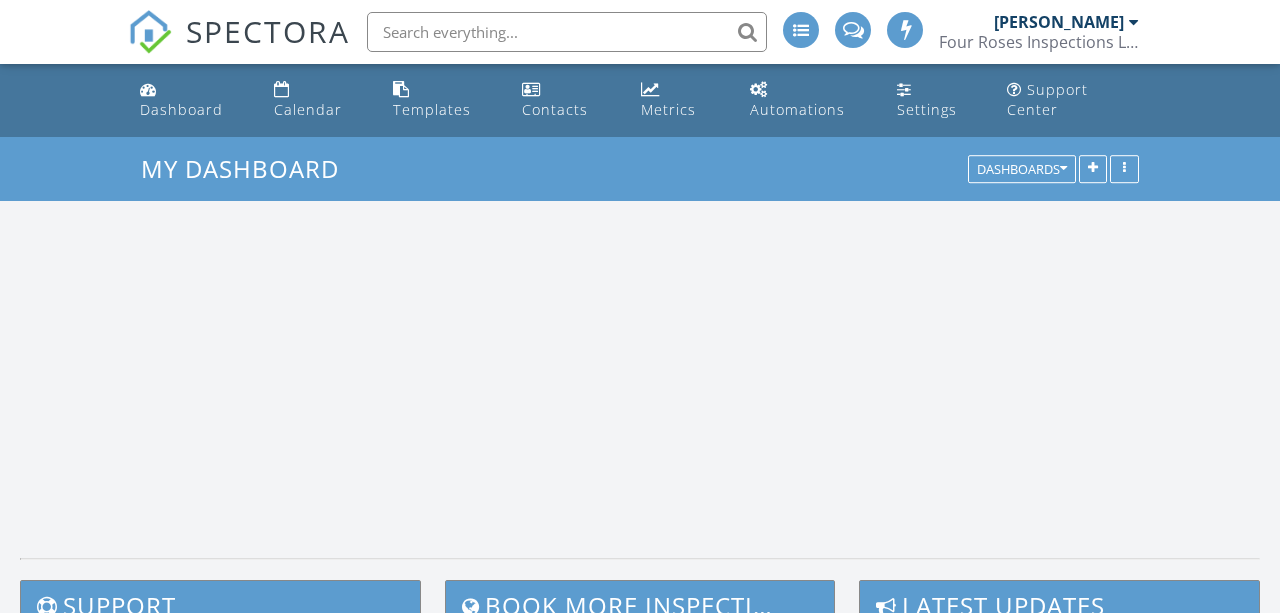 scroll, scrollTop: 0, scrollLeft: 0, axis: both 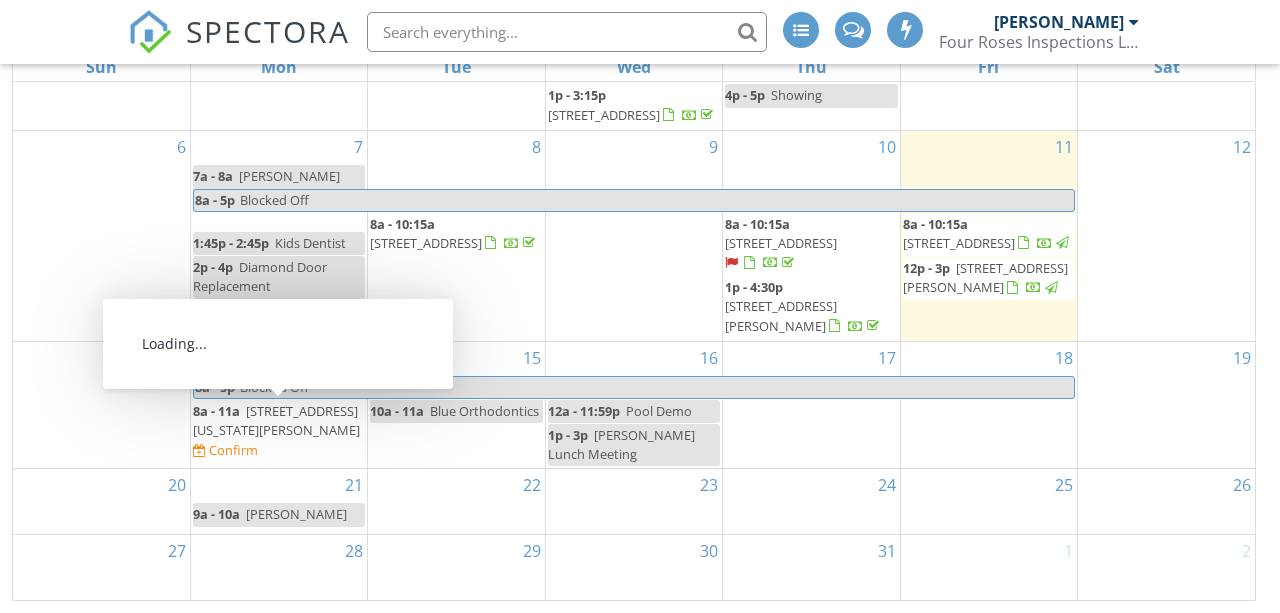click on "1882 N Iowa St, Chandler 85225" at bounding box center [276, 420] 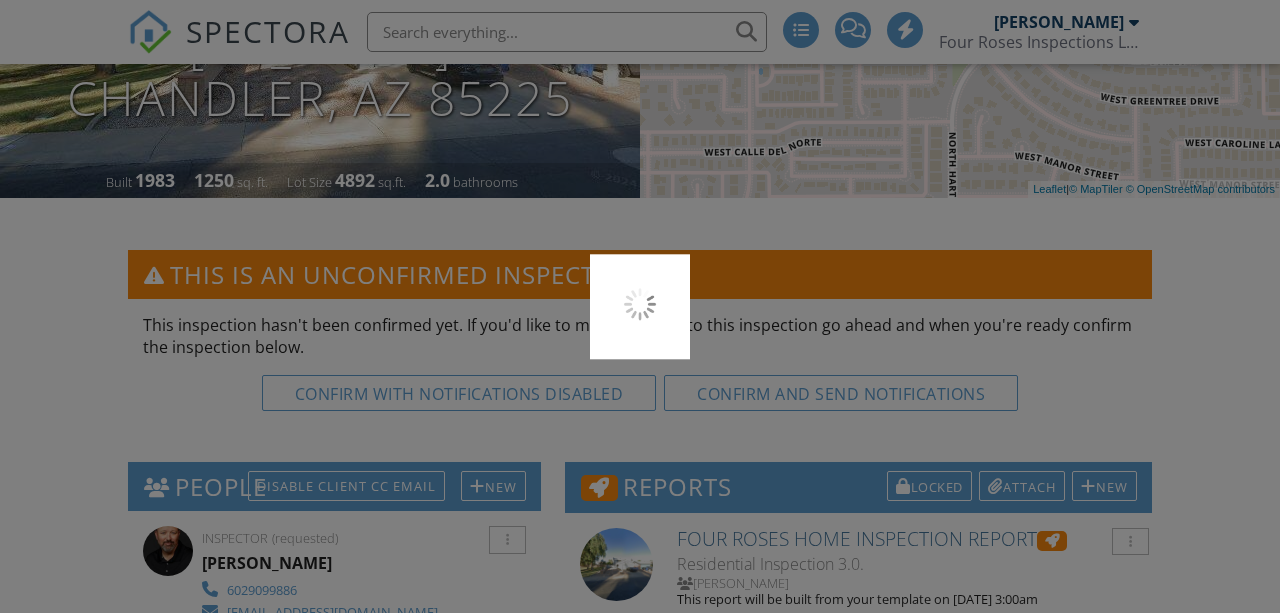 scroll, scrollTop: 357, scrollLeft: 0, axis: vertical 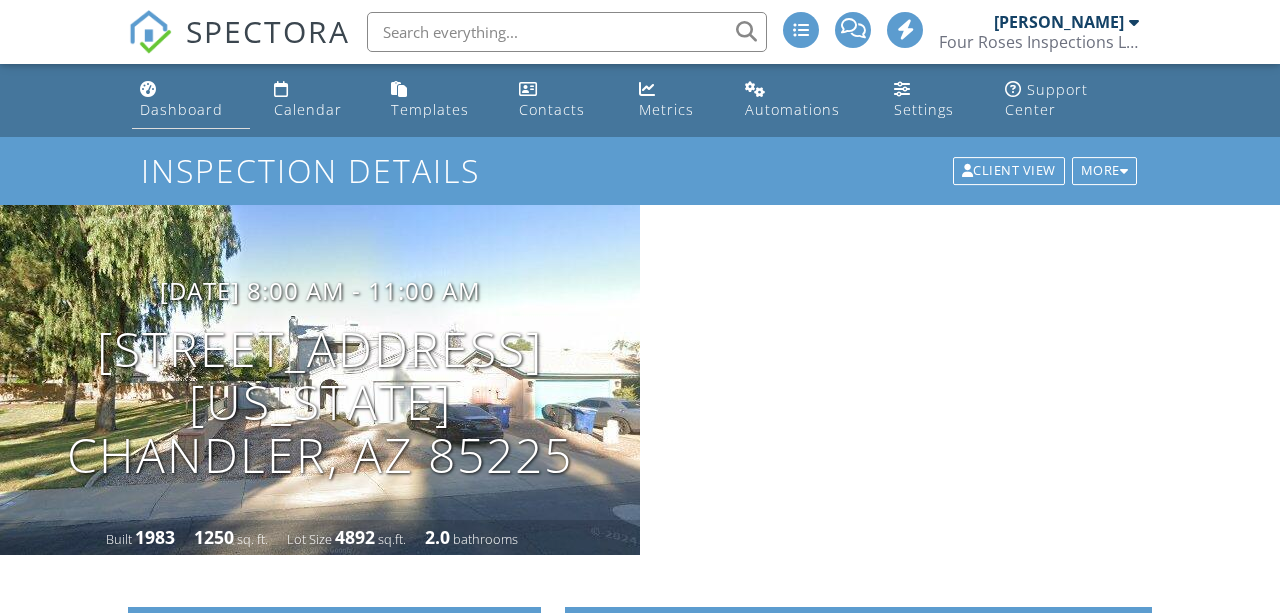 click on "Dashboard" at bounding box center (181, 109) 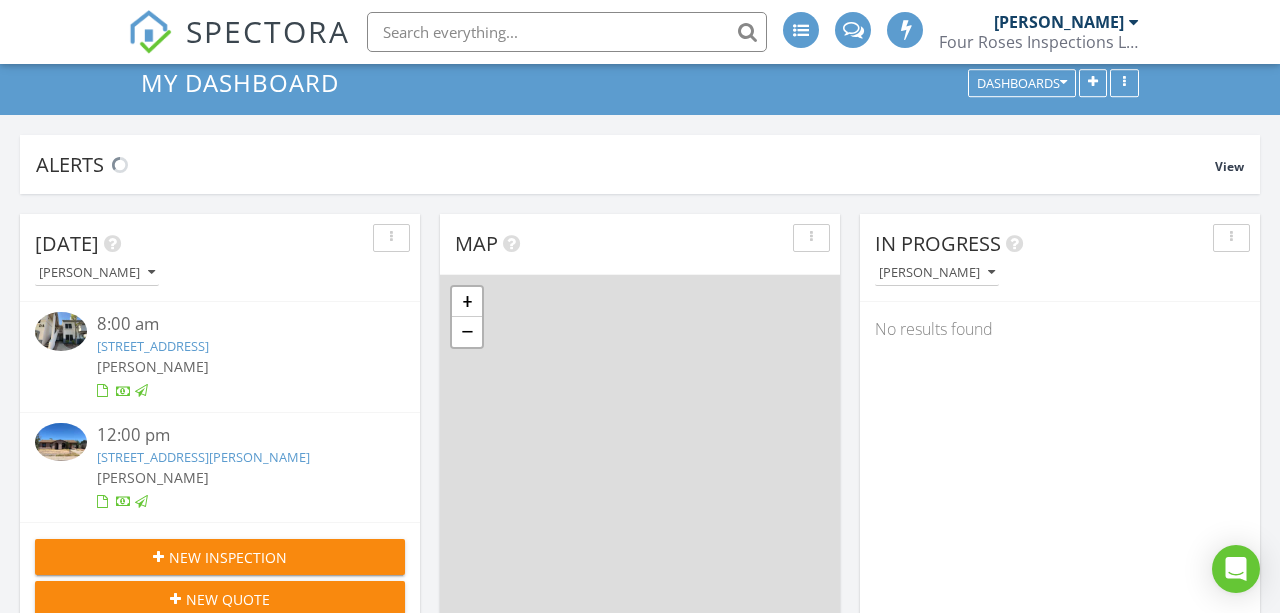 scroll, scrollTop: 115, scrollLeft: 0, axis: vertical 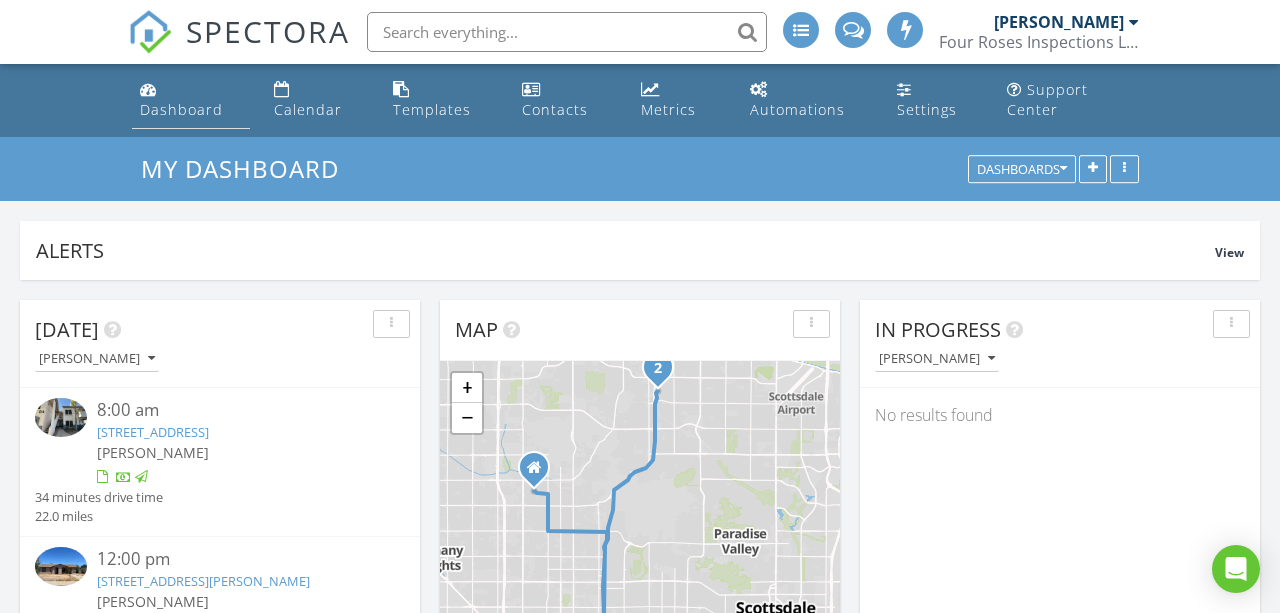 click on "Dashboard" at bounding box center (181, 109) 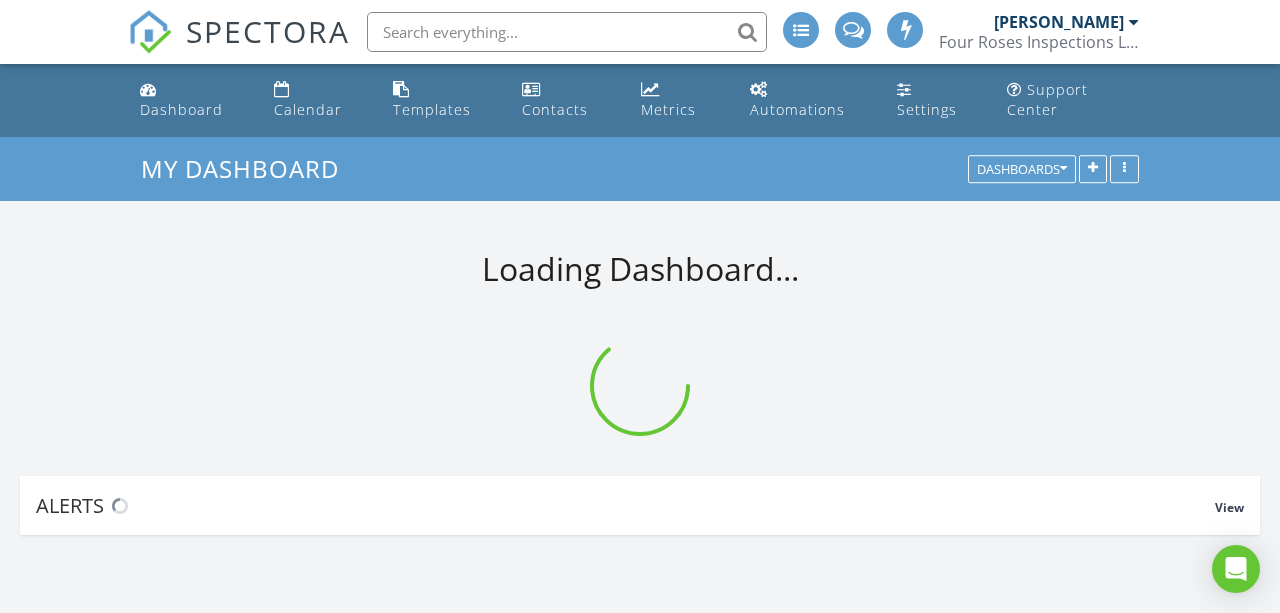 scroll, scrollTop: 0, scrollLeft: 0, axis: both 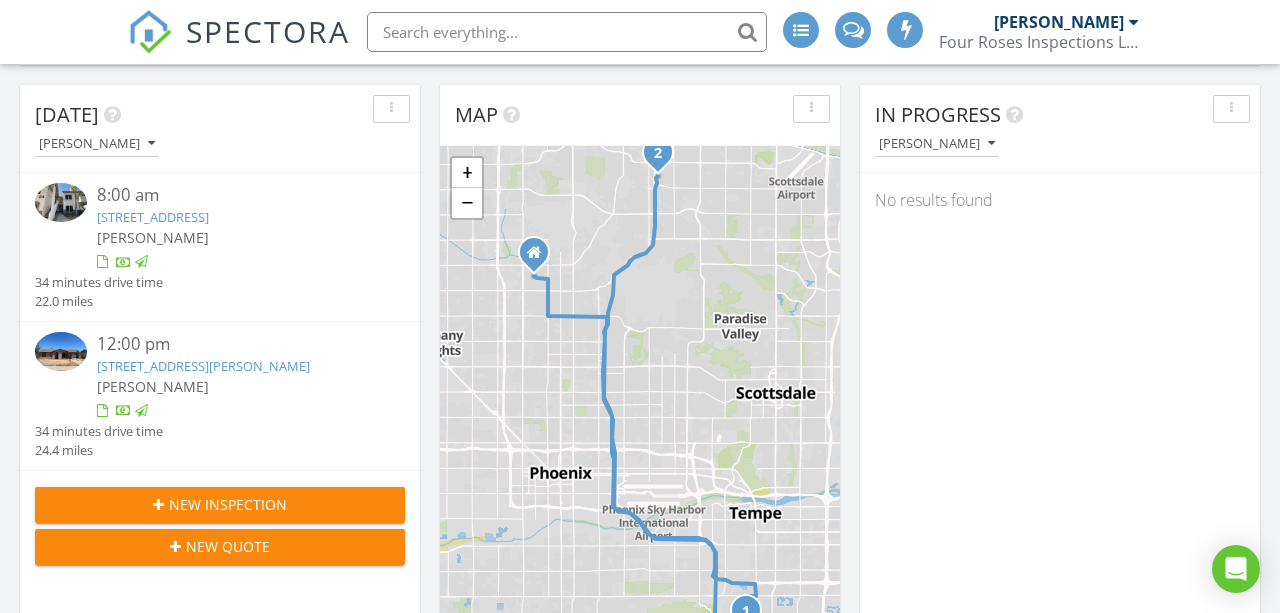 click on "New Inspection" at bounding box center (228, 504) 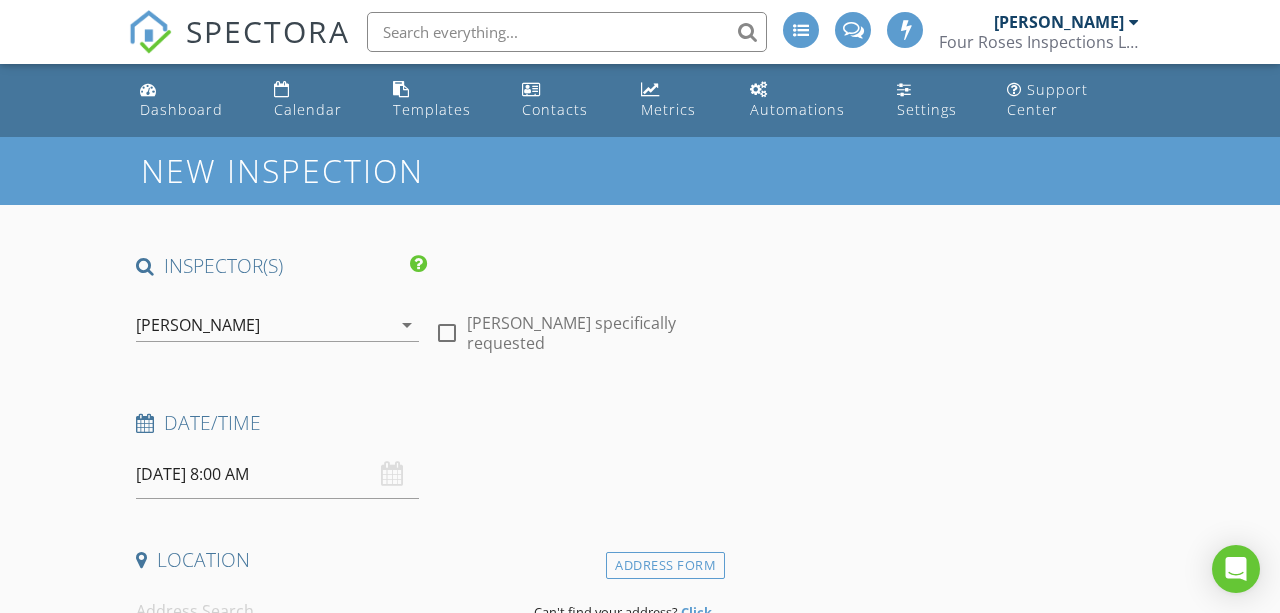 scroll, scrollTop: 0, scrollLeft: 0, axis: both 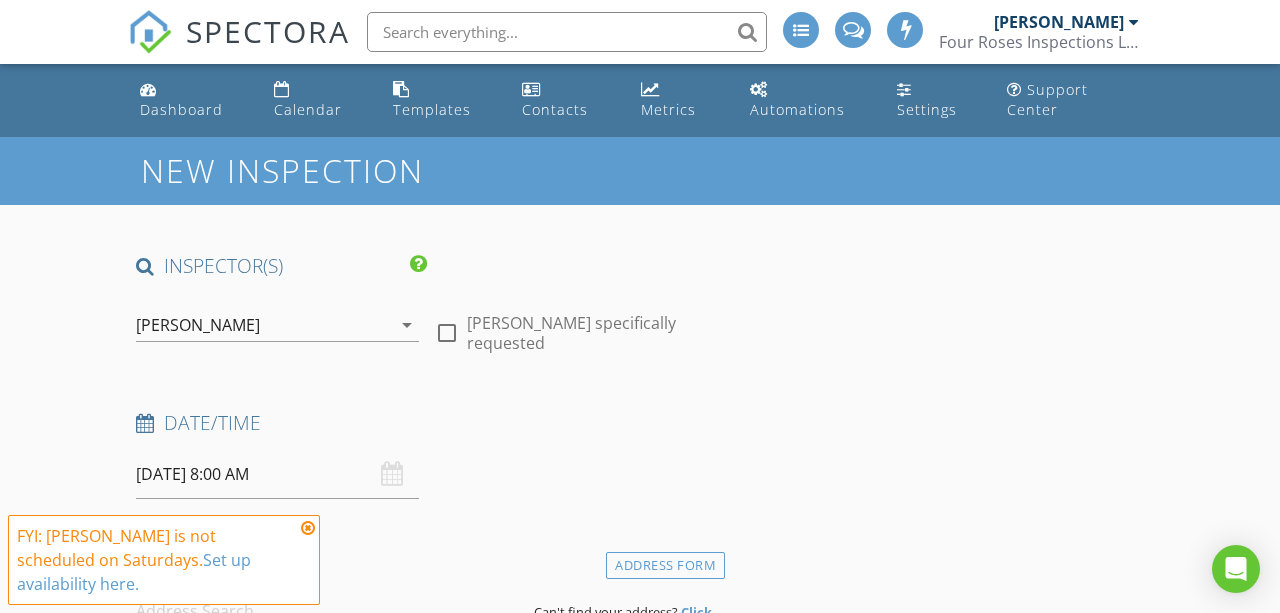 click at bounding box center [447, 333] 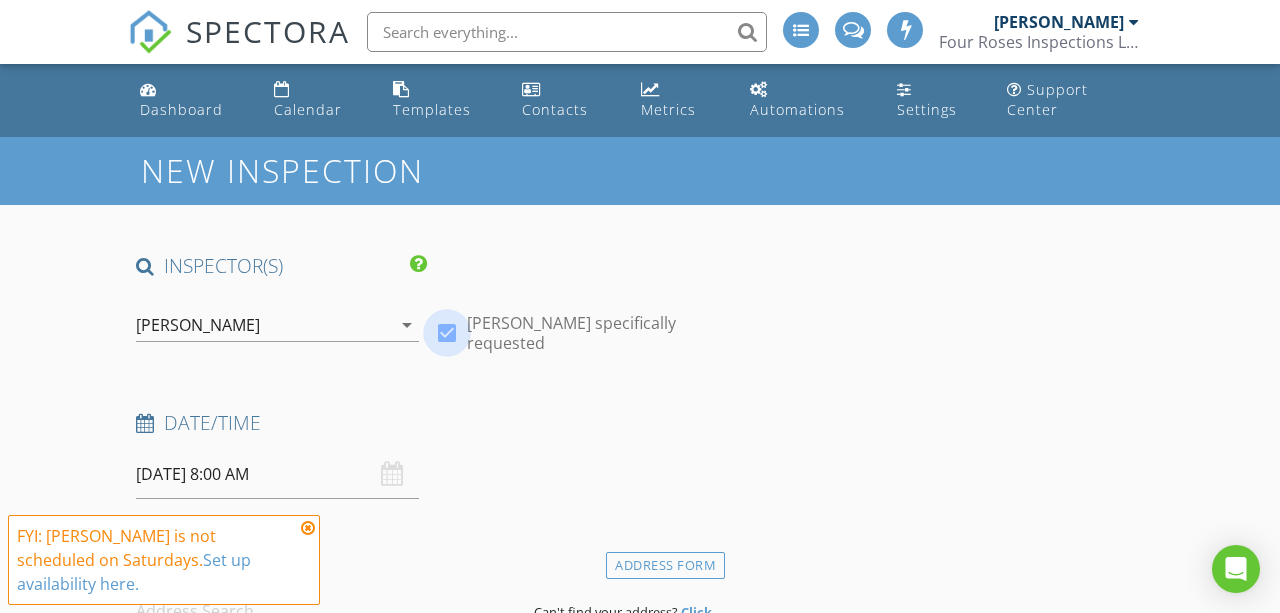 checkbox on "true" 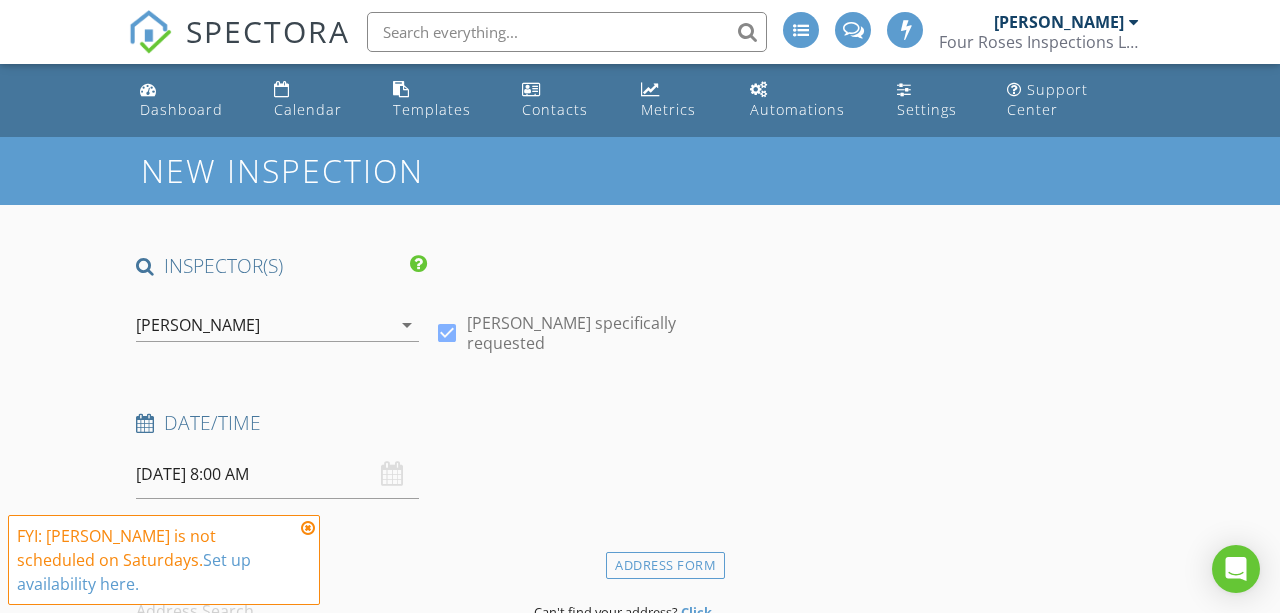 scroll, scrollTop: 6, scrollLeft: 0, axis: vertical 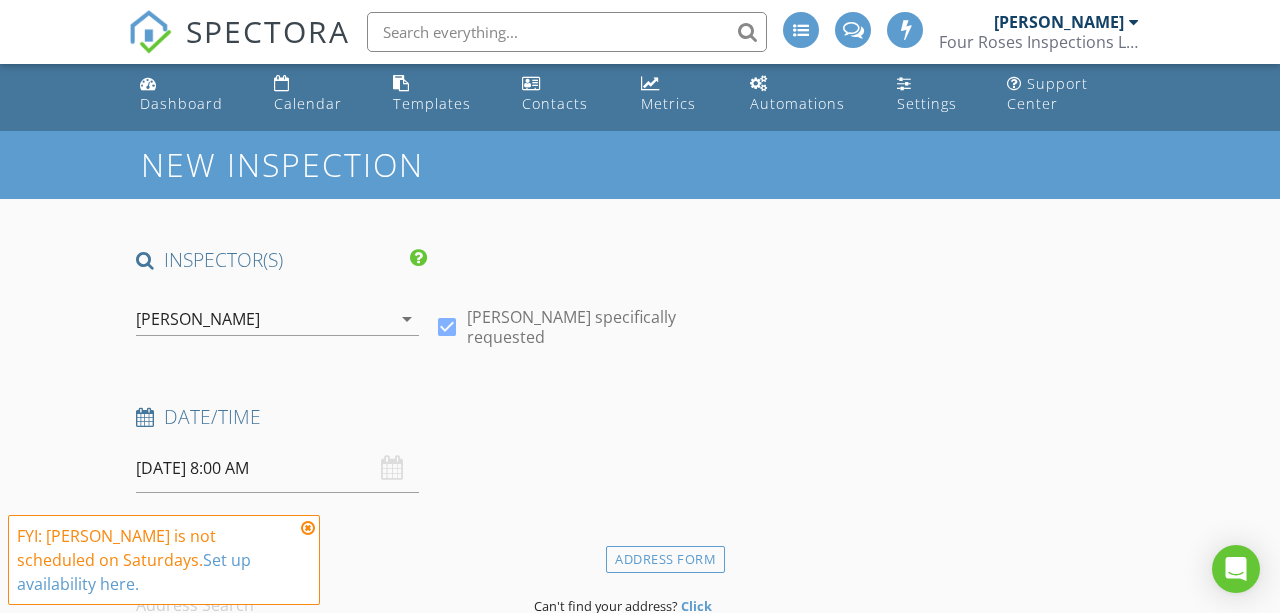 click at bounding box center [277, 350] 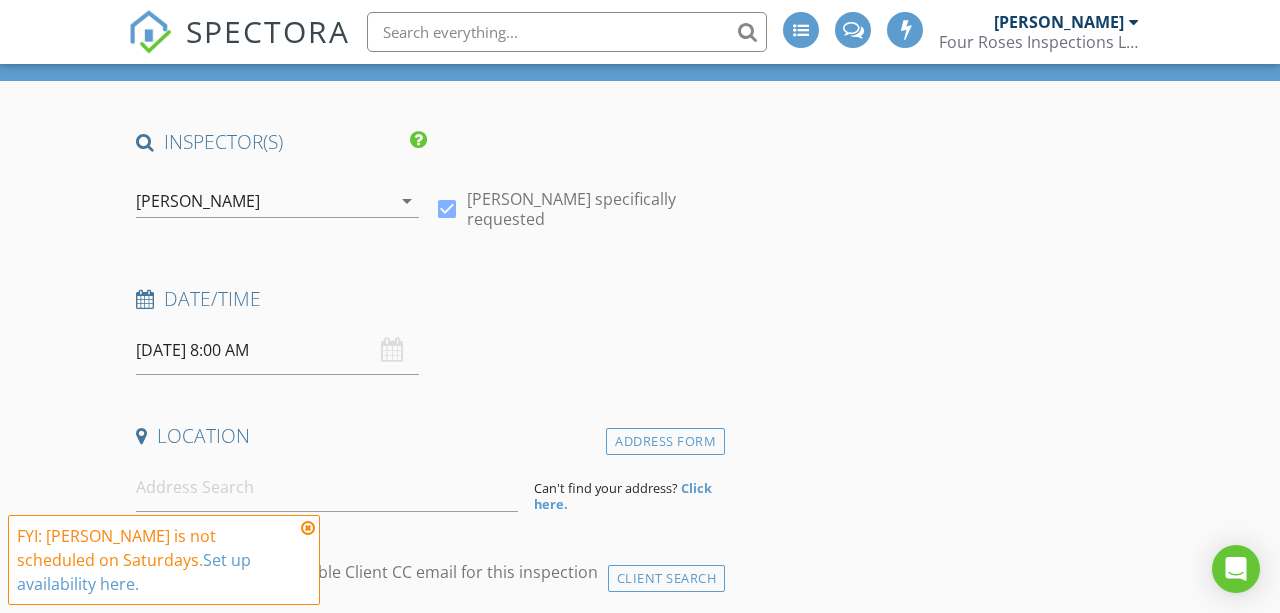 click on "[DATE] 8:00 AM" at bounding box center (277, 350) 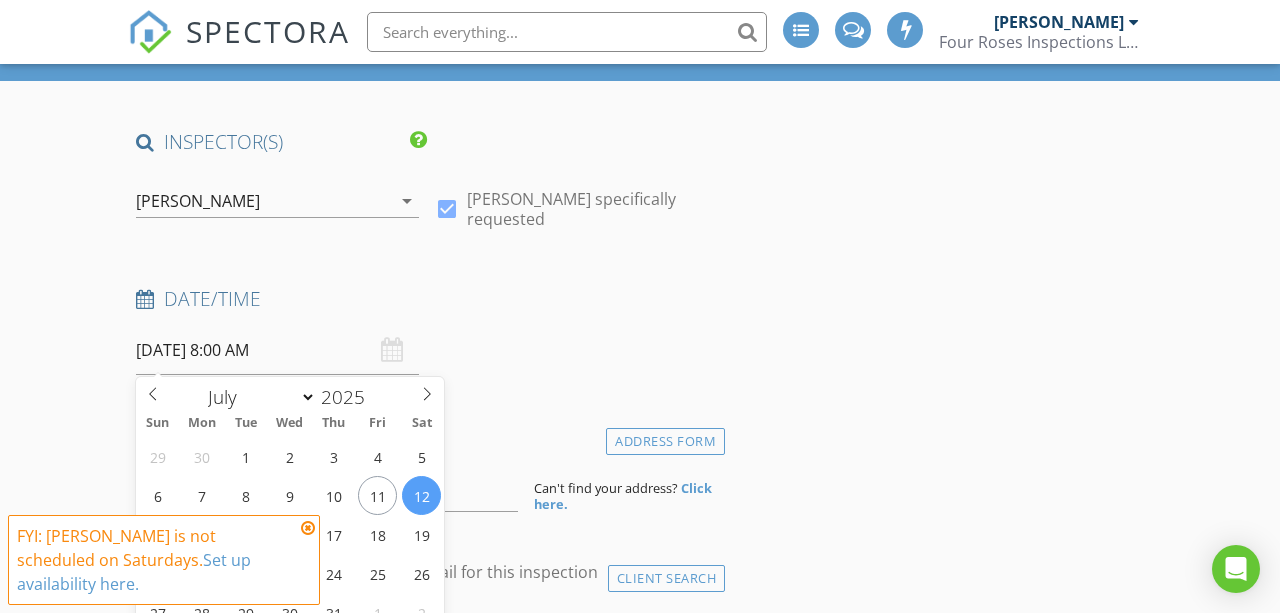 click at bounding box center (308, 528) 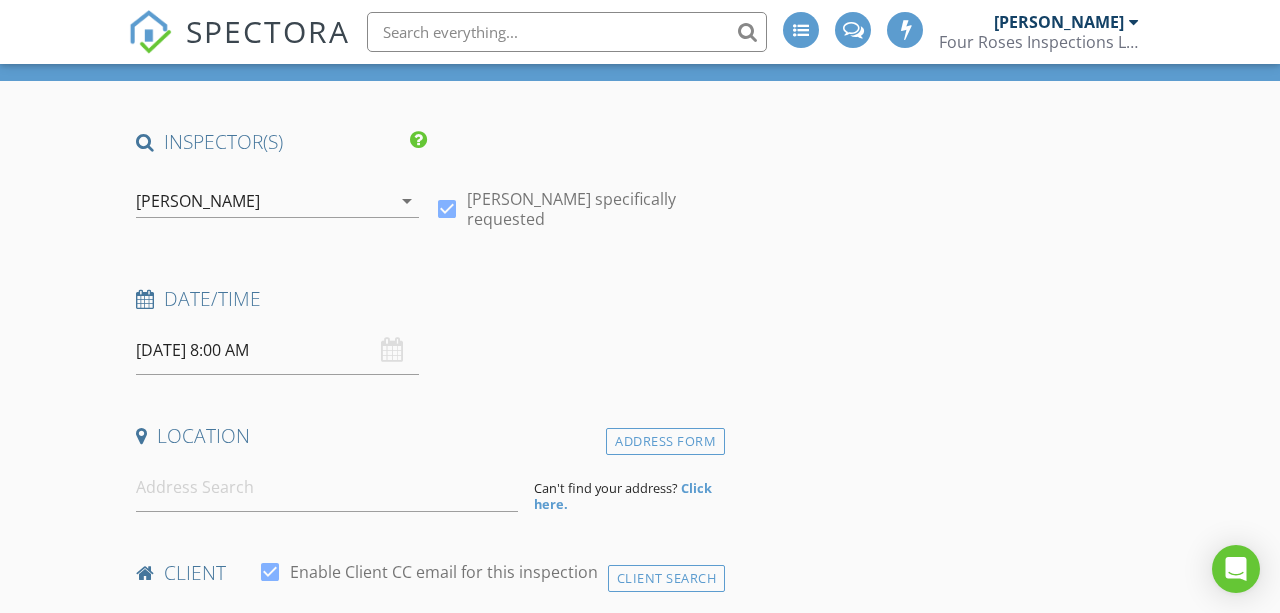 click on "[DATE] 8:00 AM" at bounding box center [277, 350] 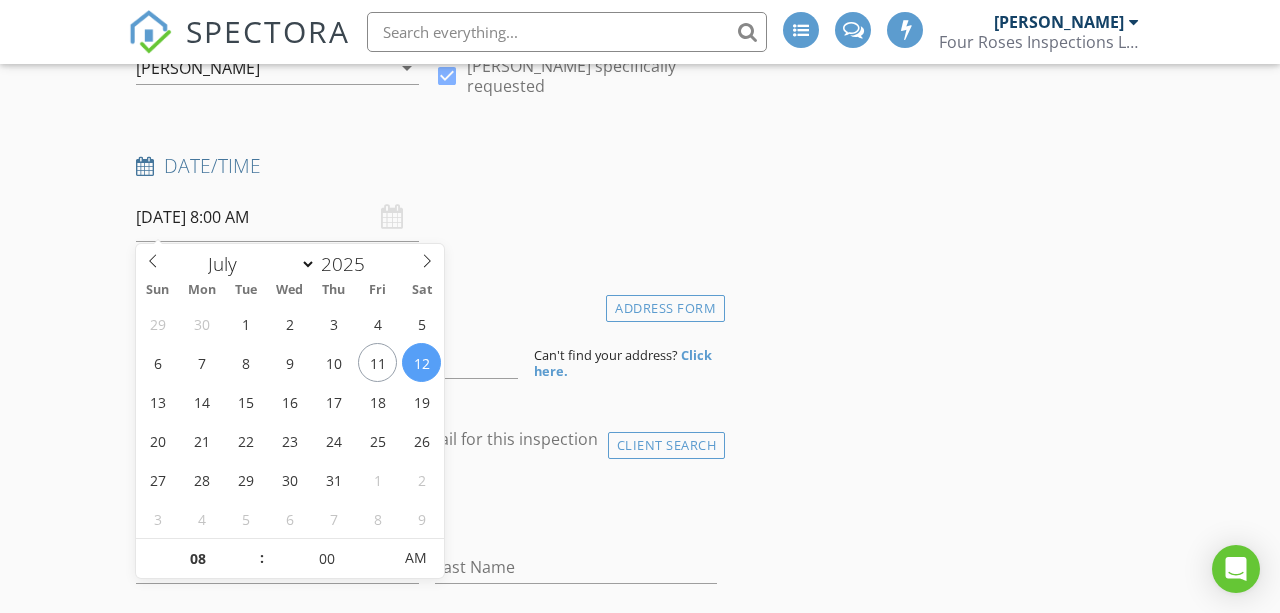 scroll, scrollTop: 293, scrollLeft: 0, axis: vertical 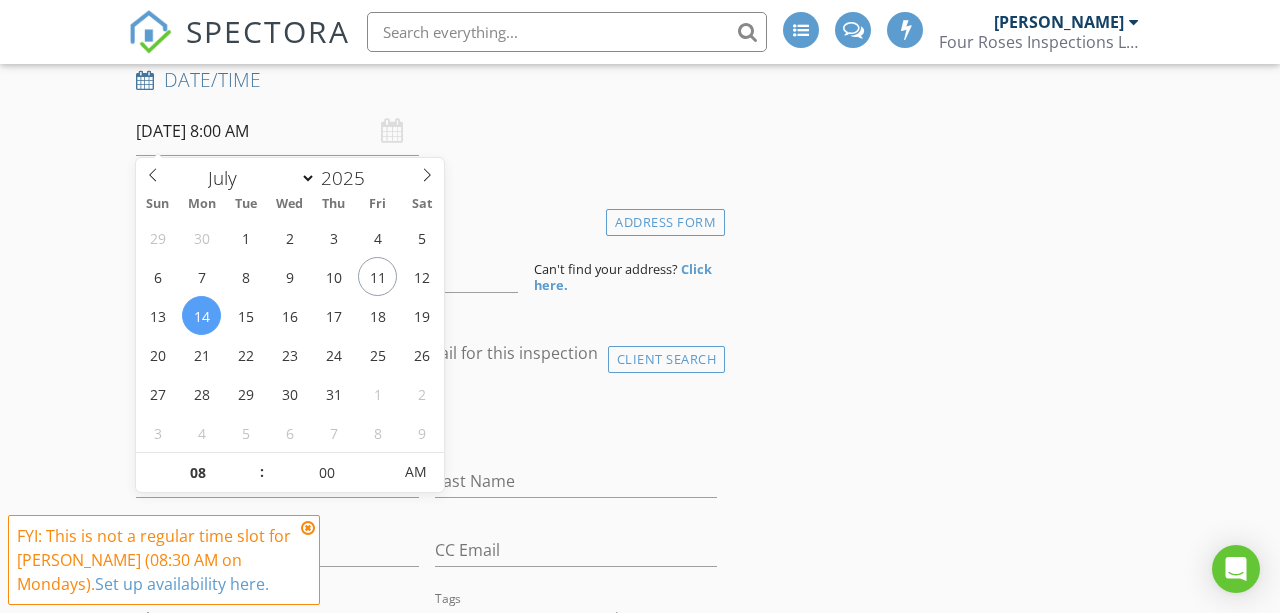 click at bounding box center [308, 528] 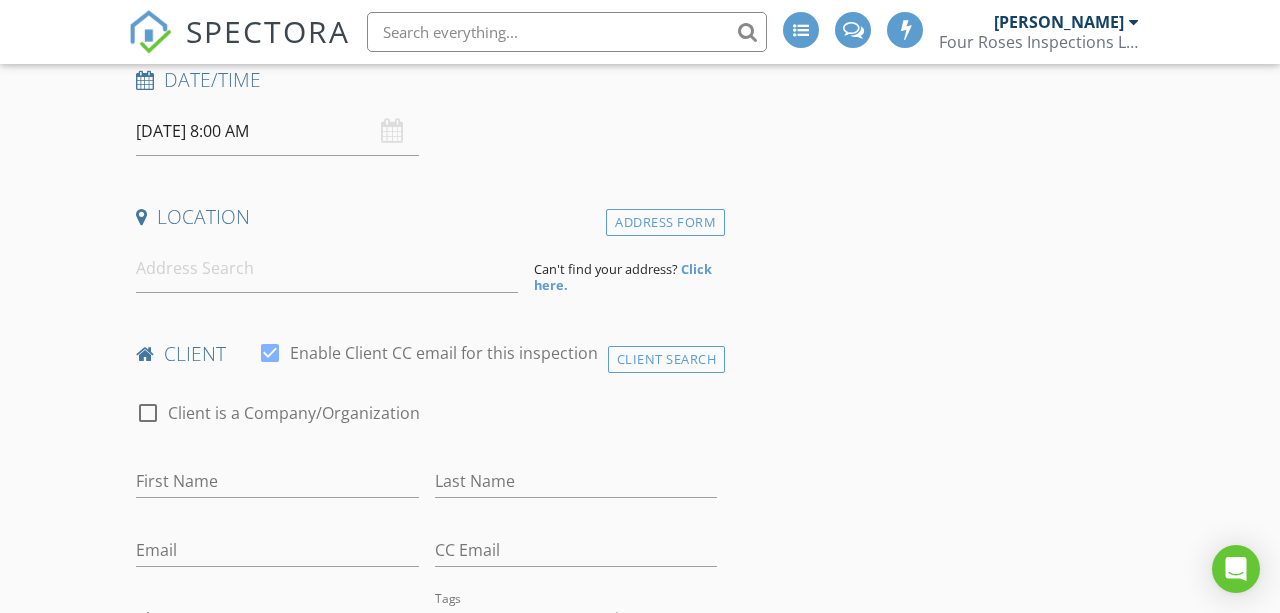 click on "[DATE] 8:00 AM" at bounding box center (277, 131) 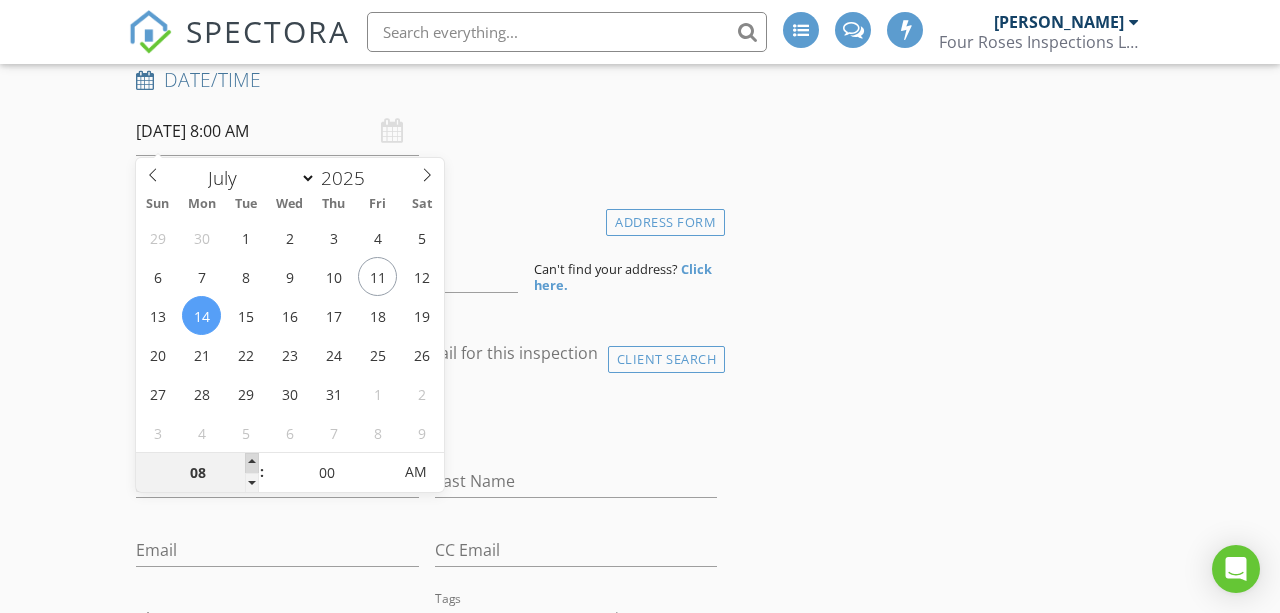 click at bounding box center [252, 463] 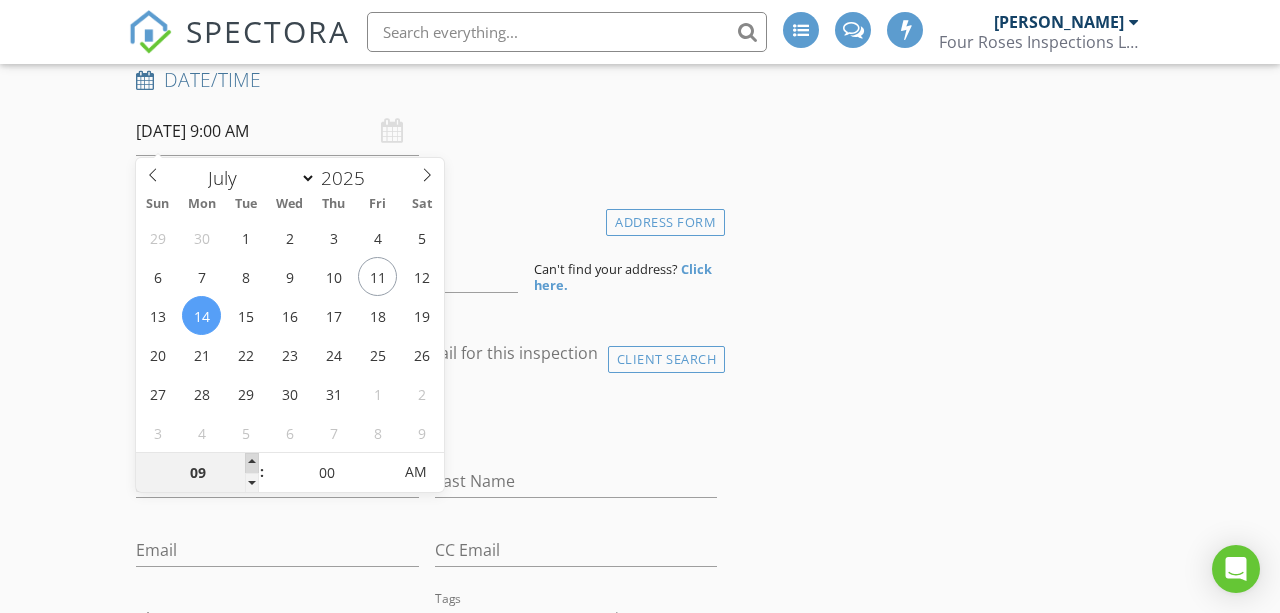 type on "07/14/2025 10:00 AM" 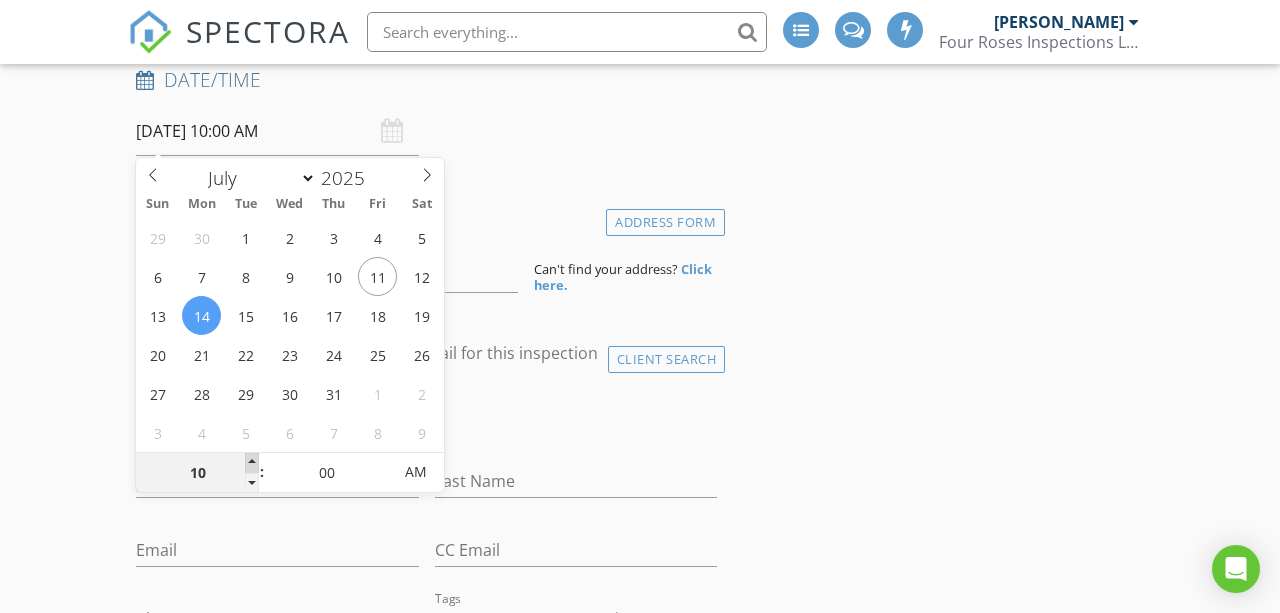 click at bounding box center (252, 463) 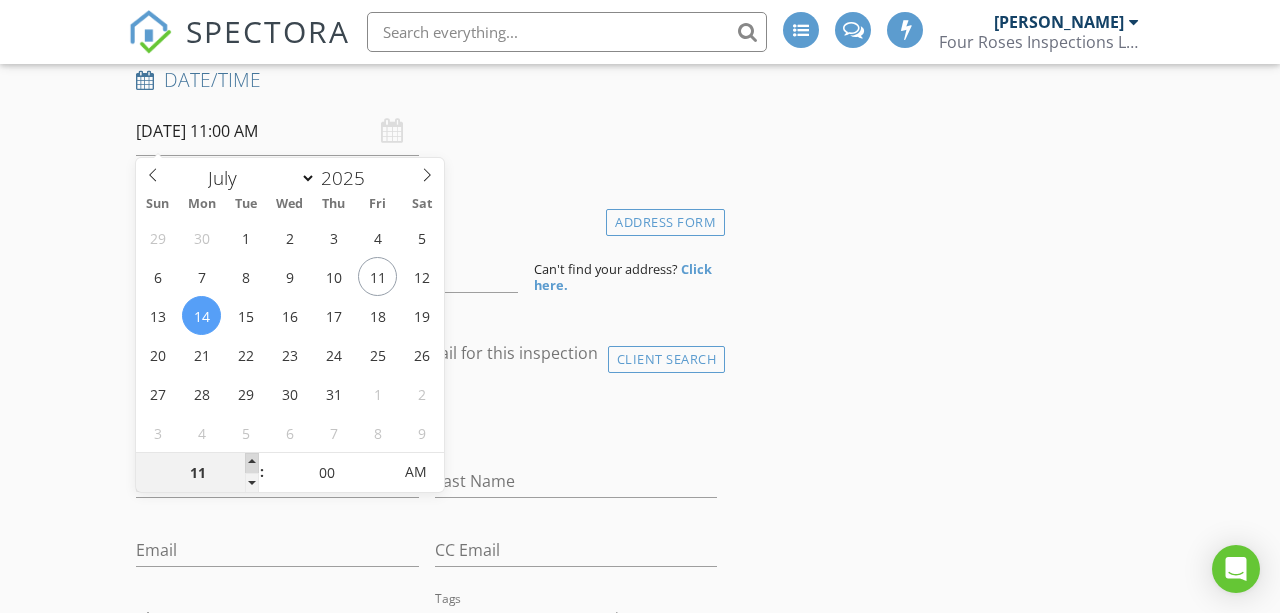 type on "07/14/2025 12:00 PM" 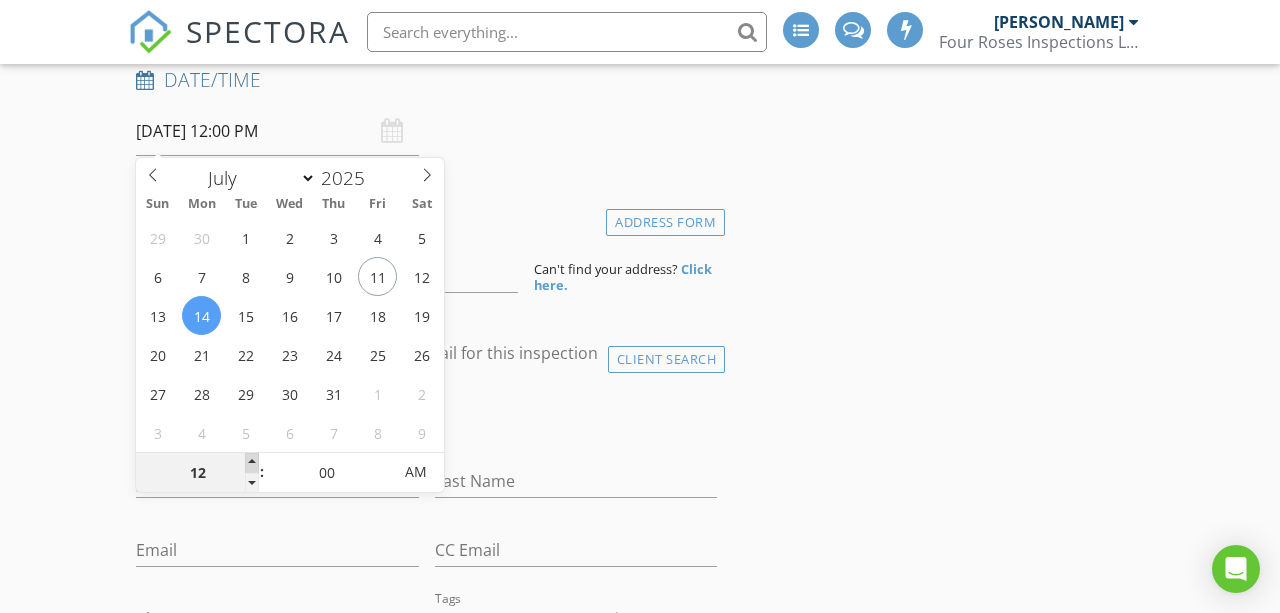 click at bounding box center (252, 463) 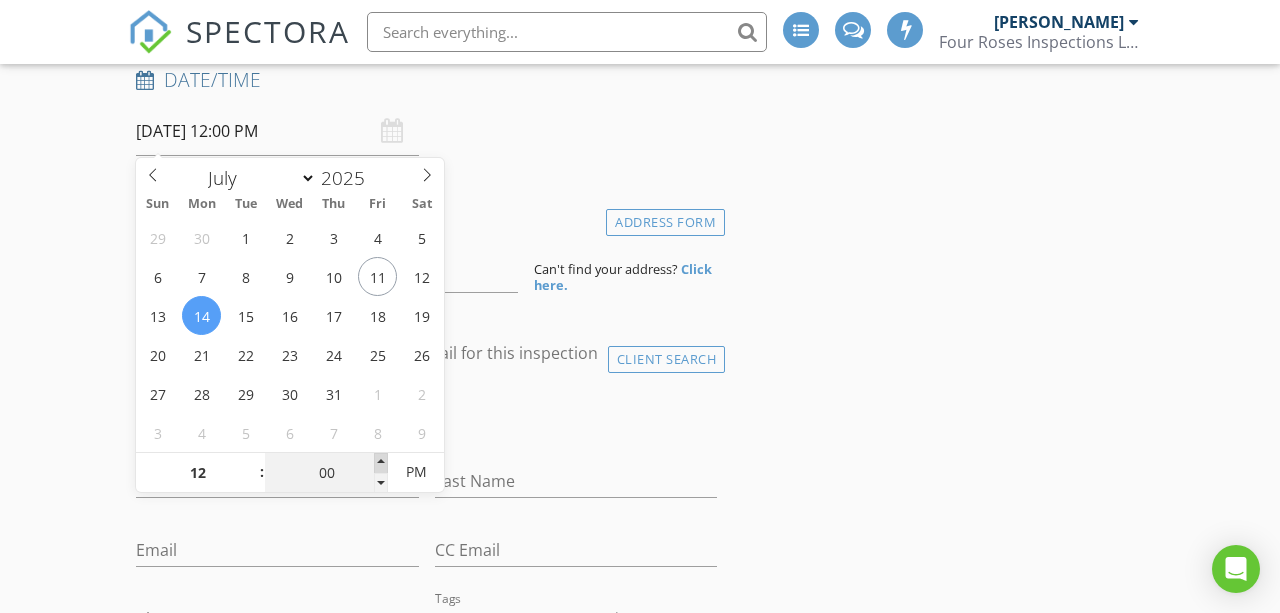 click at bounding box center [381, 463] 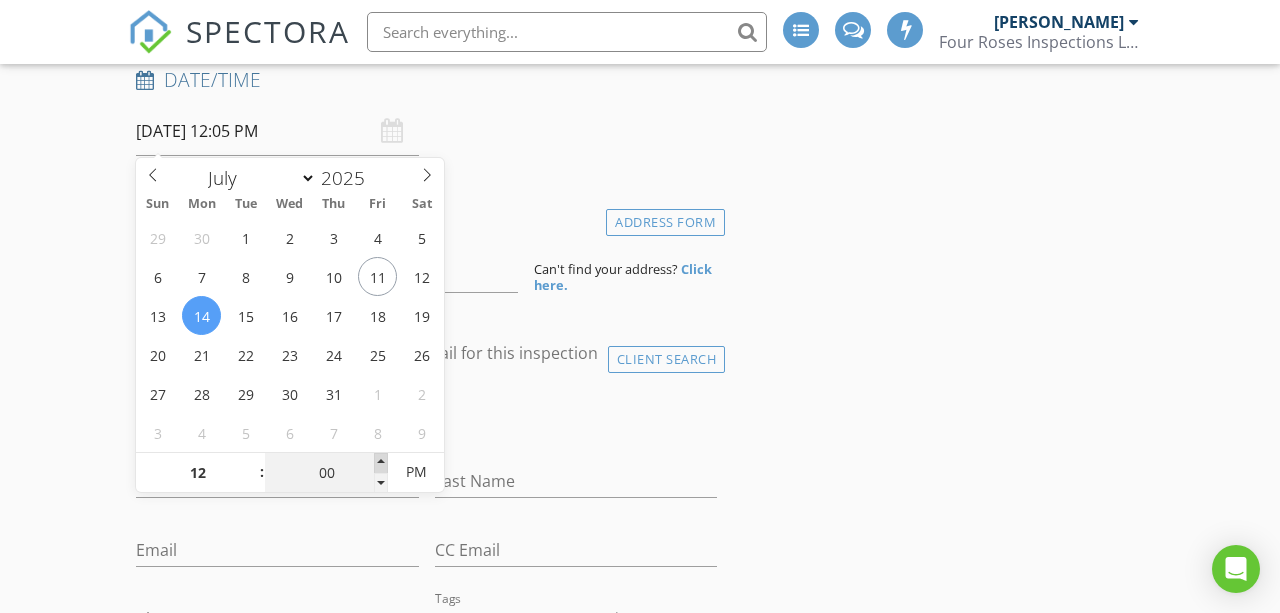 type on "05" 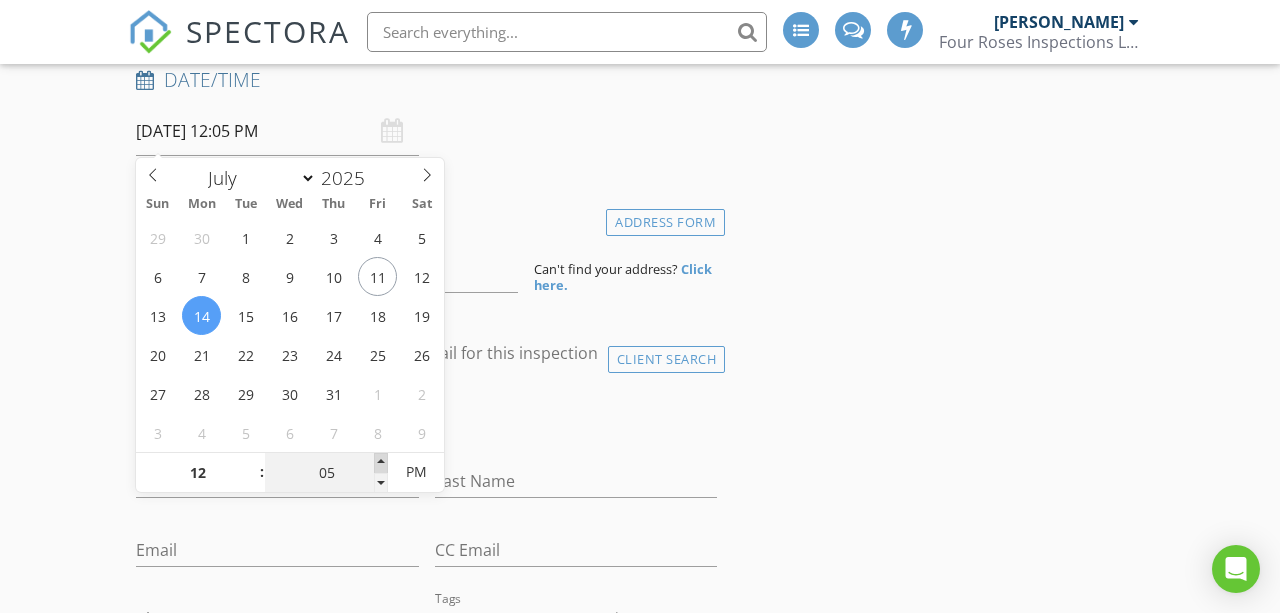 type on "07/14/2025 12:10 PM" 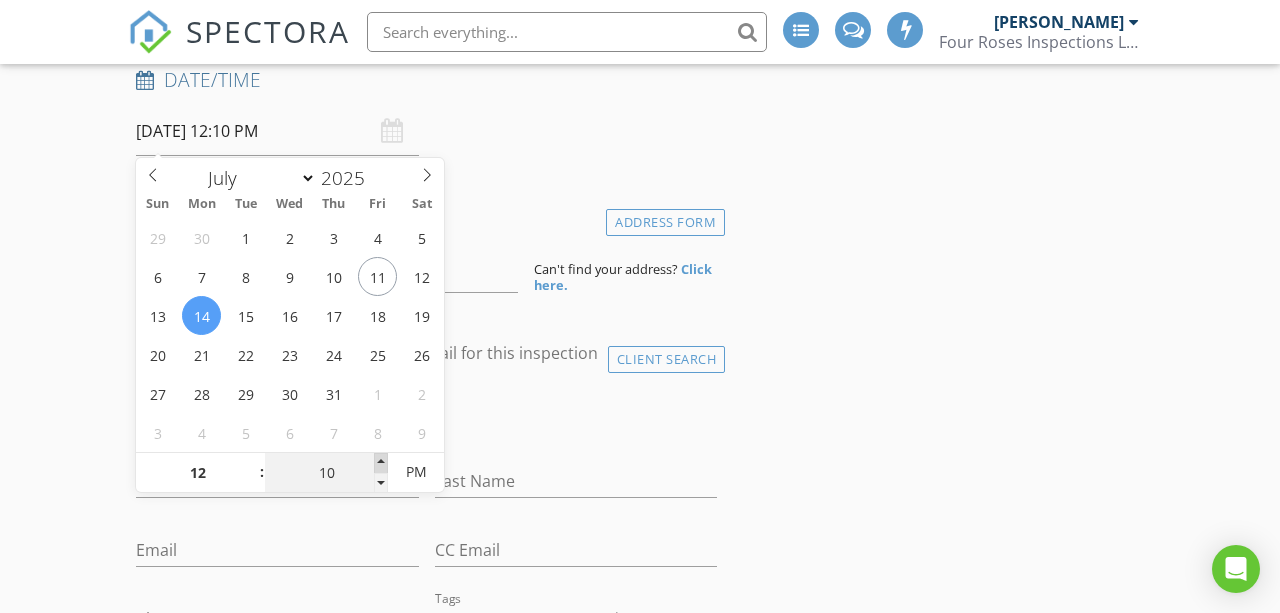 click at bounding box center (381, 463) 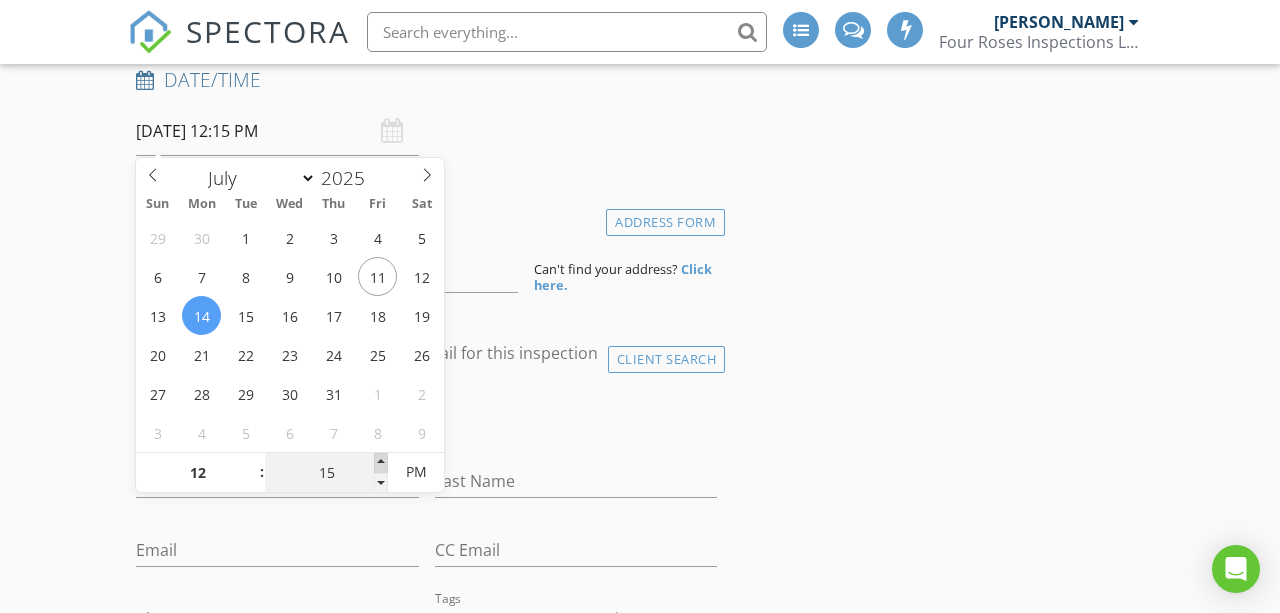 click at bounding box center (381, 463) 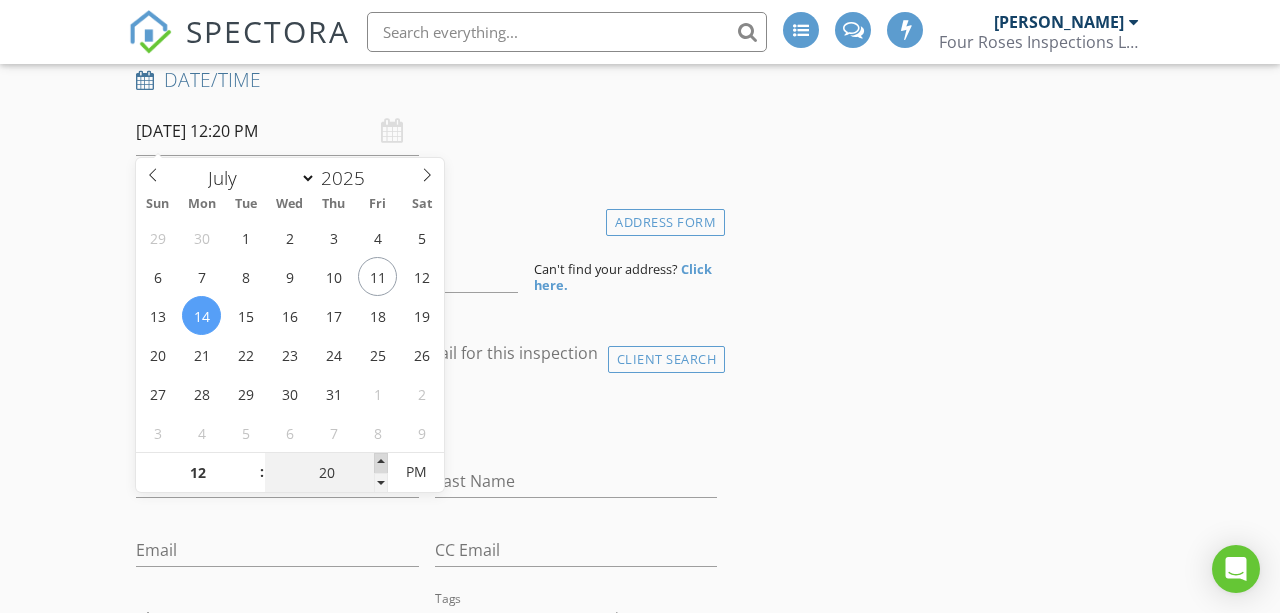 click at bounding box center (381, 463) 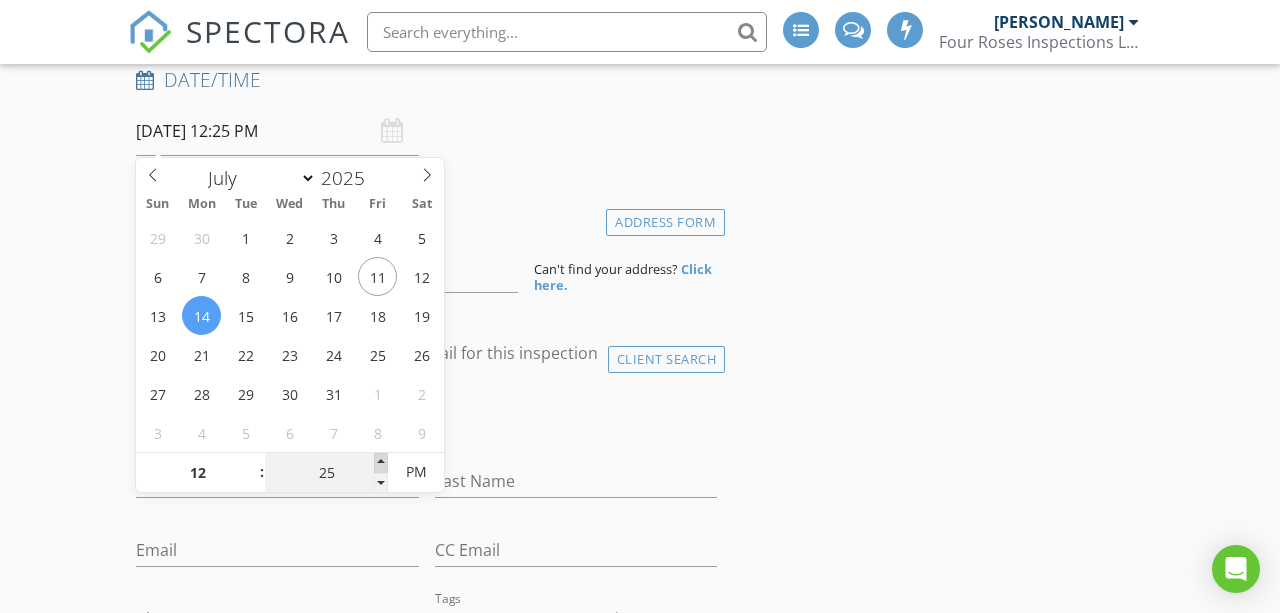 click at bounding box center (381, 463) 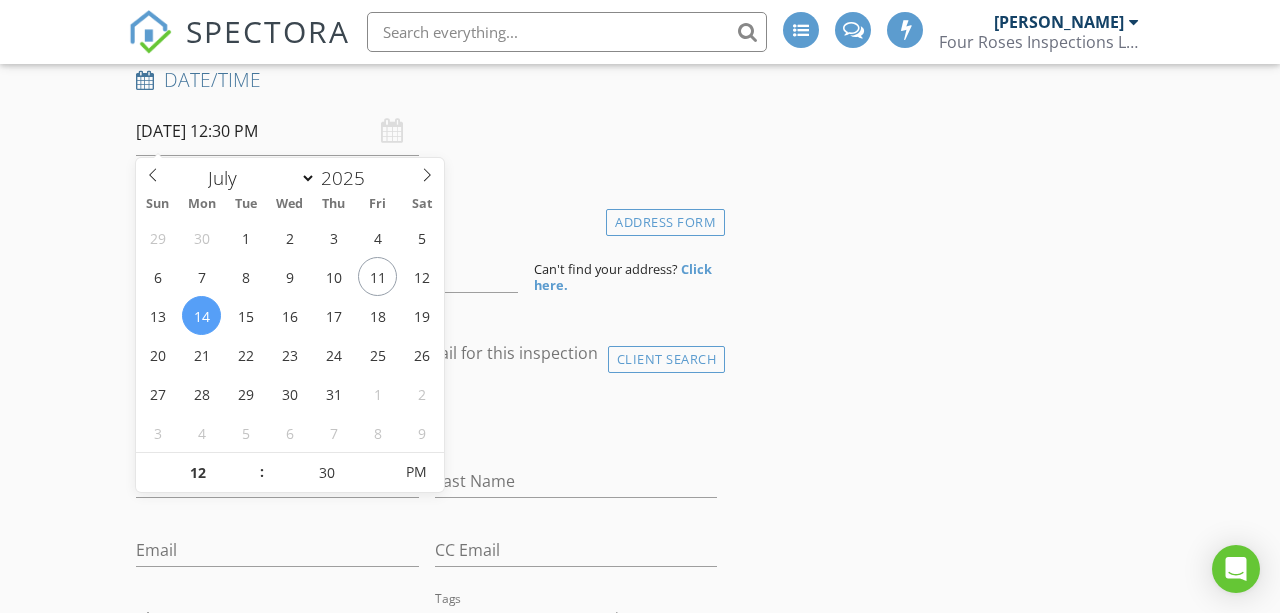 click on "check_box_outline_blank Client is a Company/Organization" at bounding box center (426, 423) 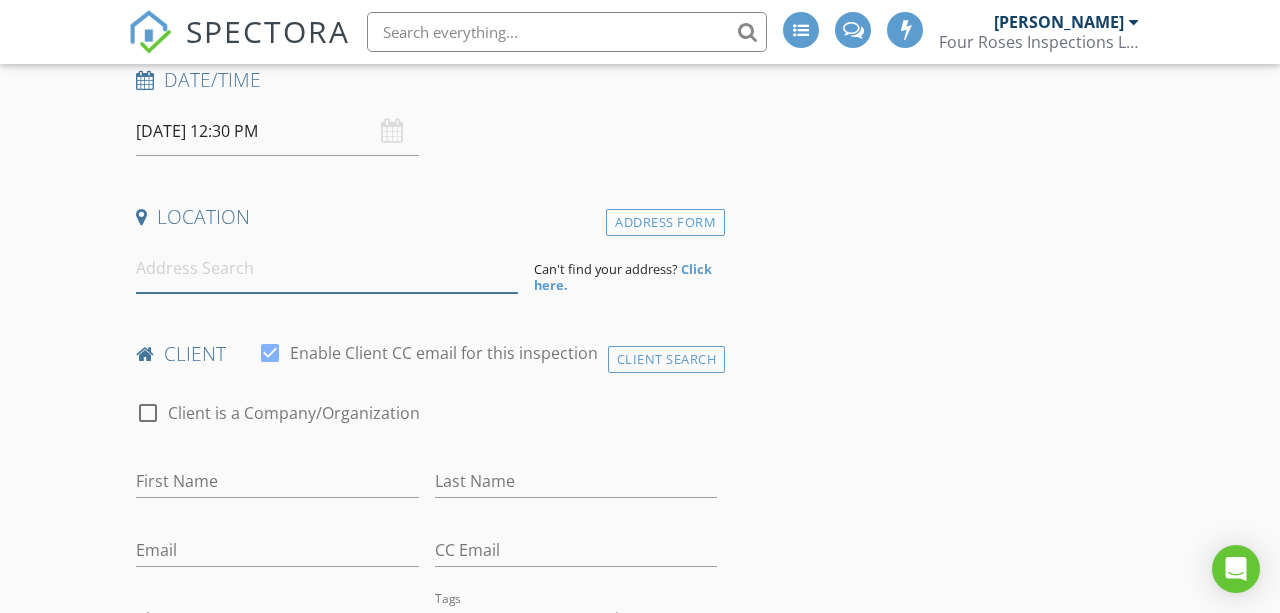 click at bounding box center (327, 268) 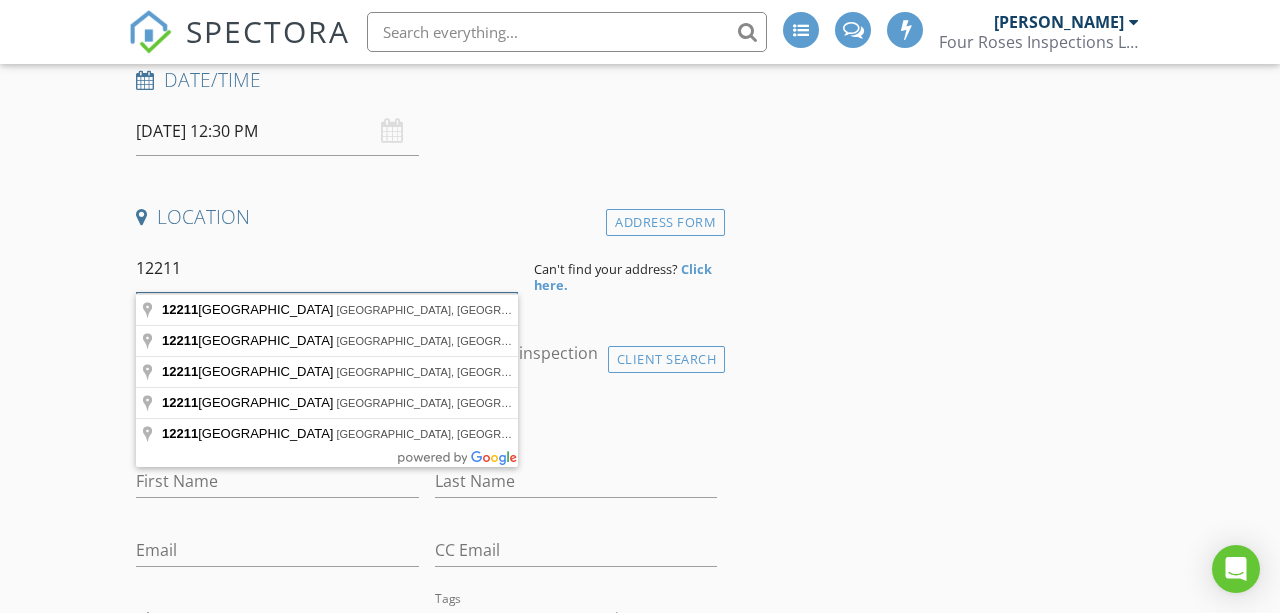 click on "12211" at bounding box center [327, 268] 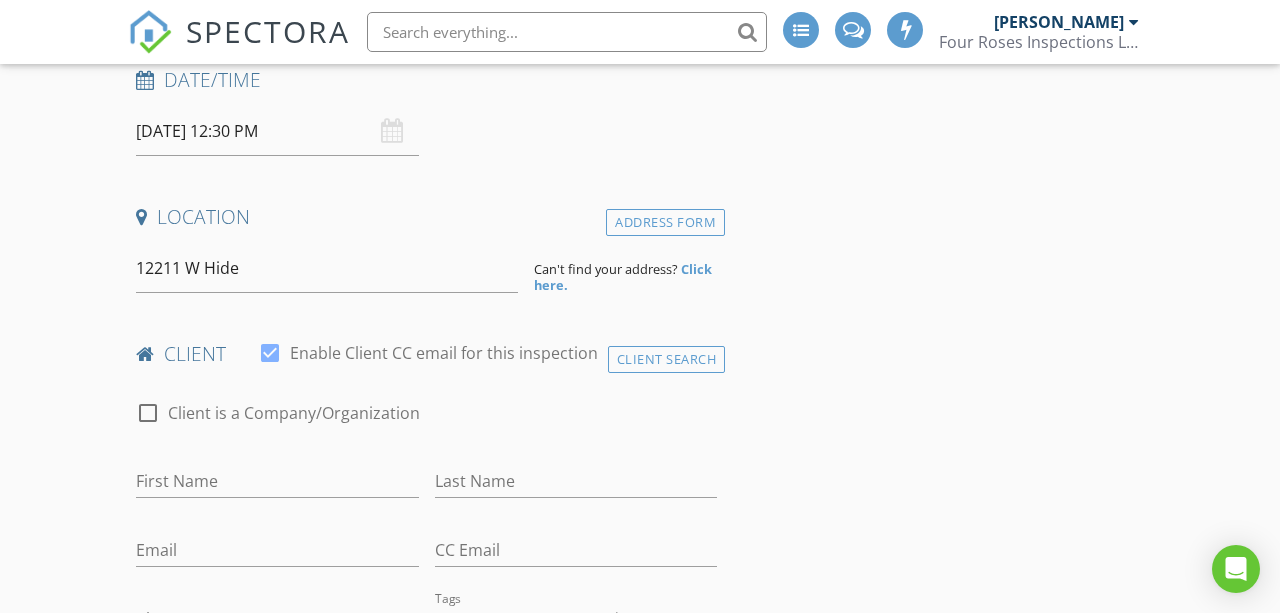 type on "12211 West Hide Trail, Peoria, AZ, USA" 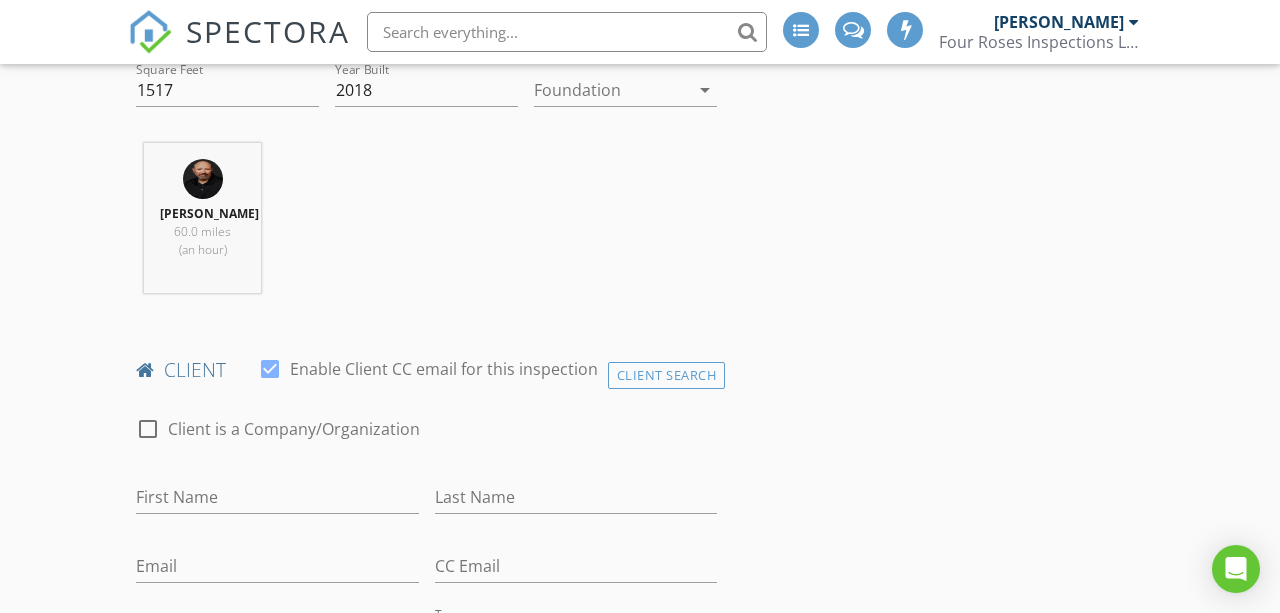 scroll, scrollTop: 918, scrollLeft: 0, axis: vertical 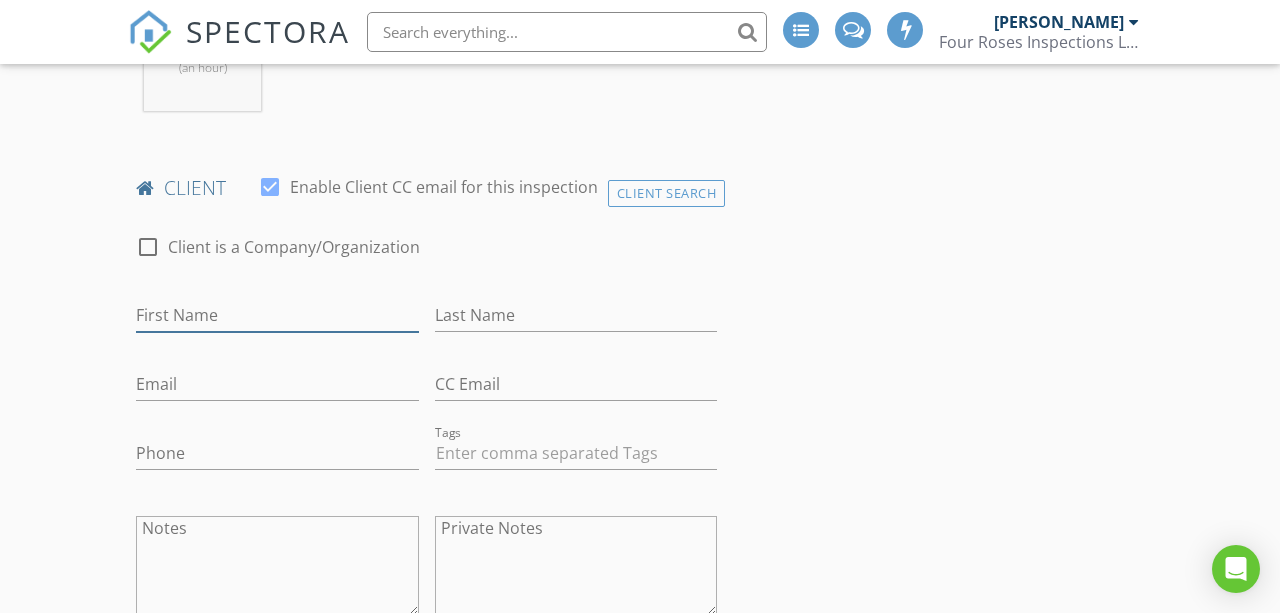 click on "First Name" at bounding box center (277, 315) 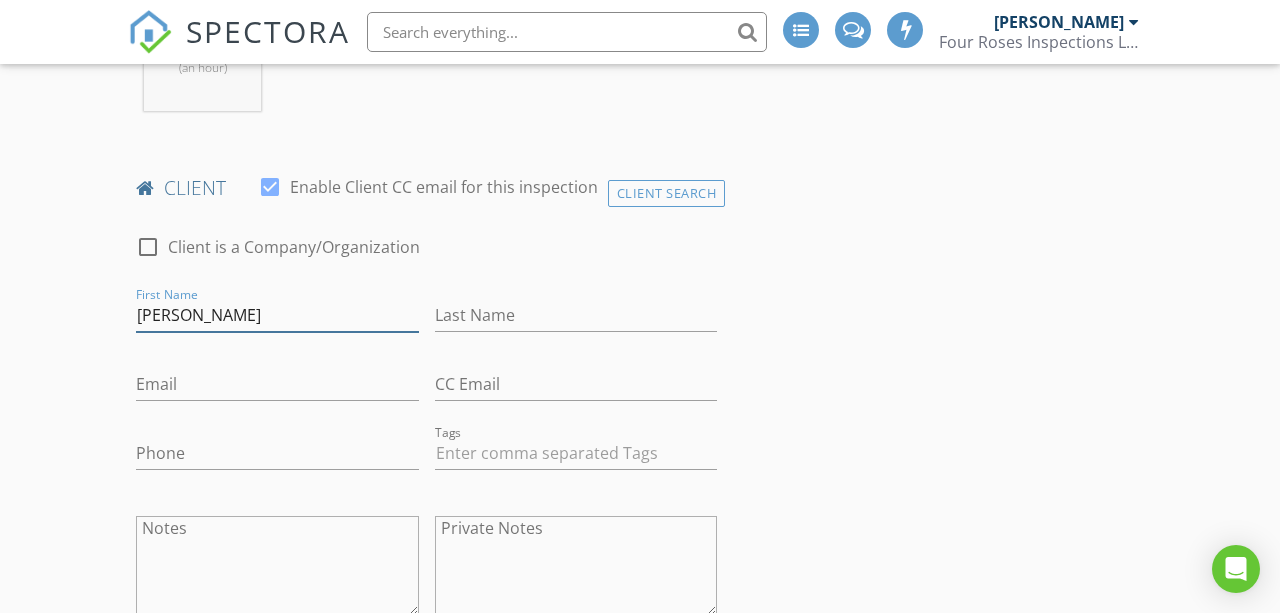 type on "Lora" 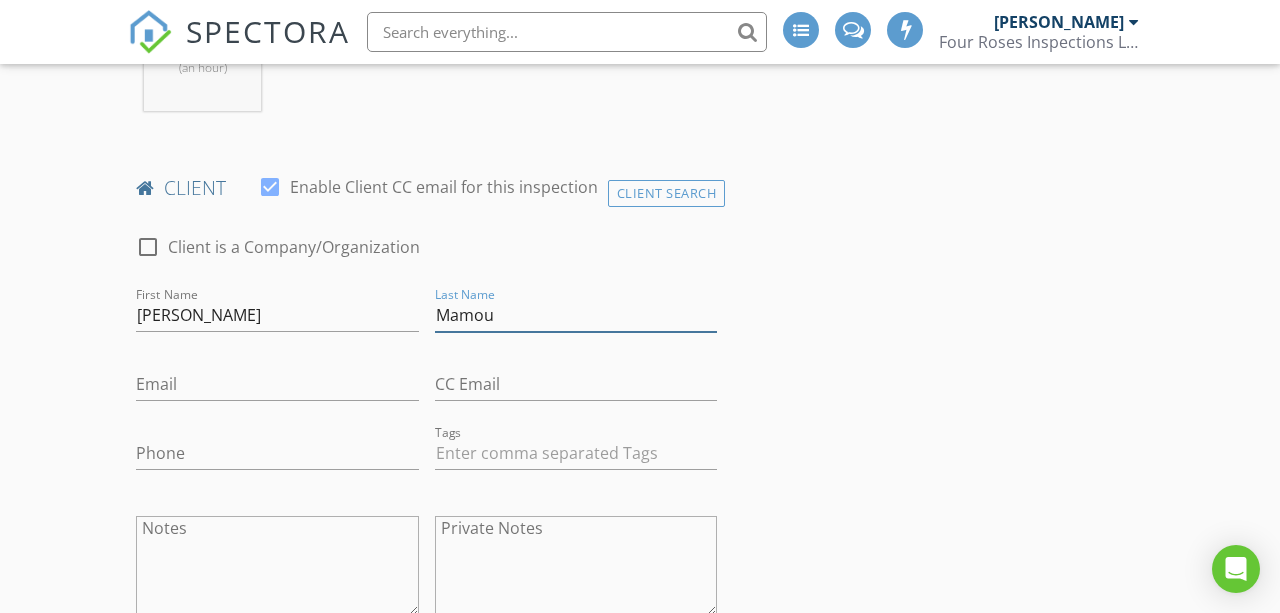 type on "Mamou" 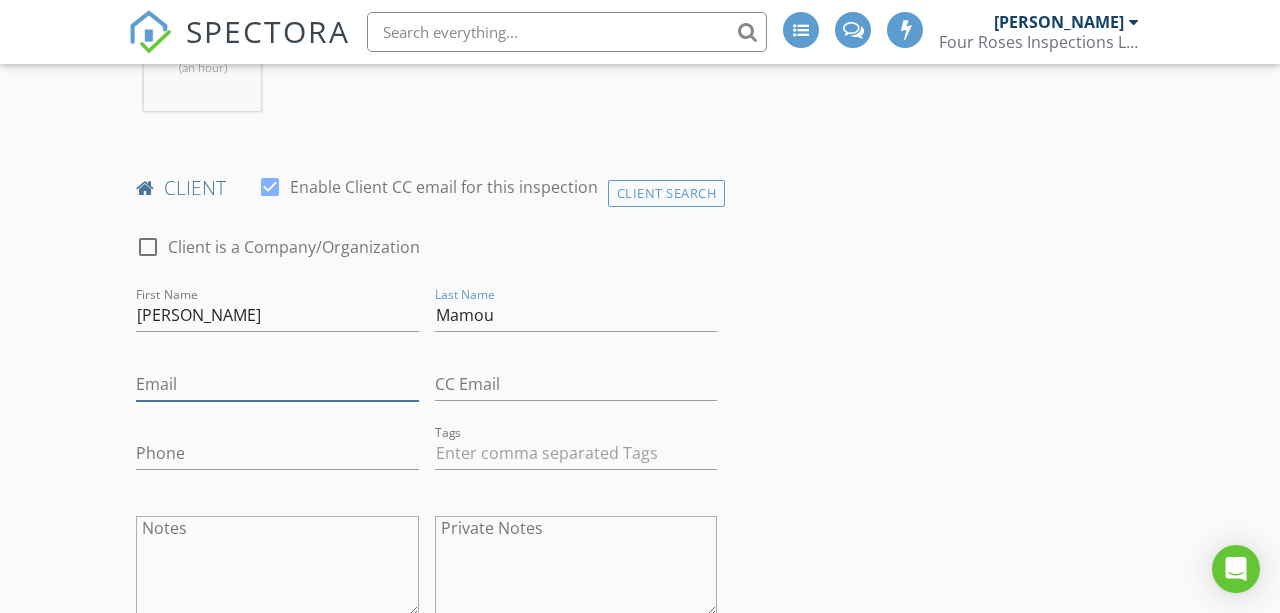 click on "Email" at bounding box center (277, 384) 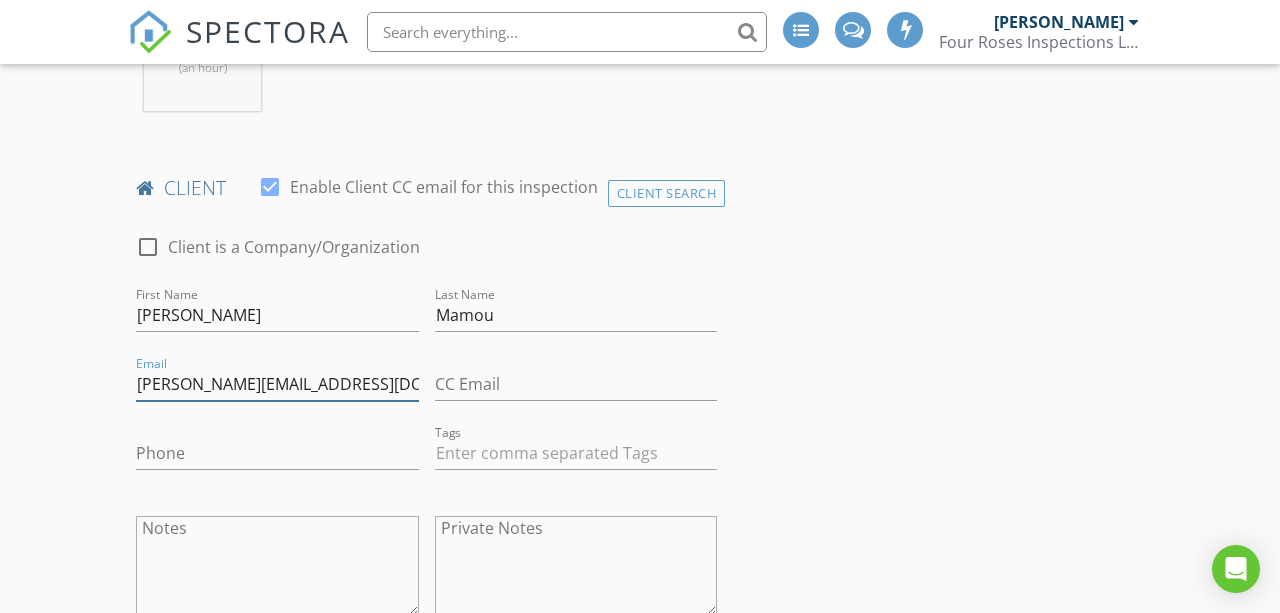 type on "lora.mamou@gmail.com" 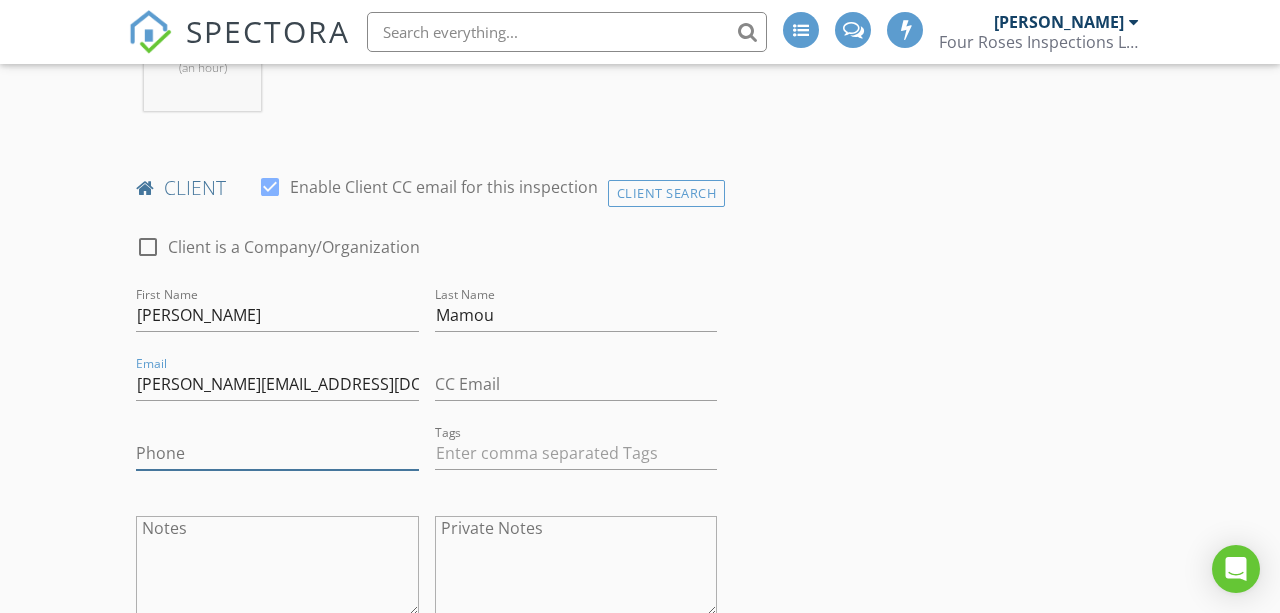click on "Phone" at bounding box center (277, 453) 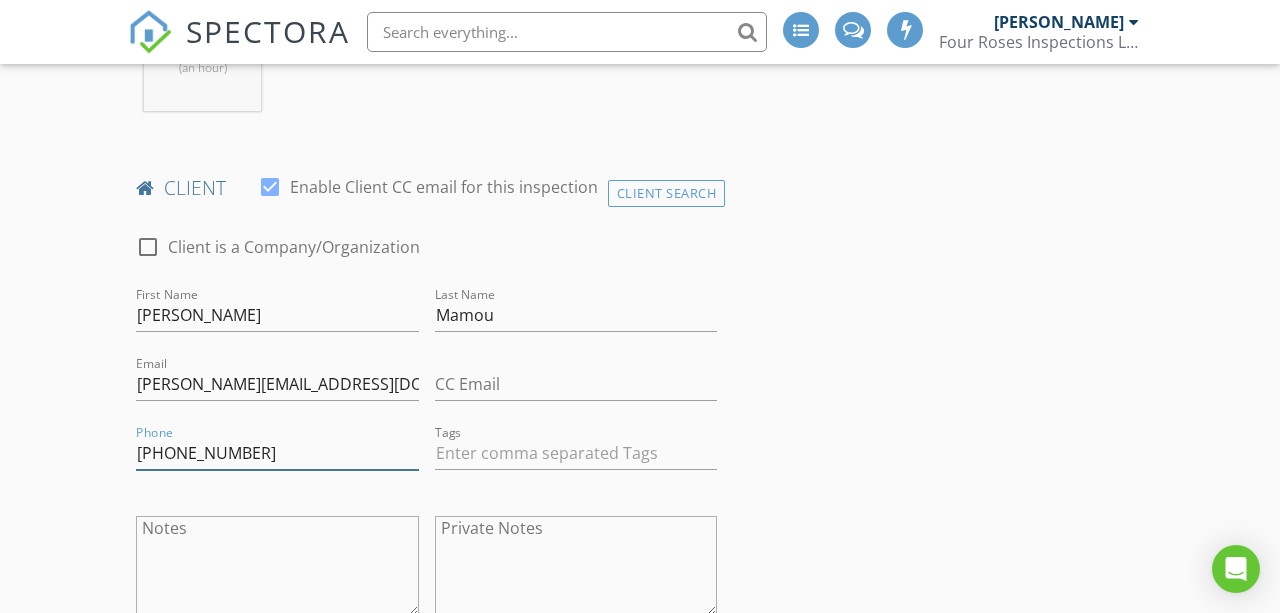 type on "480-262-8555" 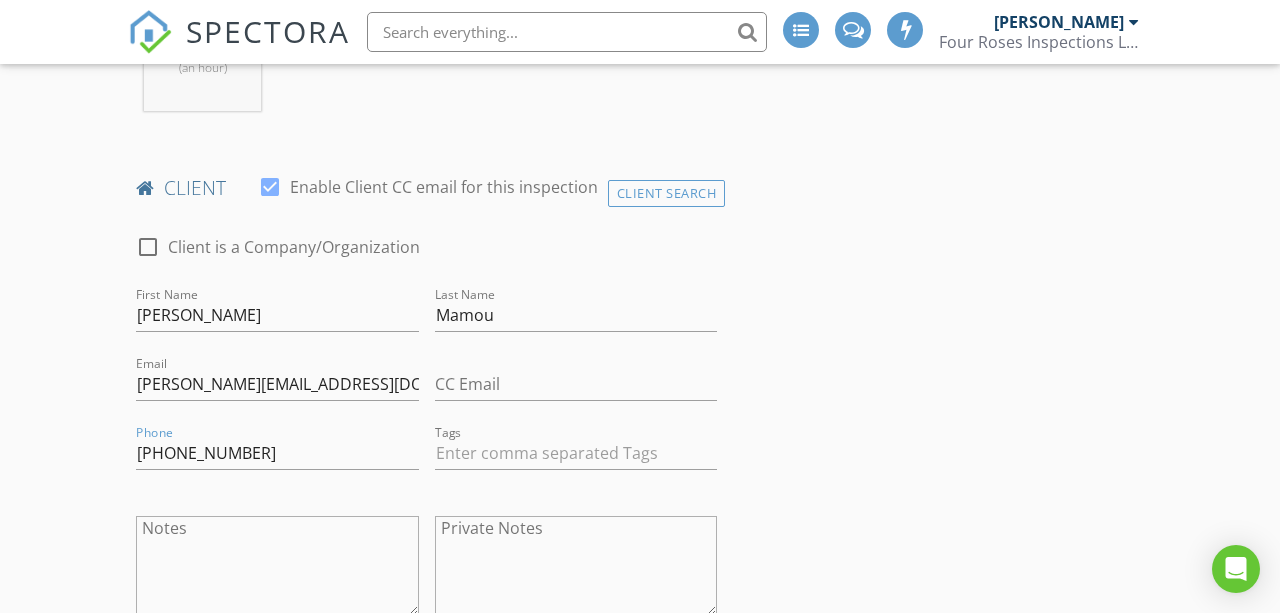 click on "Tags" at bounding box center (576, 455) 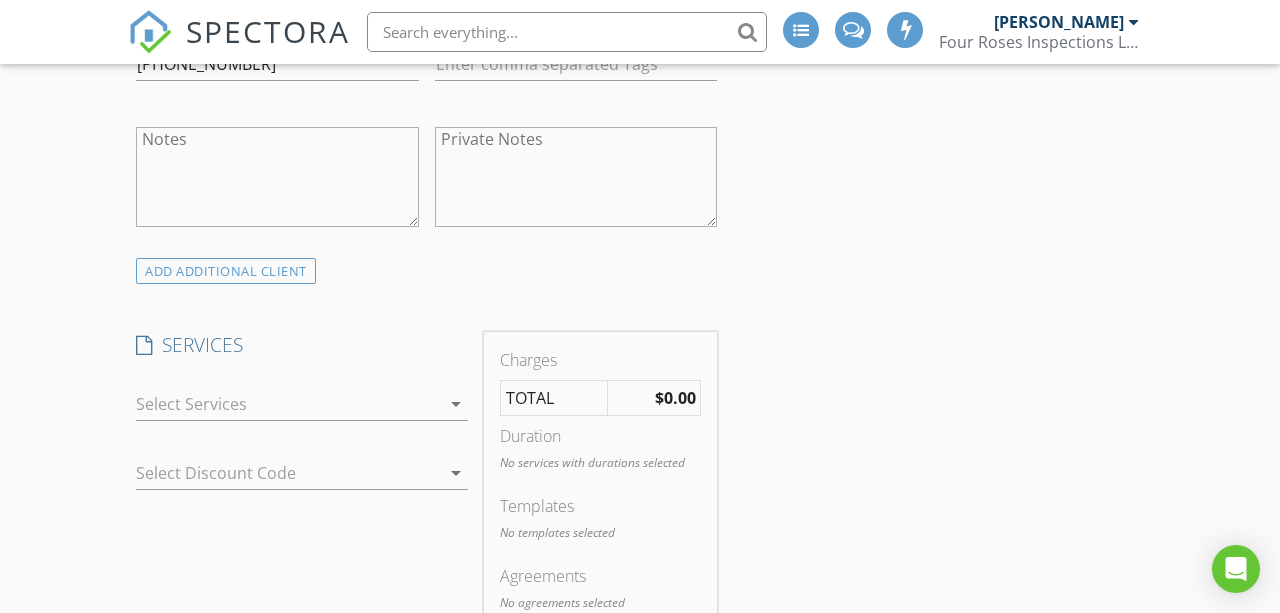scroll, scrollTop: 1341, scrollLeft: 0, axis: vertical 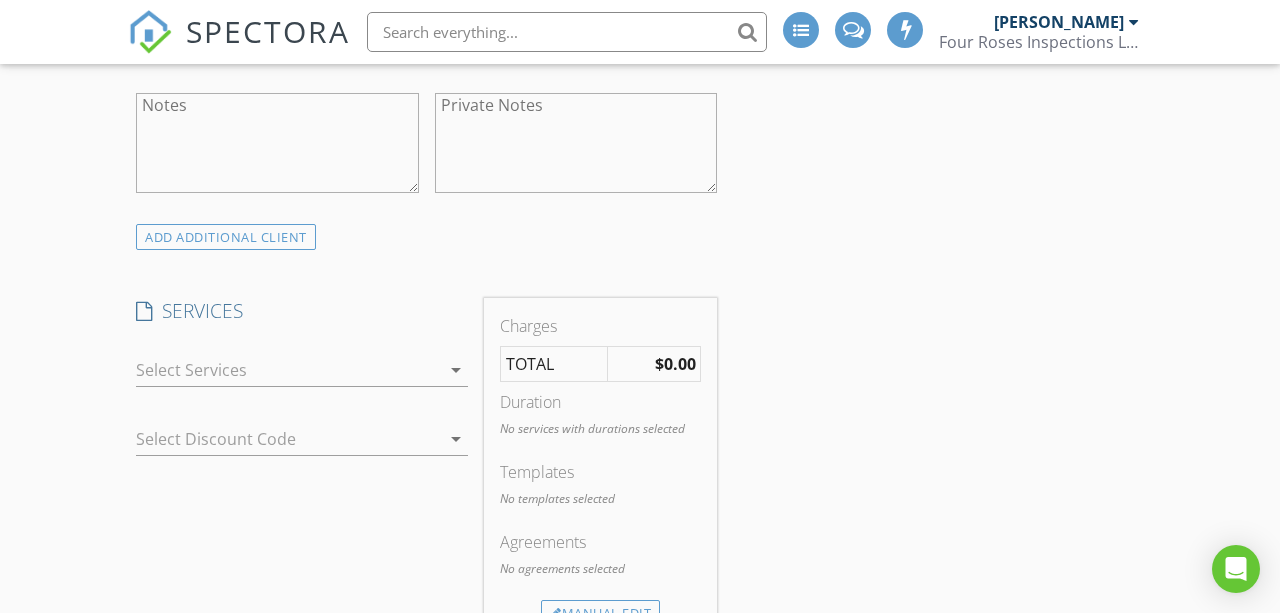 click at bounding box center (288, 370) 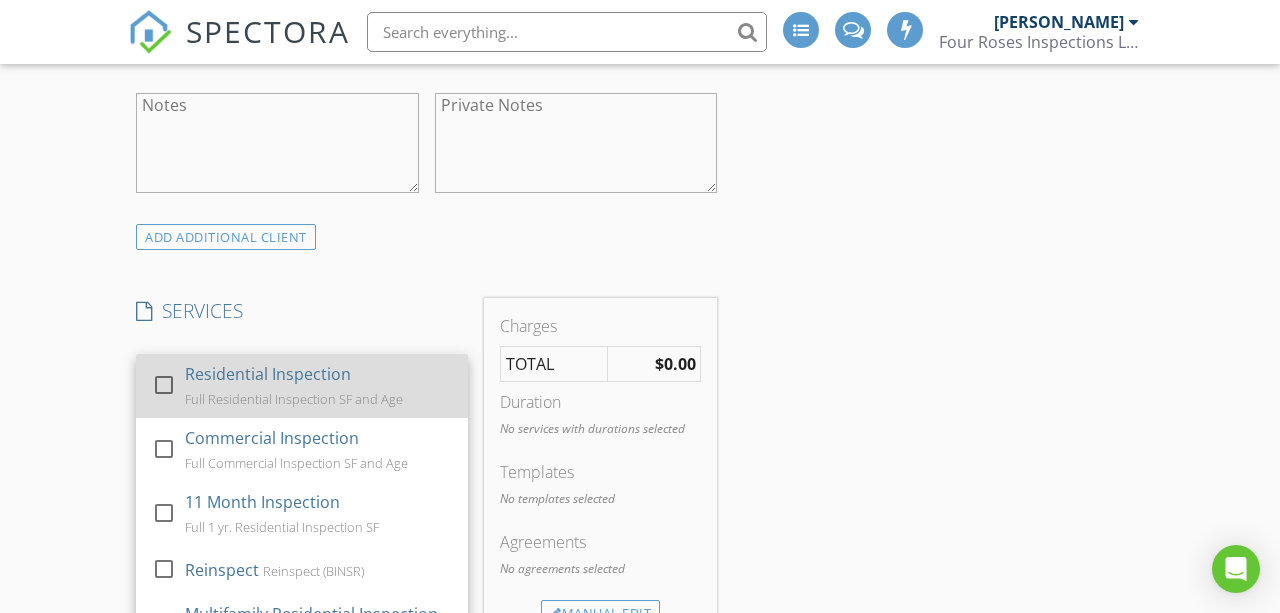 click at bounding box center [164, 385] 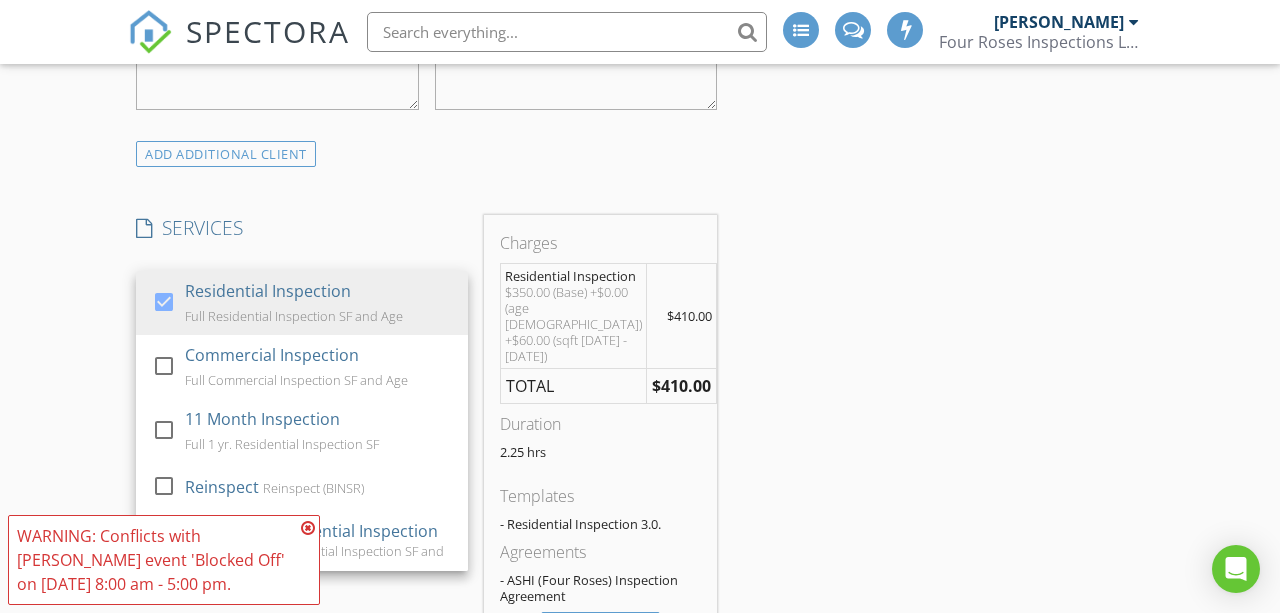 scroll, scrollTop: 1425, scrollLeft: 0, axis: vertical 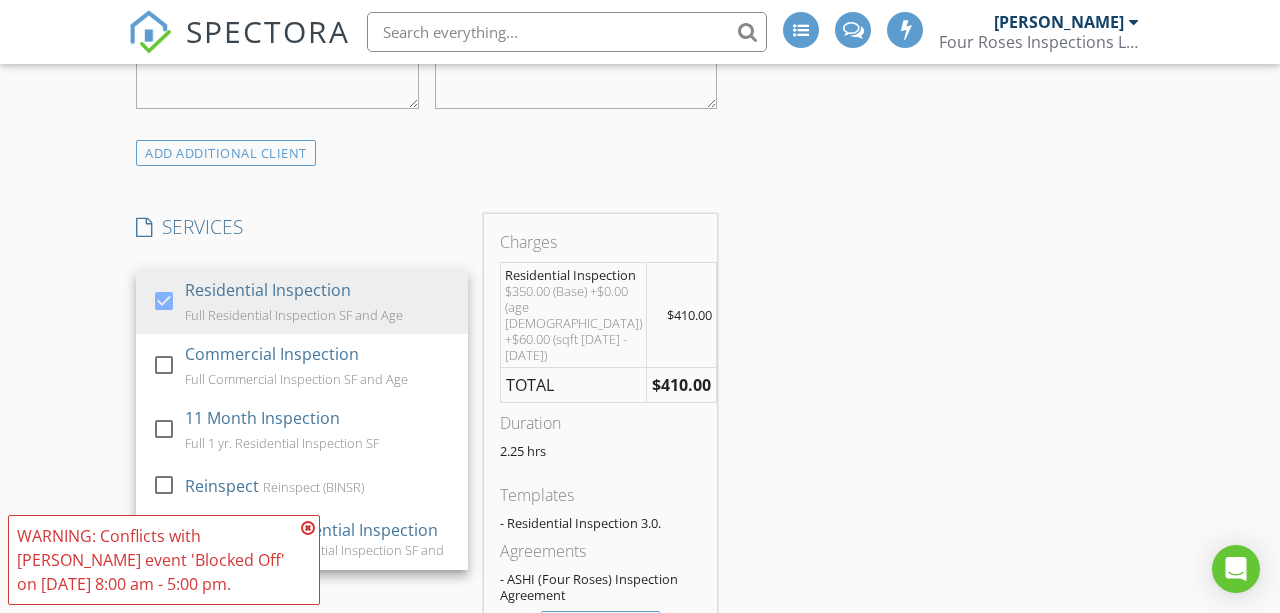 click on "New Inspection
INSPECTOR(S)
check_box   Morgan Brown   PRIMARY   Morgan Brown arrow_drop_down   check_box Morgan Brown specifically requested
Date/Time
07/14/2025 12:30 PM
Location
Address Search       Address 12211 W Hide Trail   Unit   City Peoria   State AZ   Zip 85383   County Maricopa     Square Feet 1517   Year Built 2018   Foundation arrow_drop_down     Morgan Brown     60.0 miles     (an hour)
client
check_box Enable Client CC email for this inspection   Client Search     check_box_outline_blank Client is a Company/Organization     First Name Lora   Last Name Mamou   Email lora.mamou@gmail.com   CC Email   Phone 480-262-8555         Tags         Notes   Private Notes
ADD ADDITIONAL client
SERVICES
check_box   Residential Inspection   check_box_outline_blank" at bounding box center (640, 831) 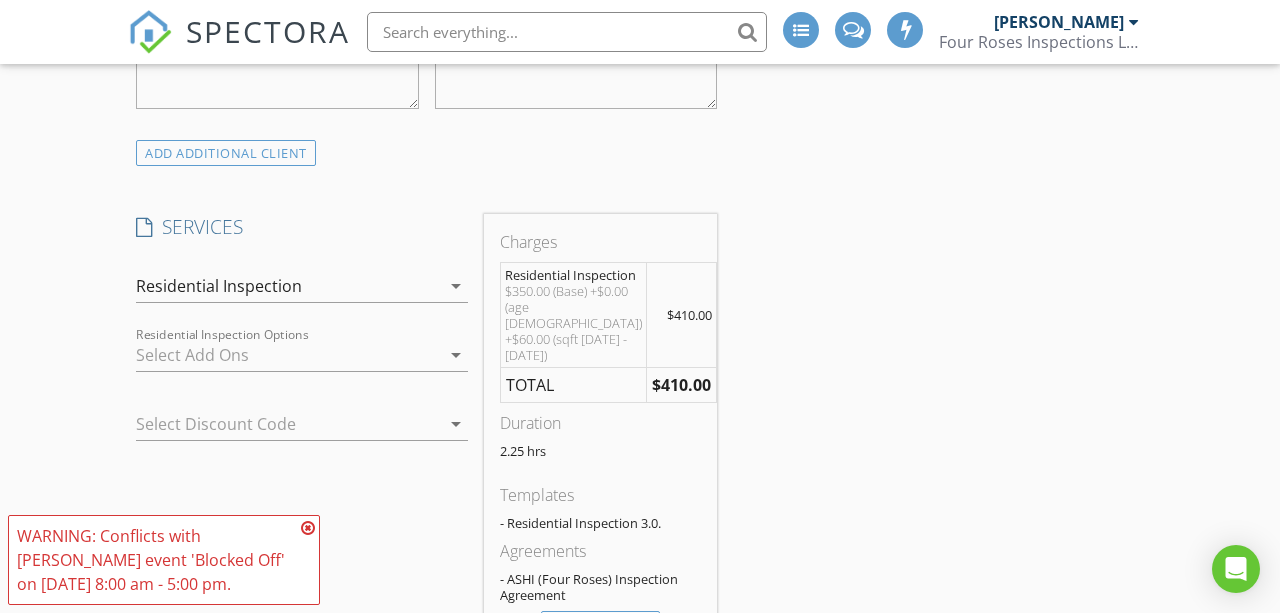scroll, scrollTop: 1458, scrollLeft: 0, axis: vertical 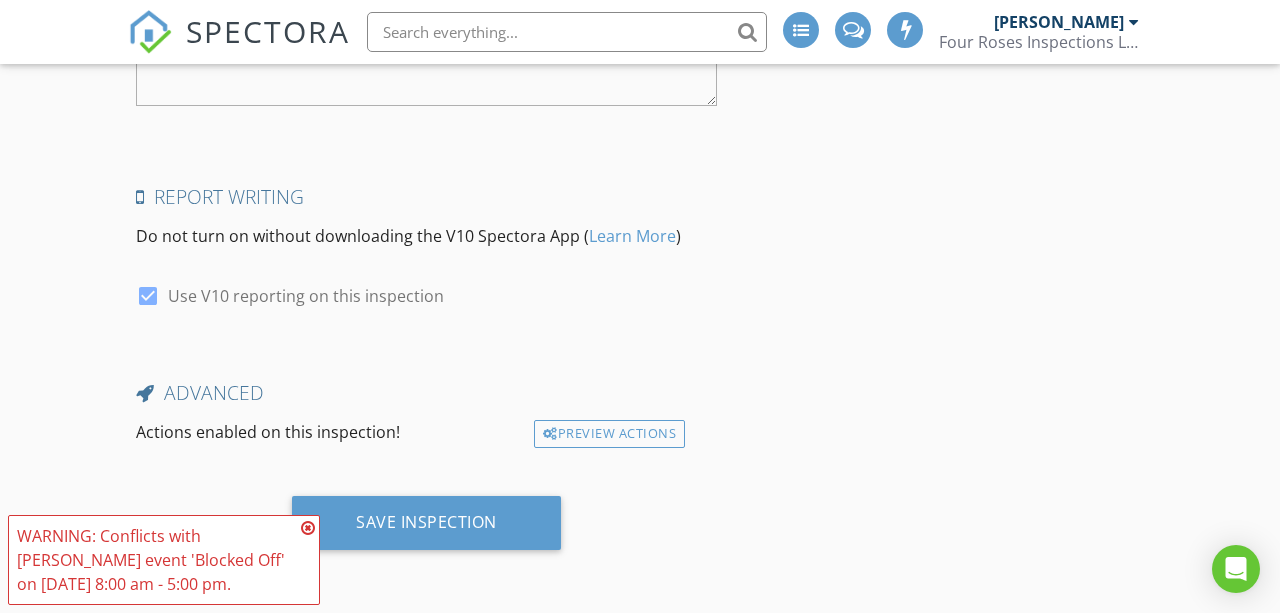 click at bounding box center [308, 528] 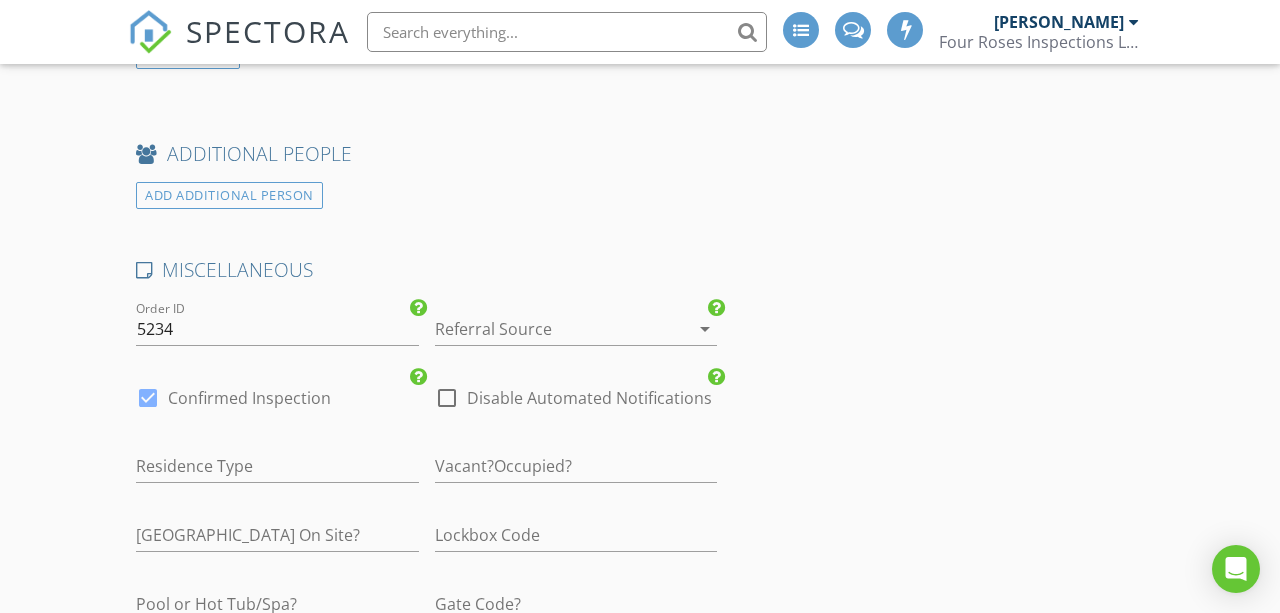 scroll, scrollTop: 2850, scrollLeft: 0, axis: vertical 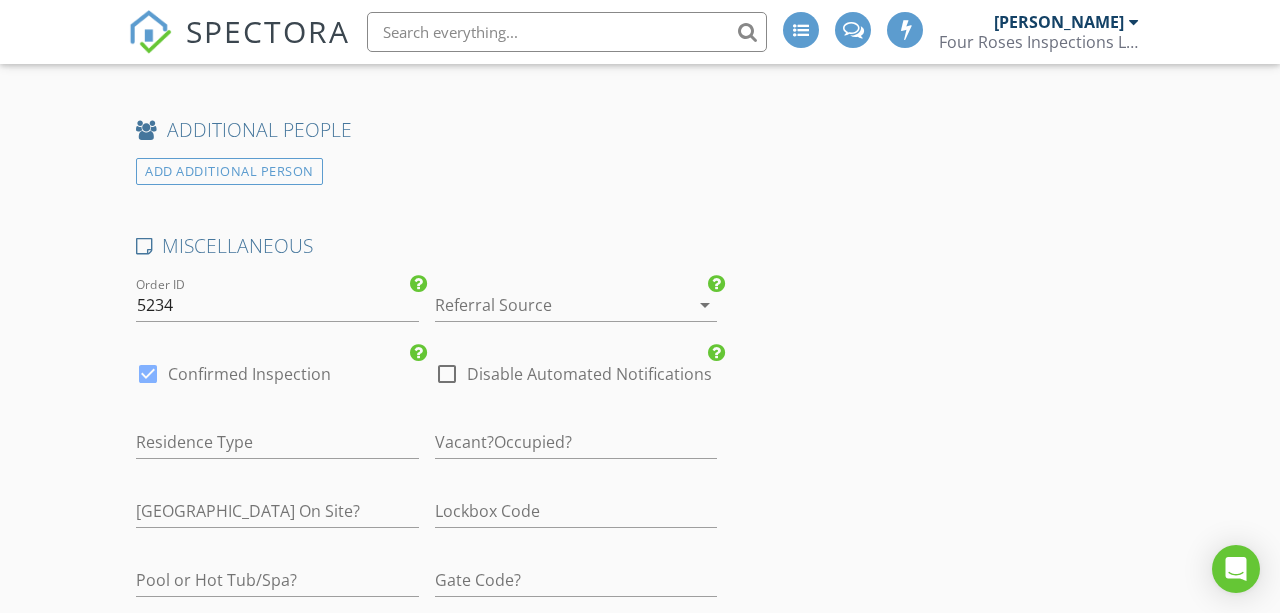 click at bounding box center (548, 305) 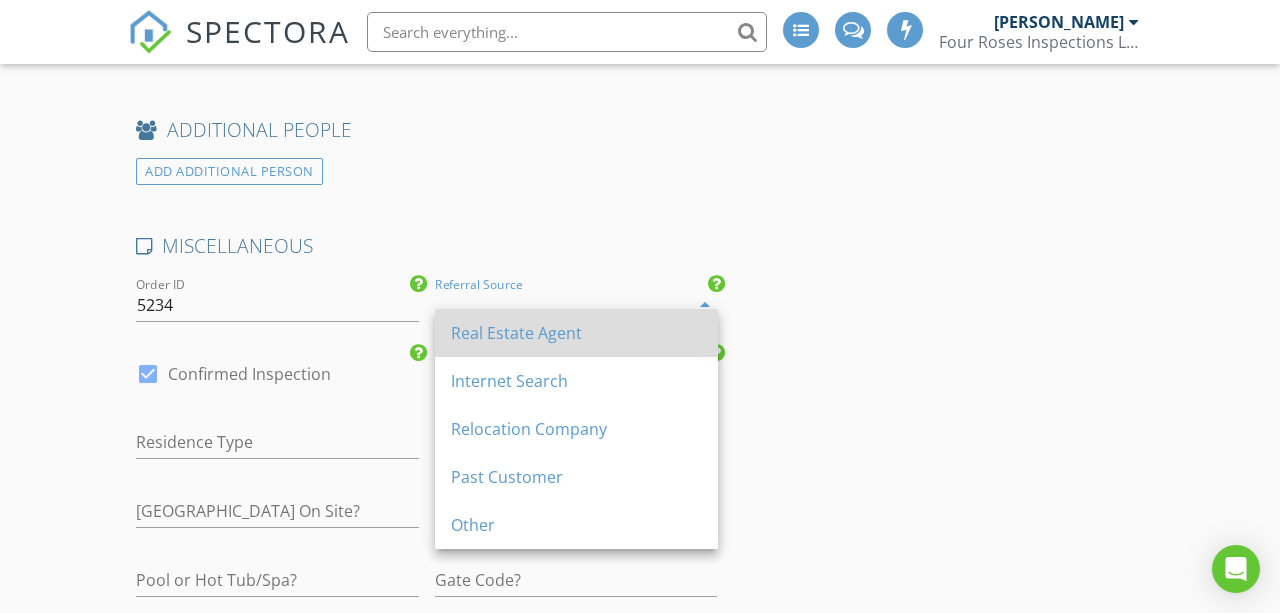click on "Real Estate Agent" at bounding box center (576, 333) 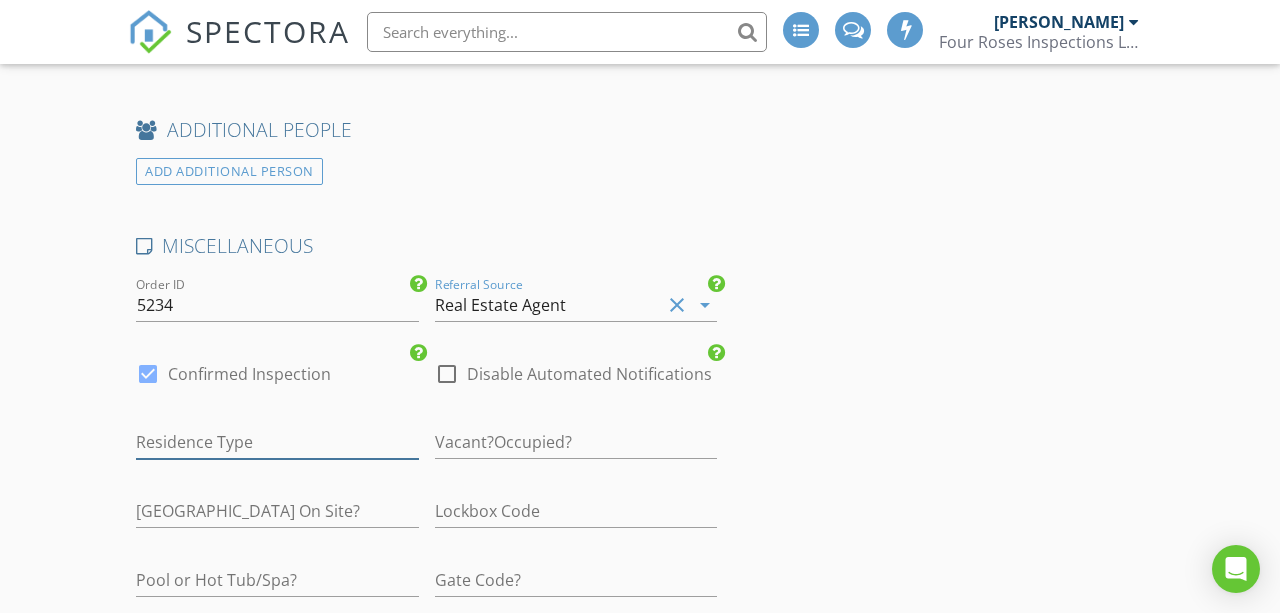 click at bounding box center [277, 442] 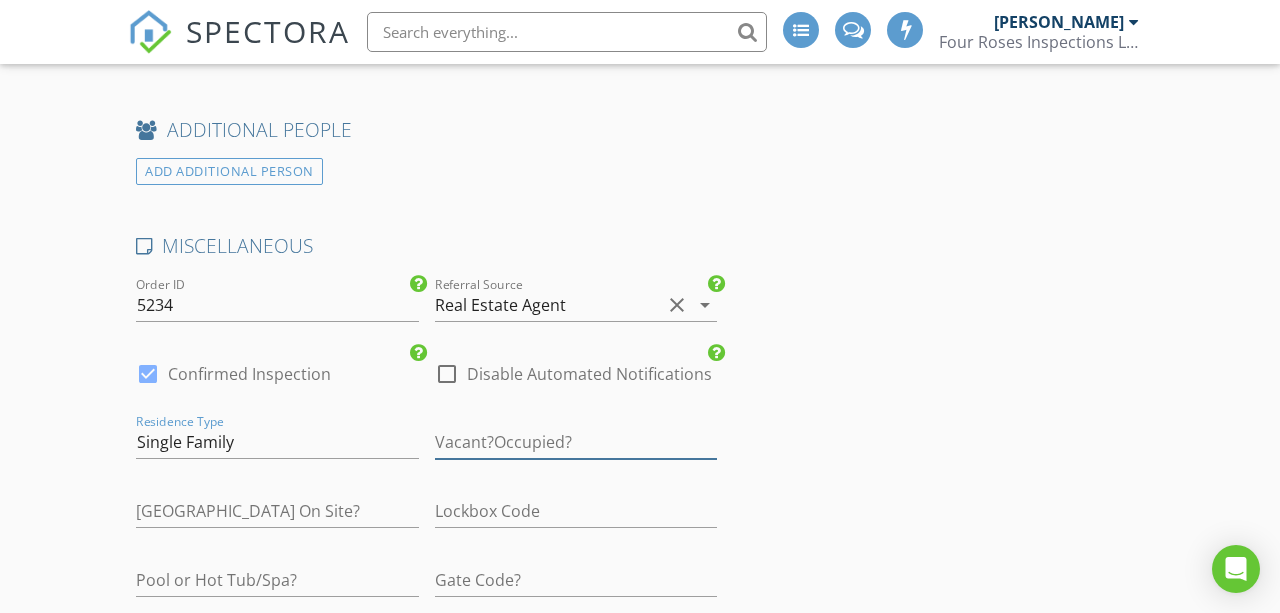 click at bounding box center (576, 442) 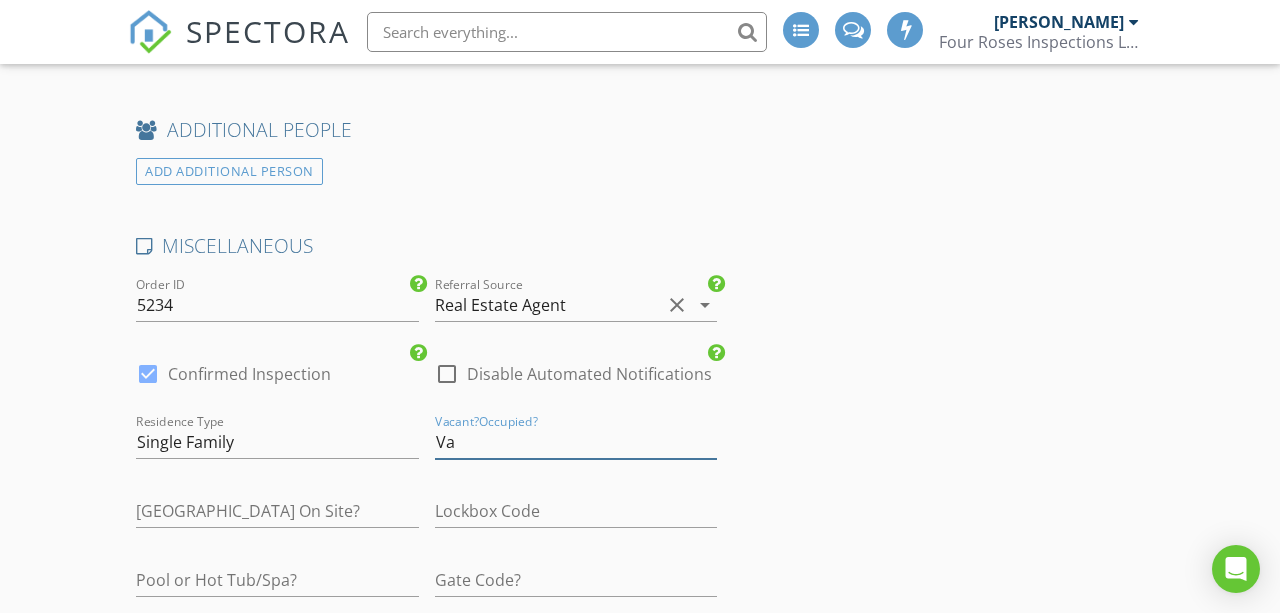 type on "V" 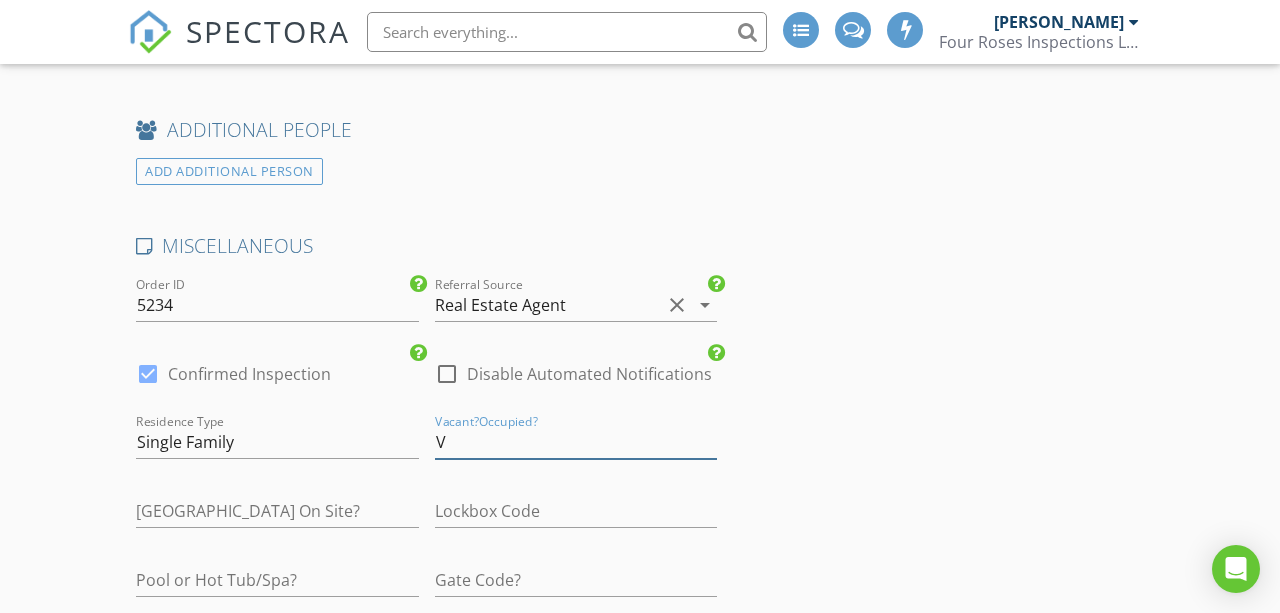 type 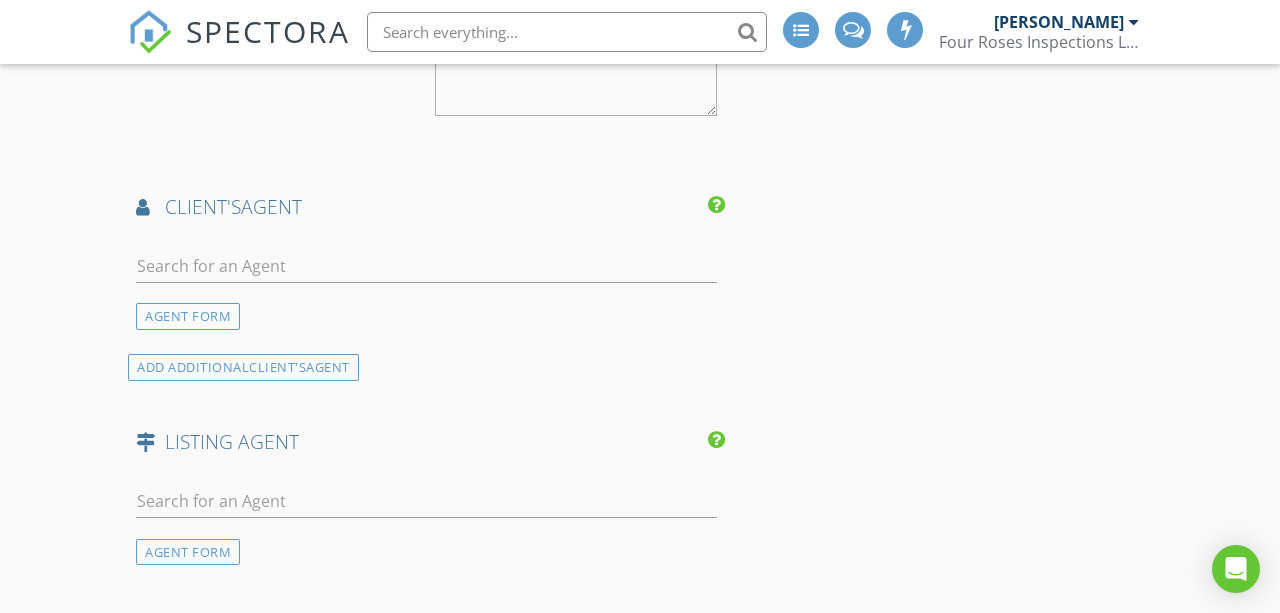 scroll, scrollTop: 2331, scrollLeft: 0, axis: vertical 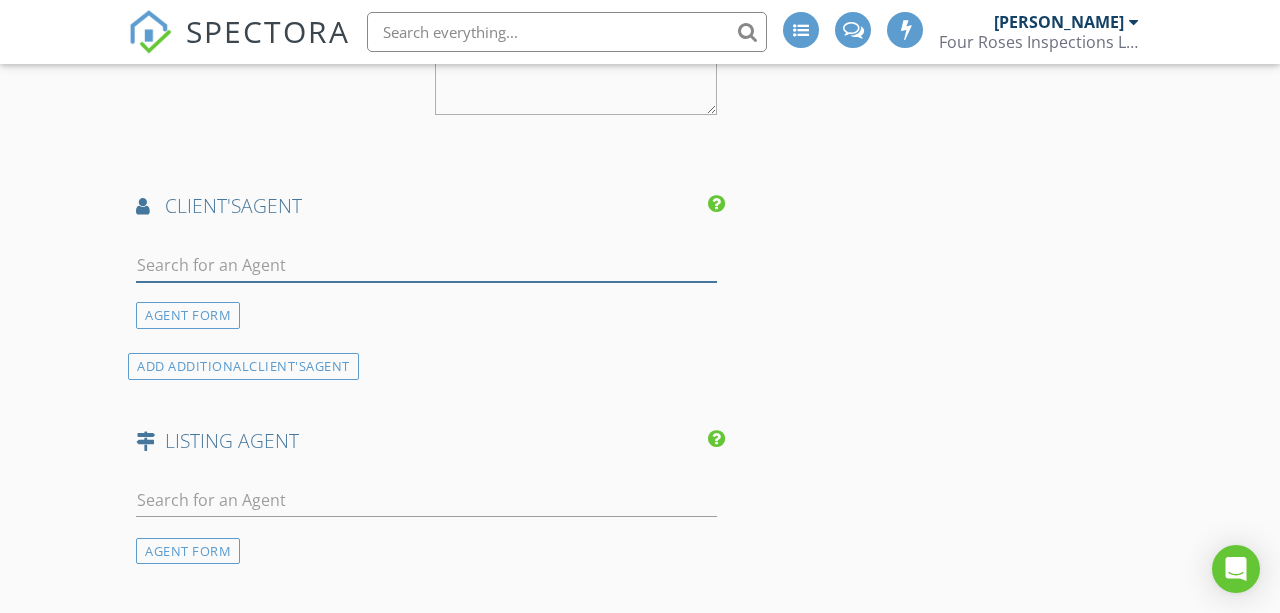 click at bounding box center [426, 265] 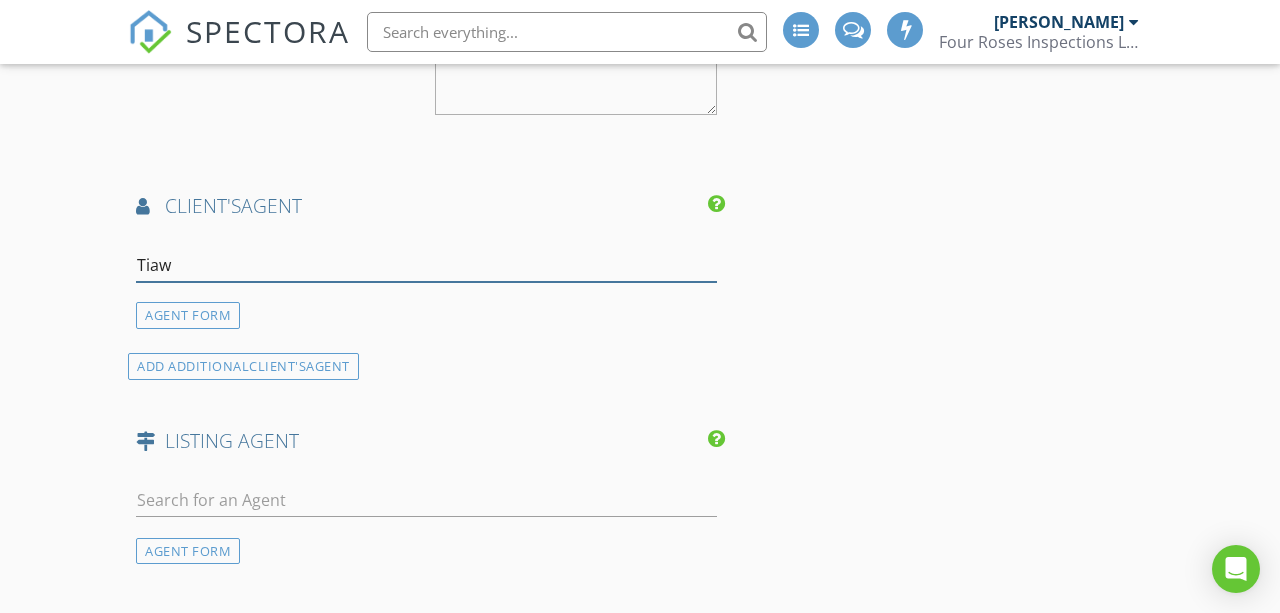 type on "Tiawn" 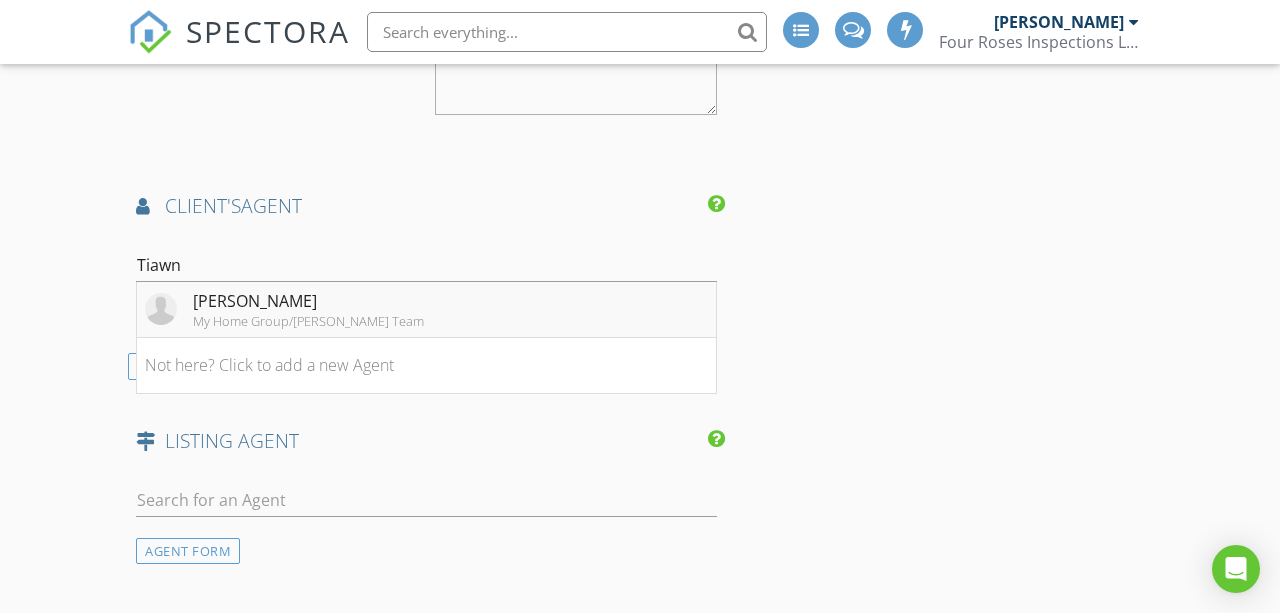 click on "My Home Group/Lawton Team" at bounding box center [308, 321] 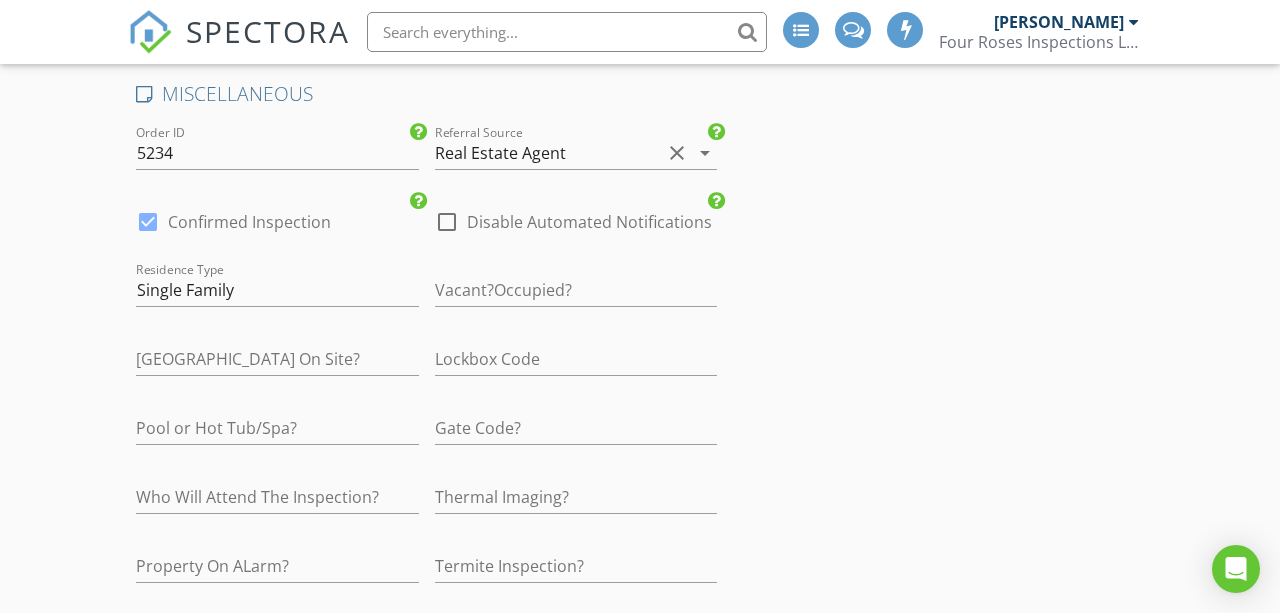 scroll, scrollTop: 3403, scrollLeft: 0, axis: vertical 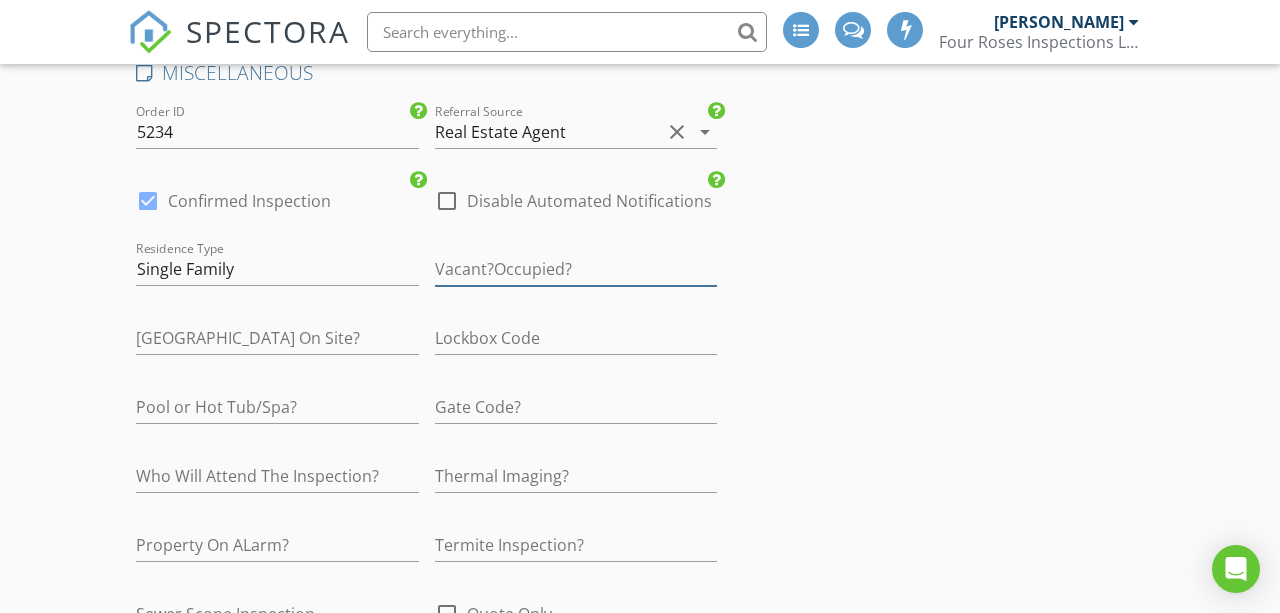 click at bounding box center [576, 269] 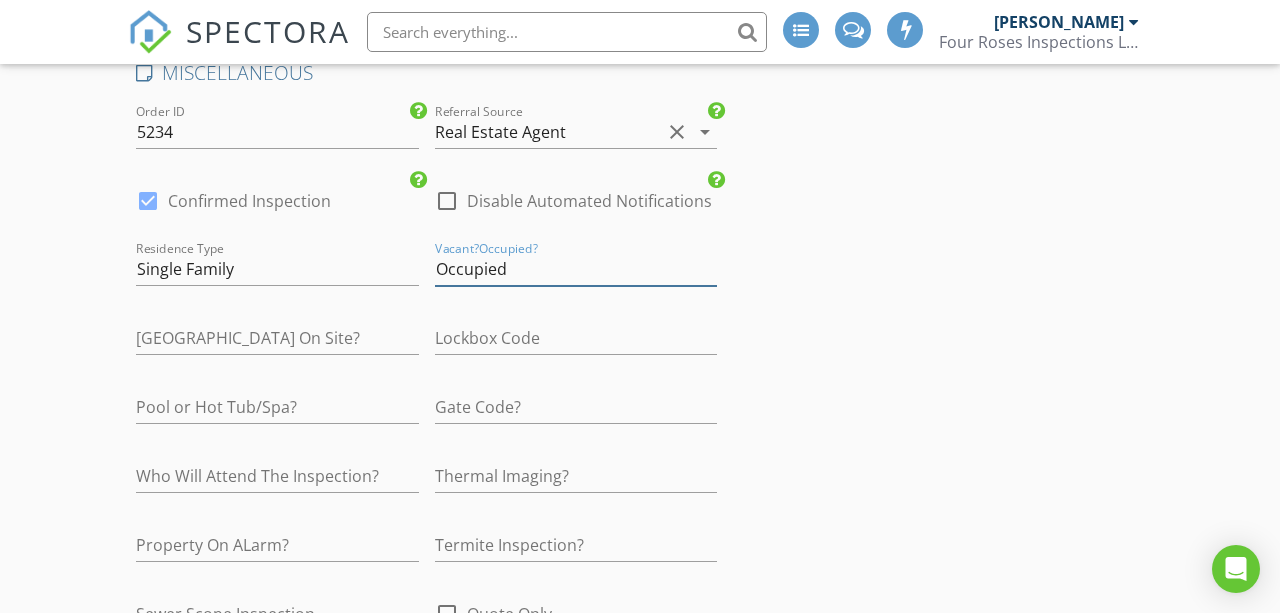 type on "Occupied" 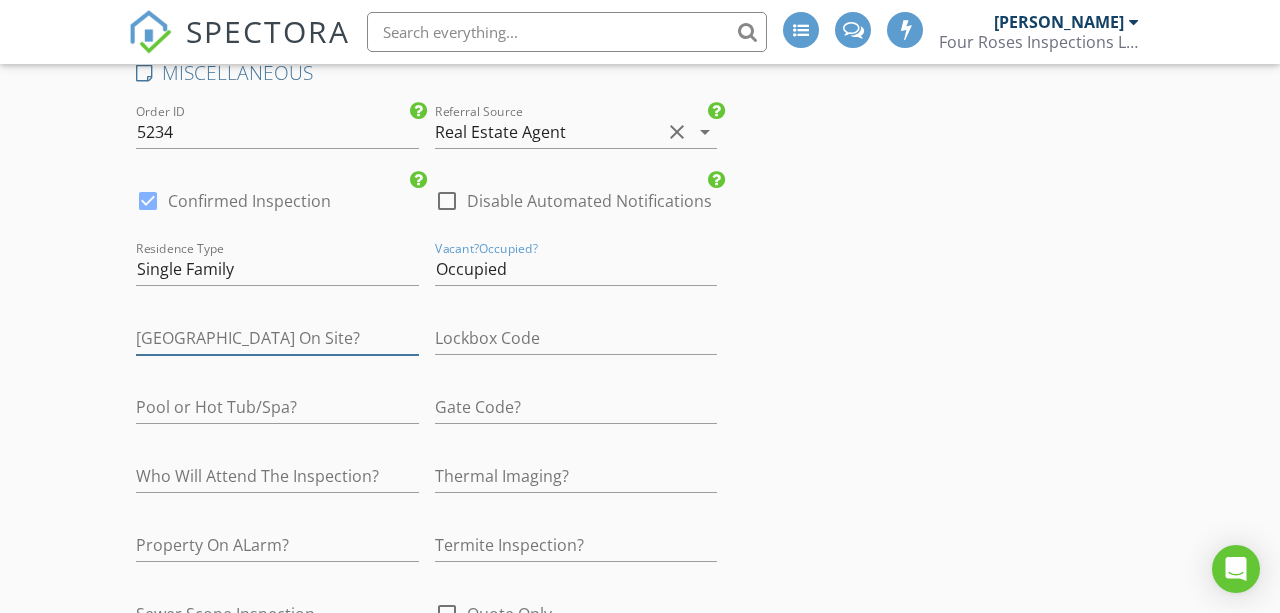 click at bounding box center (277, 338) 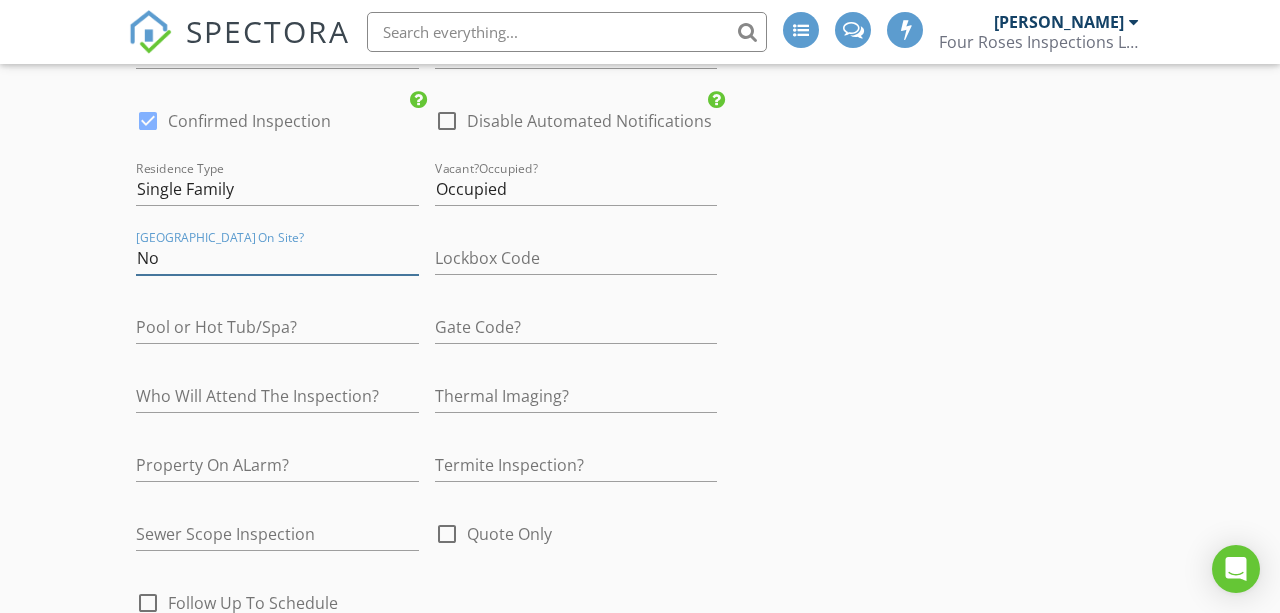 scroll, scrollTop: 3403, scrollLeft: 0, axis: vertical 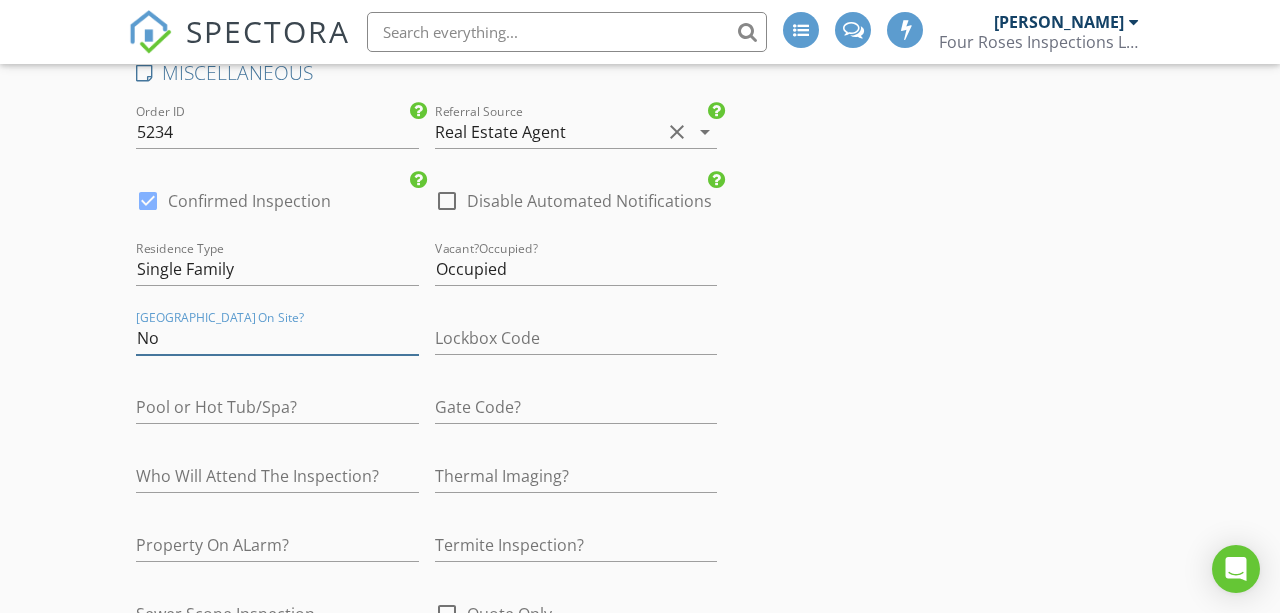type on "No" 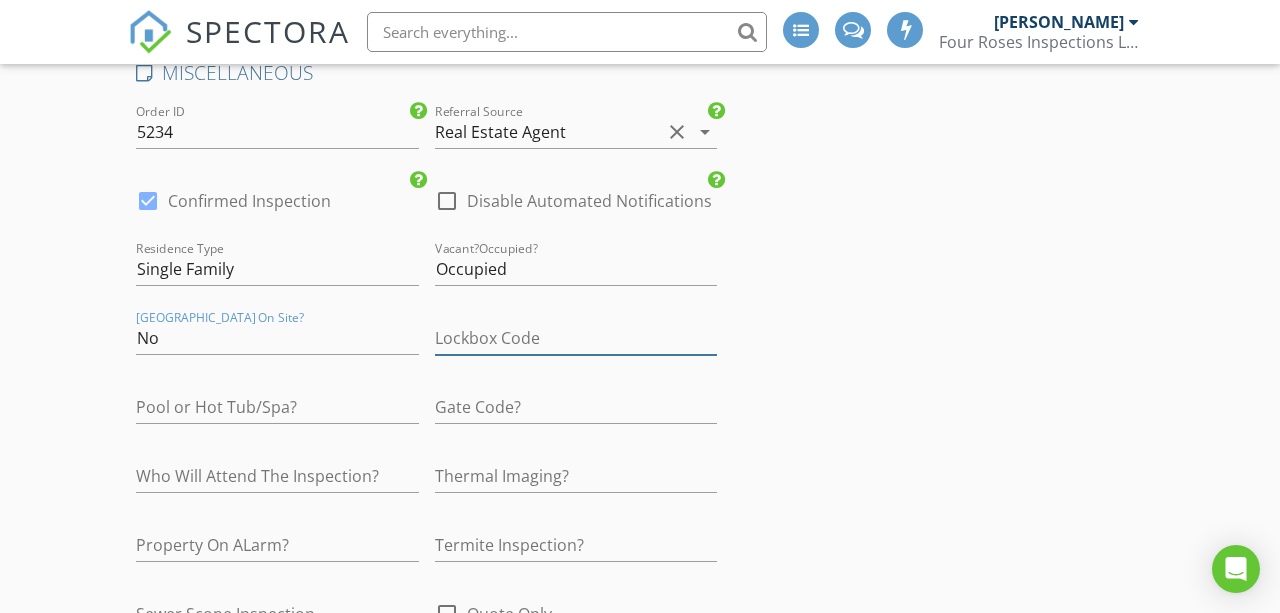 click at bounding box center (576, 338) 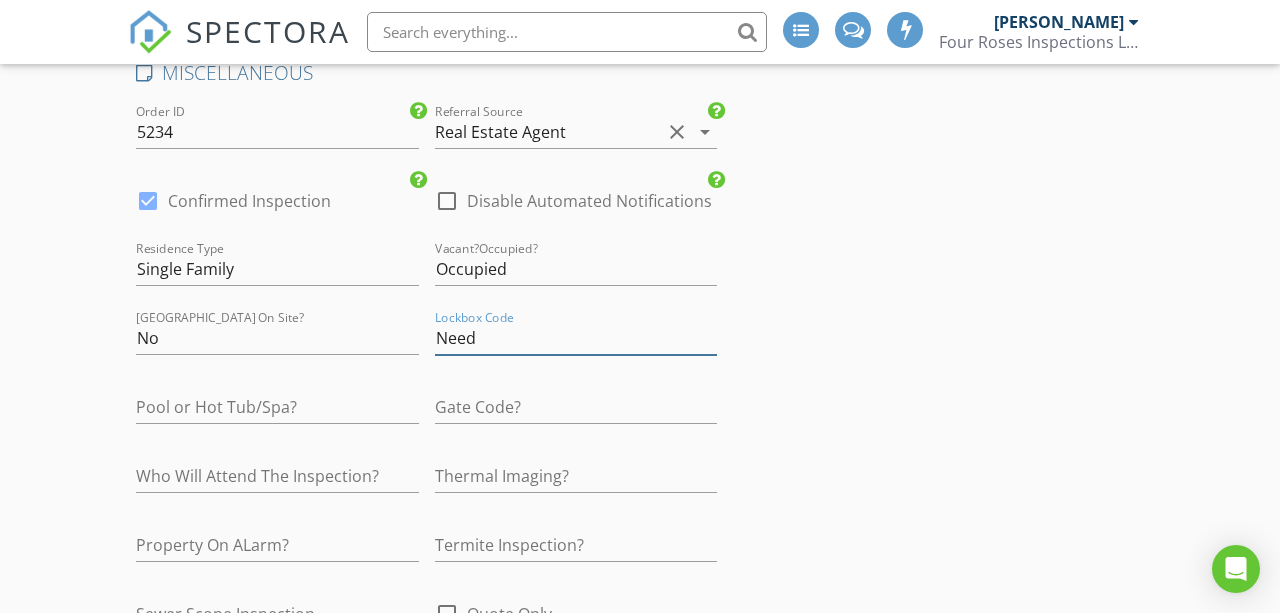 type on "Need" 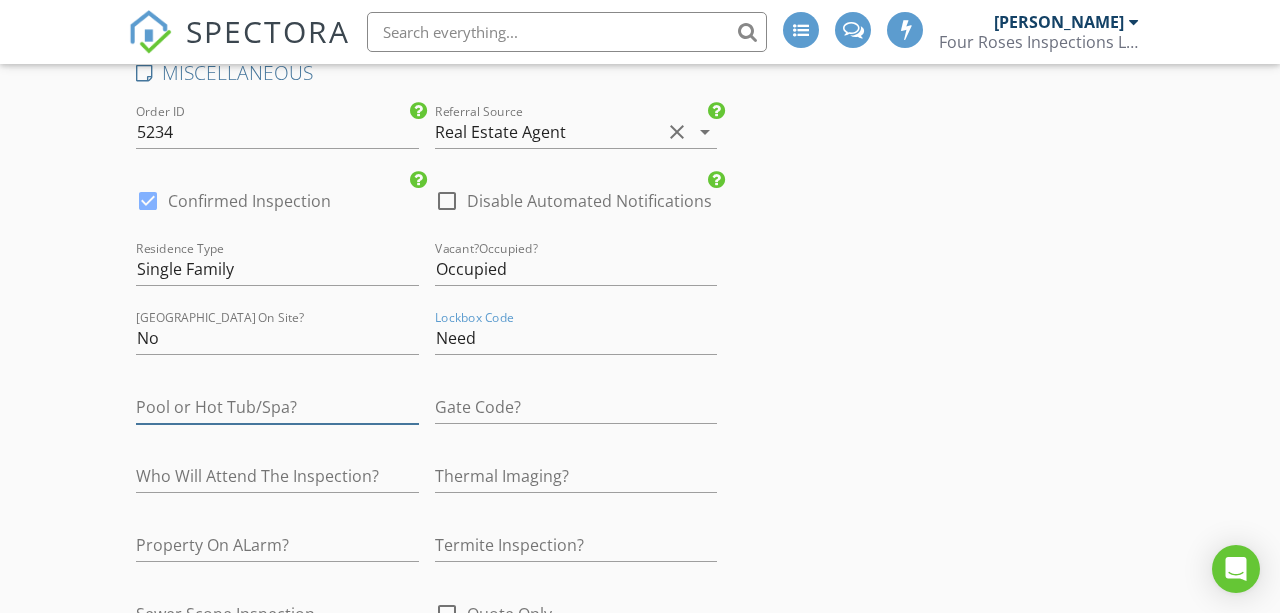 click at bounding box center (277, 407) 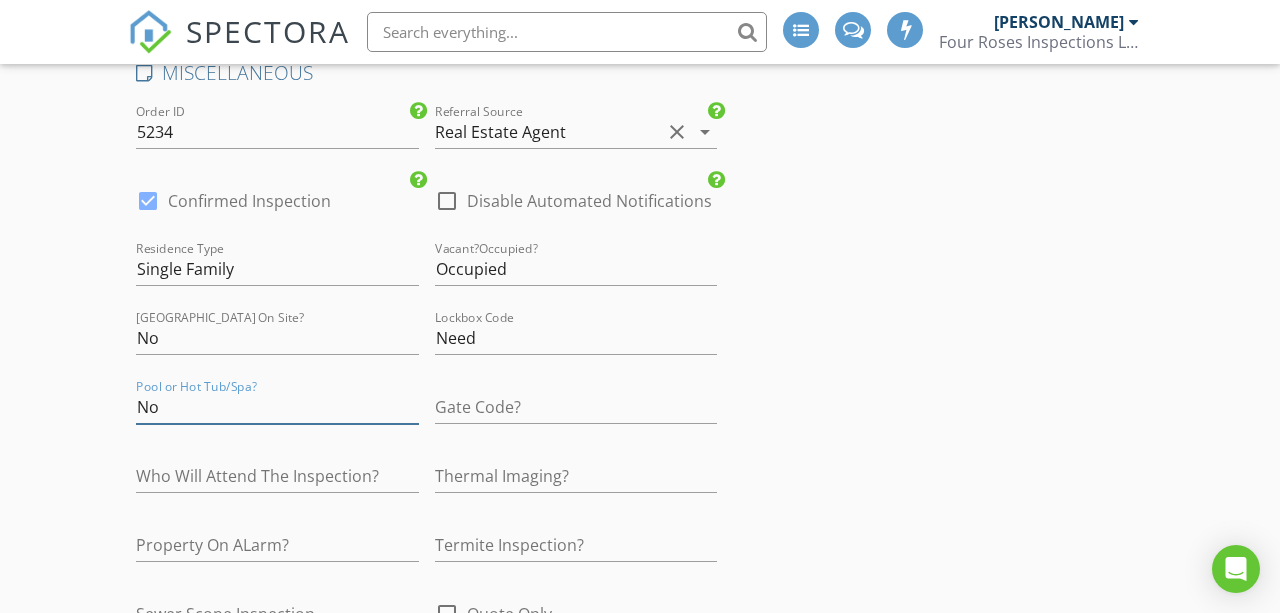 type on "No" 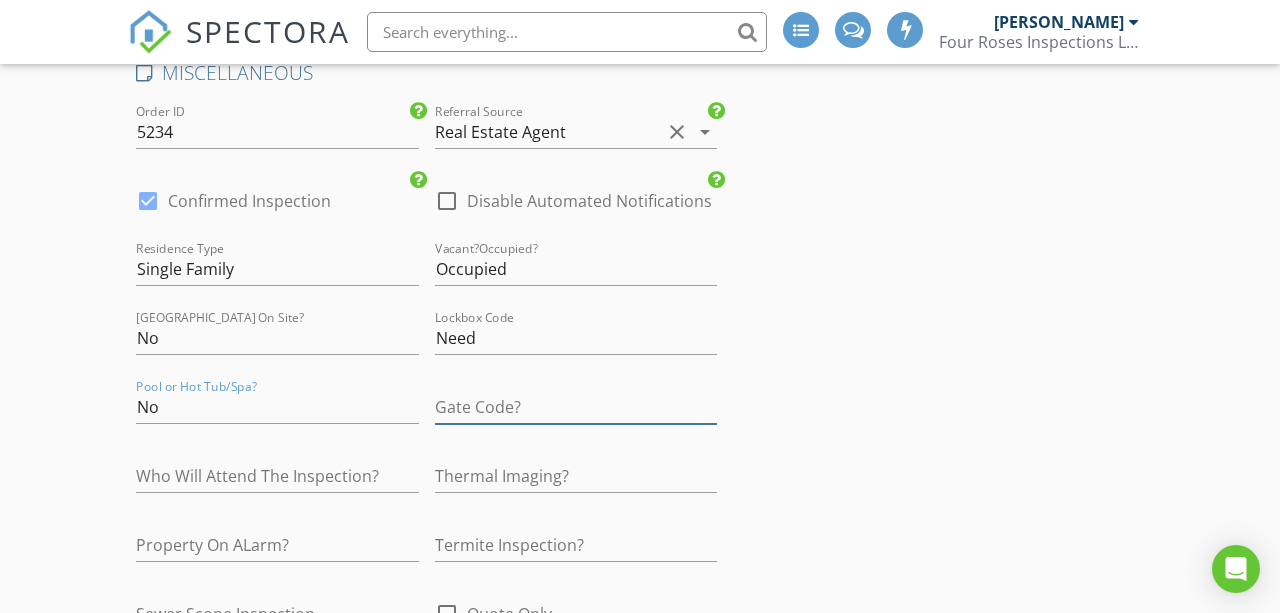 click at bounding box center [576, 407] 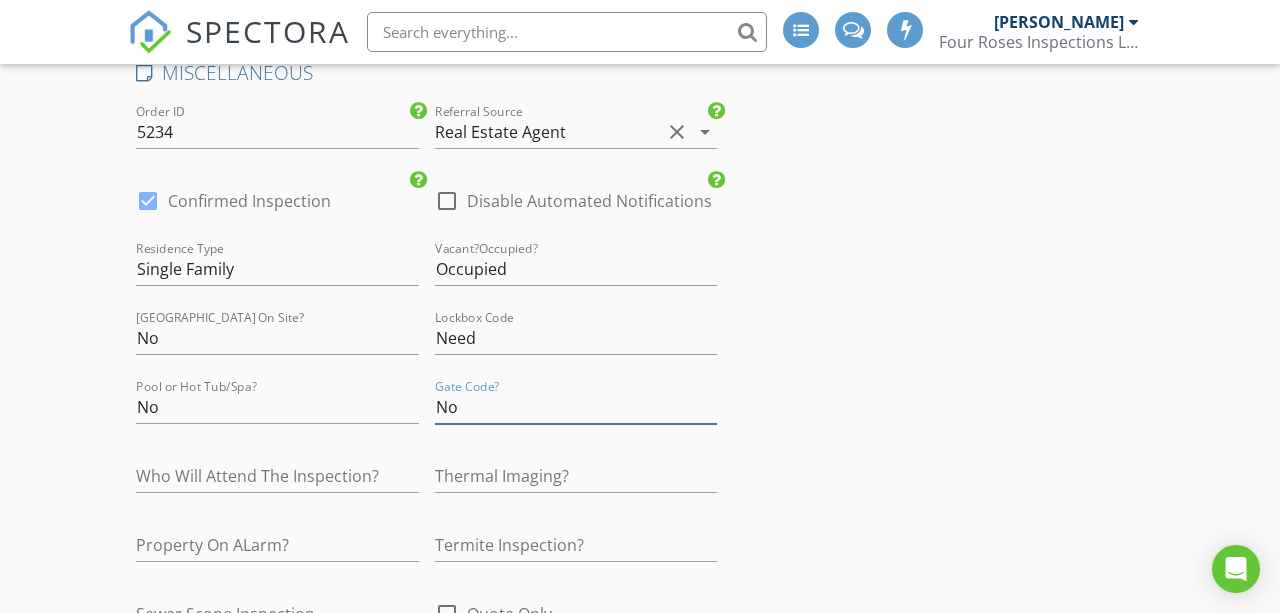 type on "No" 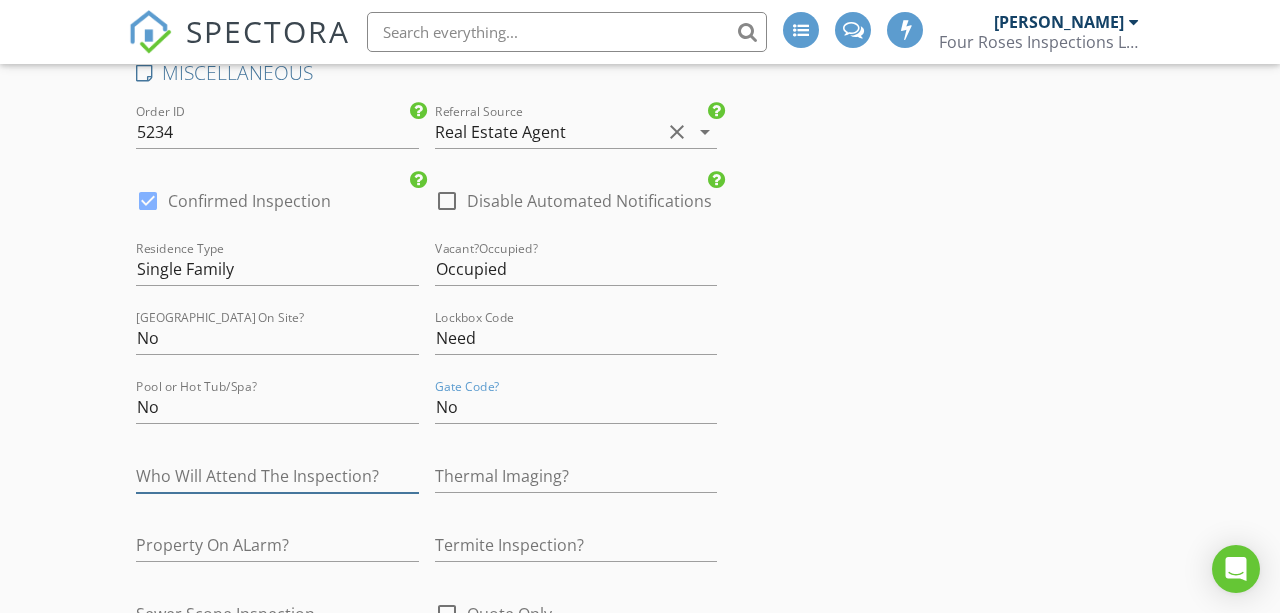 click at bounding box center [277, 476] 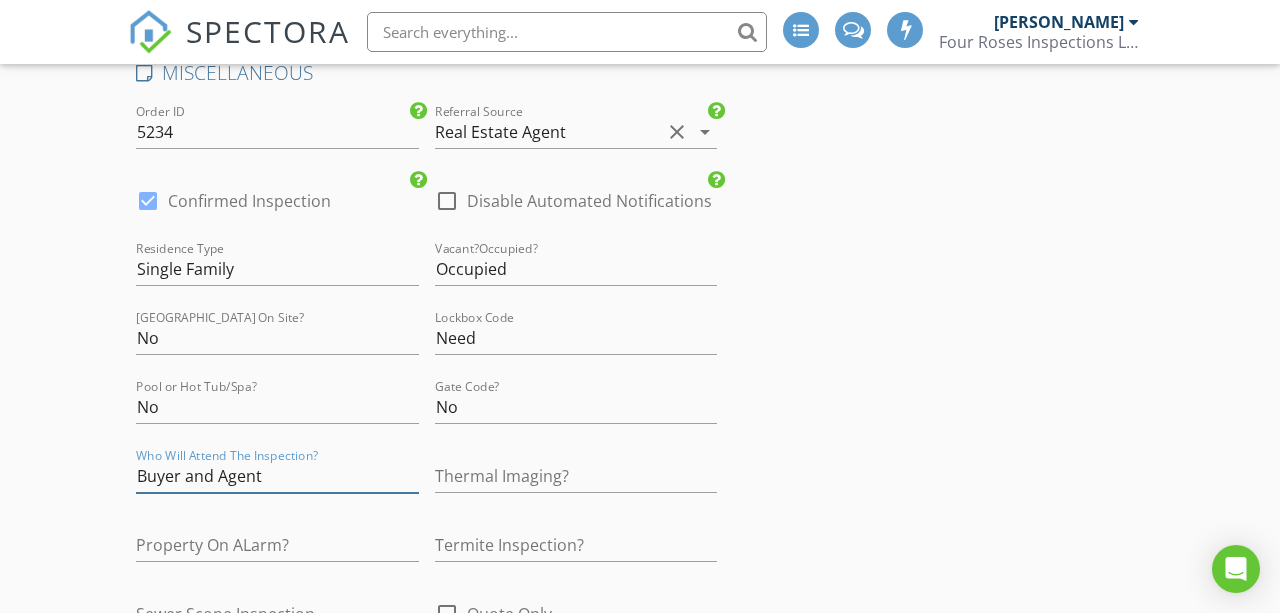 type on "Buyer and Agent" 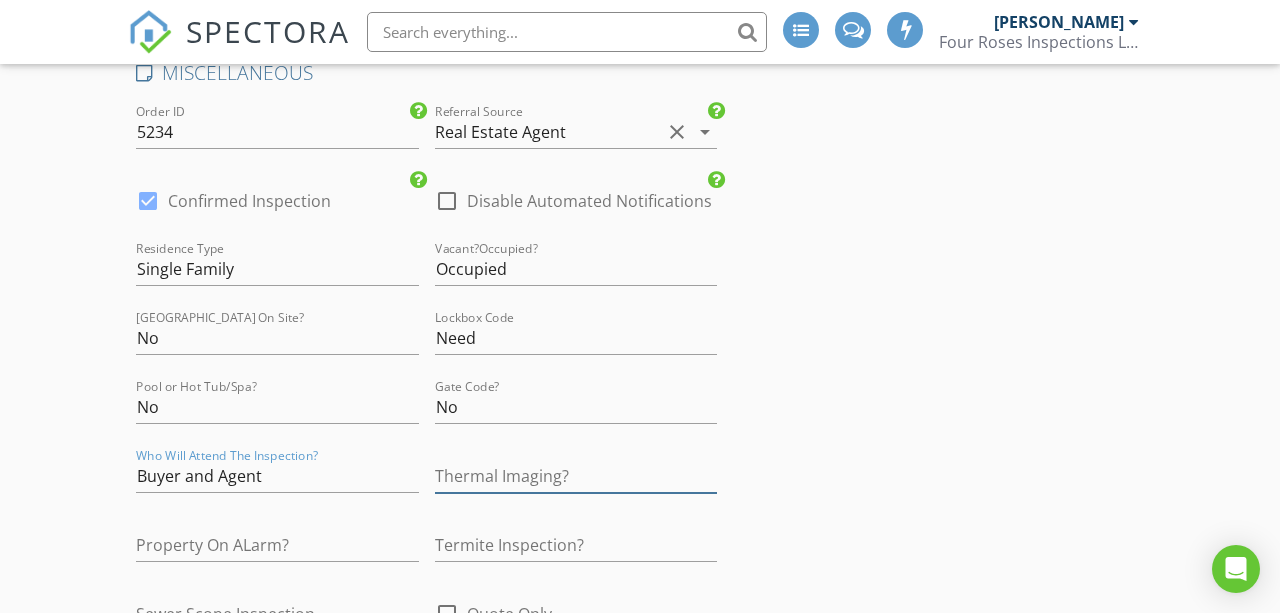 click at bounding box center (576, 476) 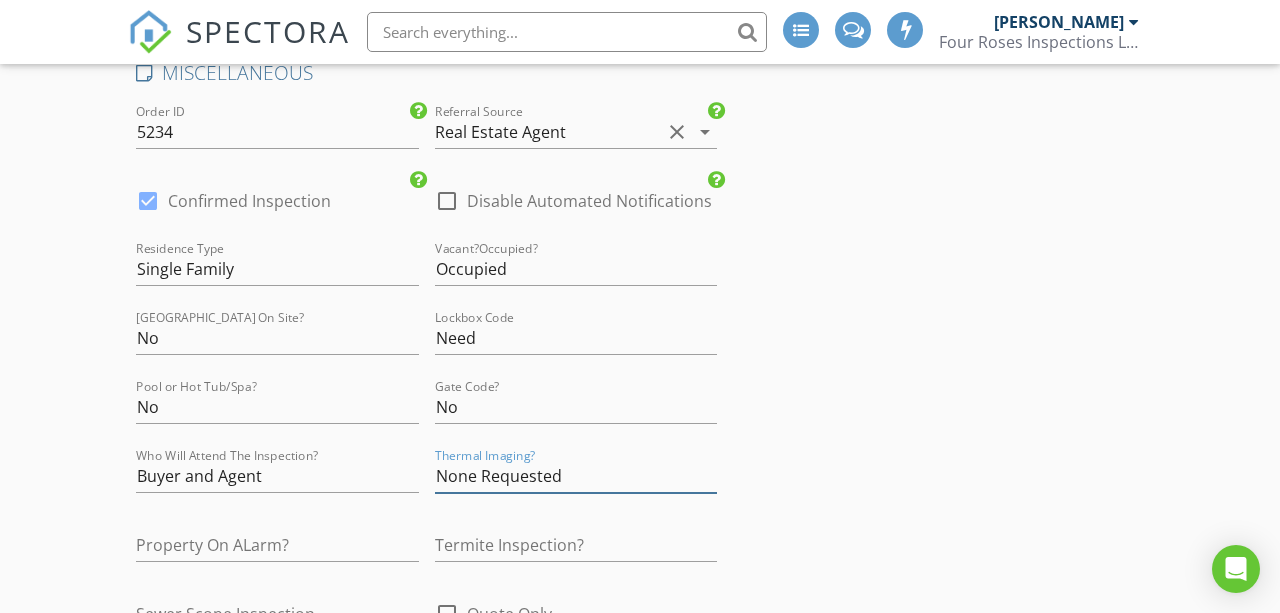 type on "None Requested" 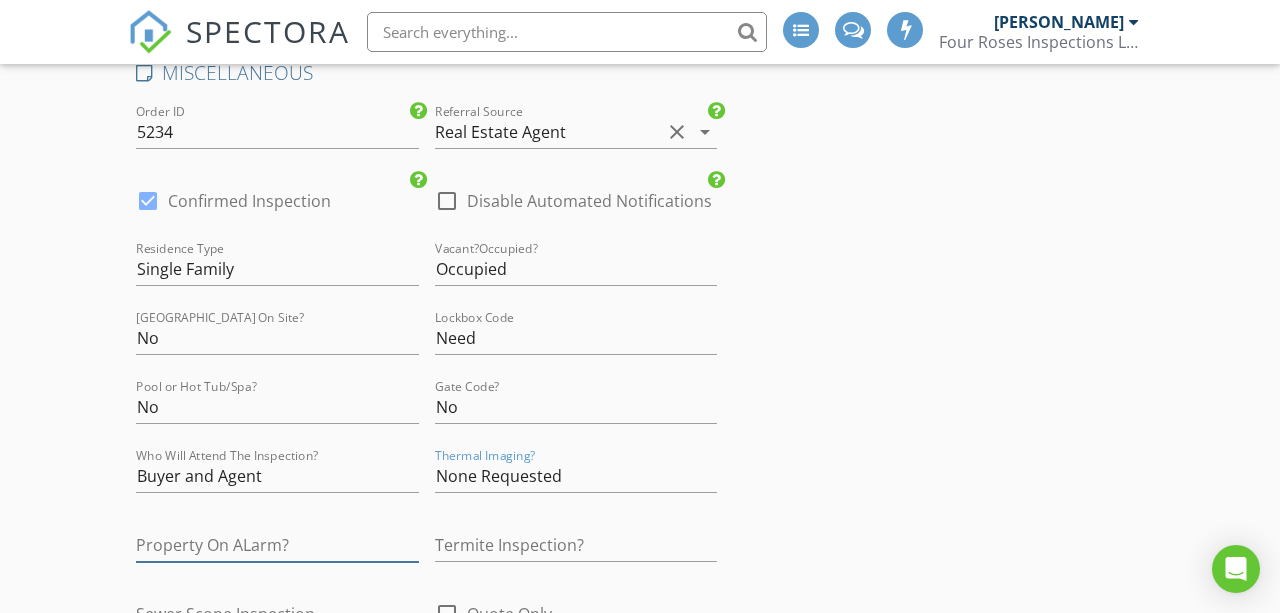 click at bounding box center (277, 545) 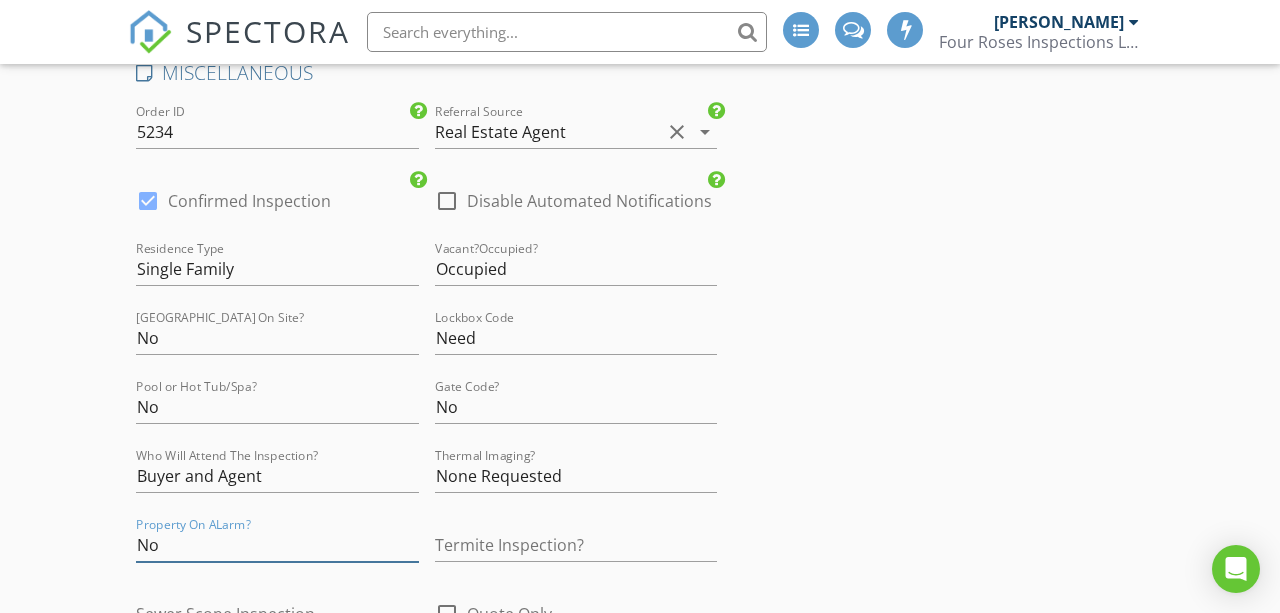 type on "No" 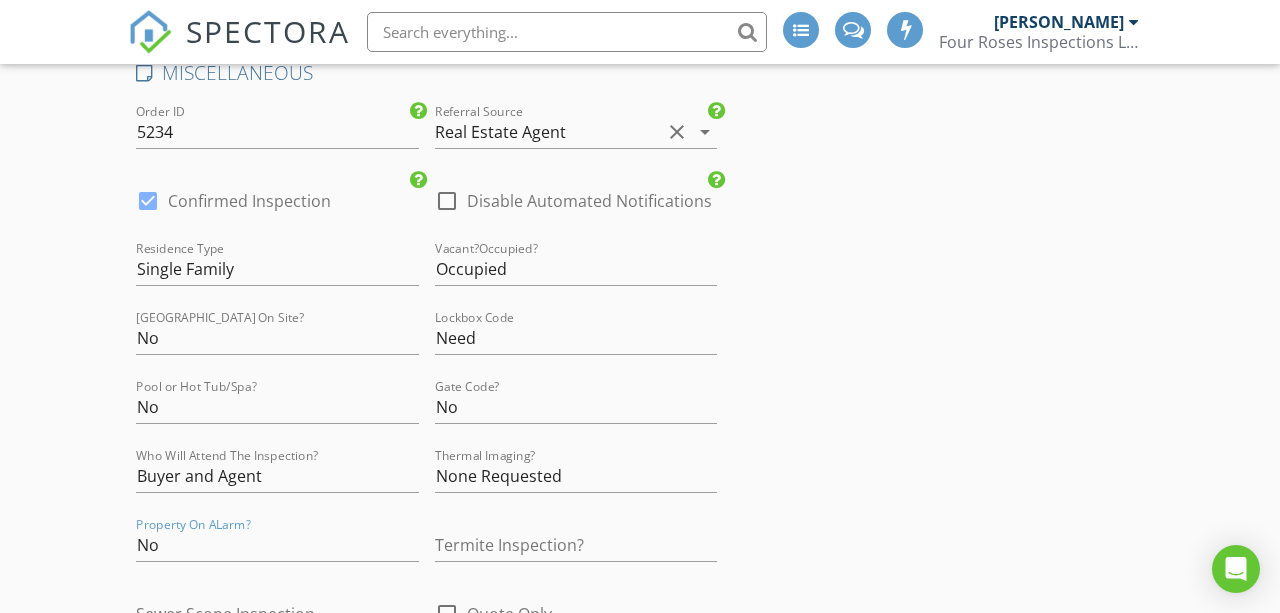 click on "Termite Inspection?" at bounding box center [576, 555] 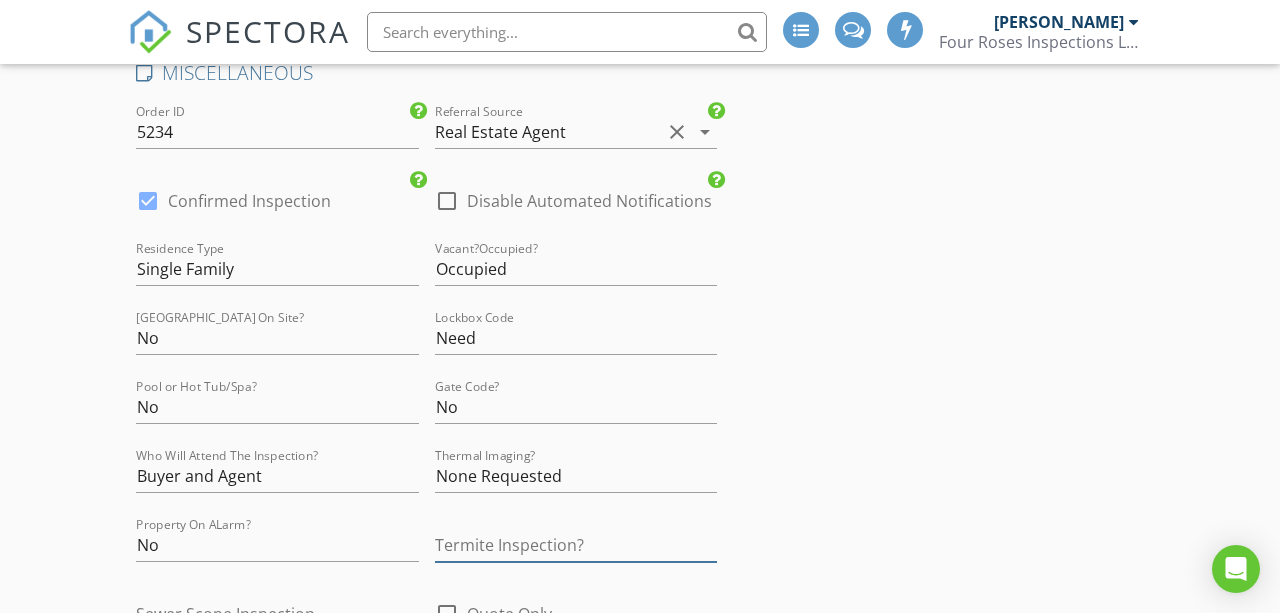 click at bounding box center [576, 545] 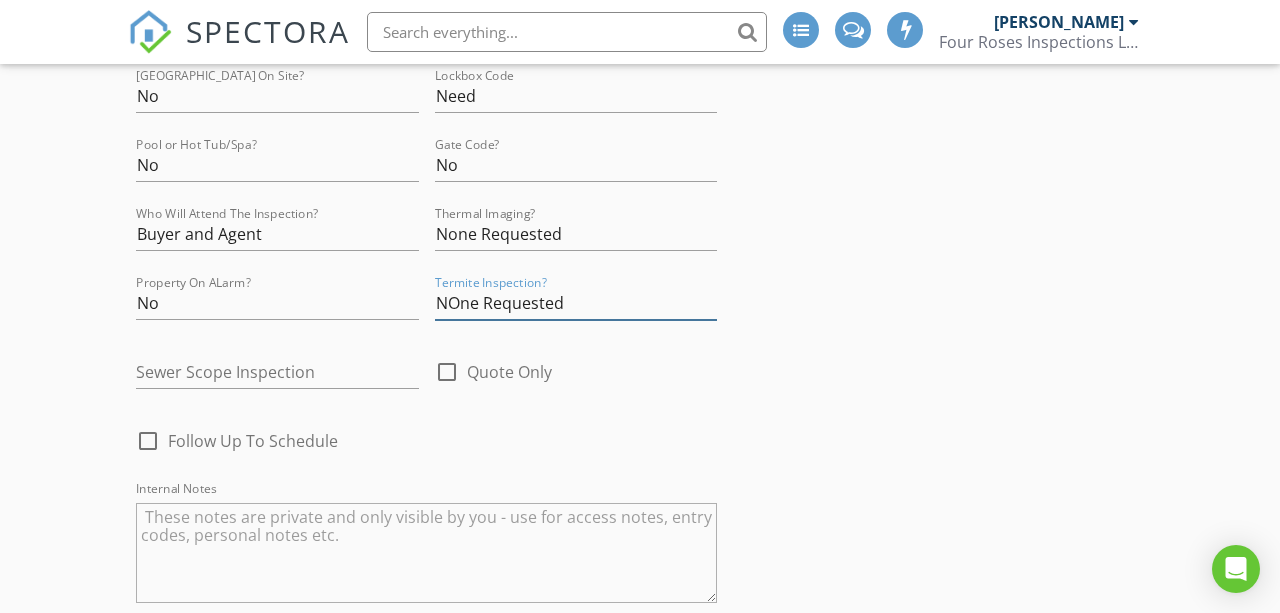 scroll, scrollTop: 3693, scrollLeft: 0, axis: vertical 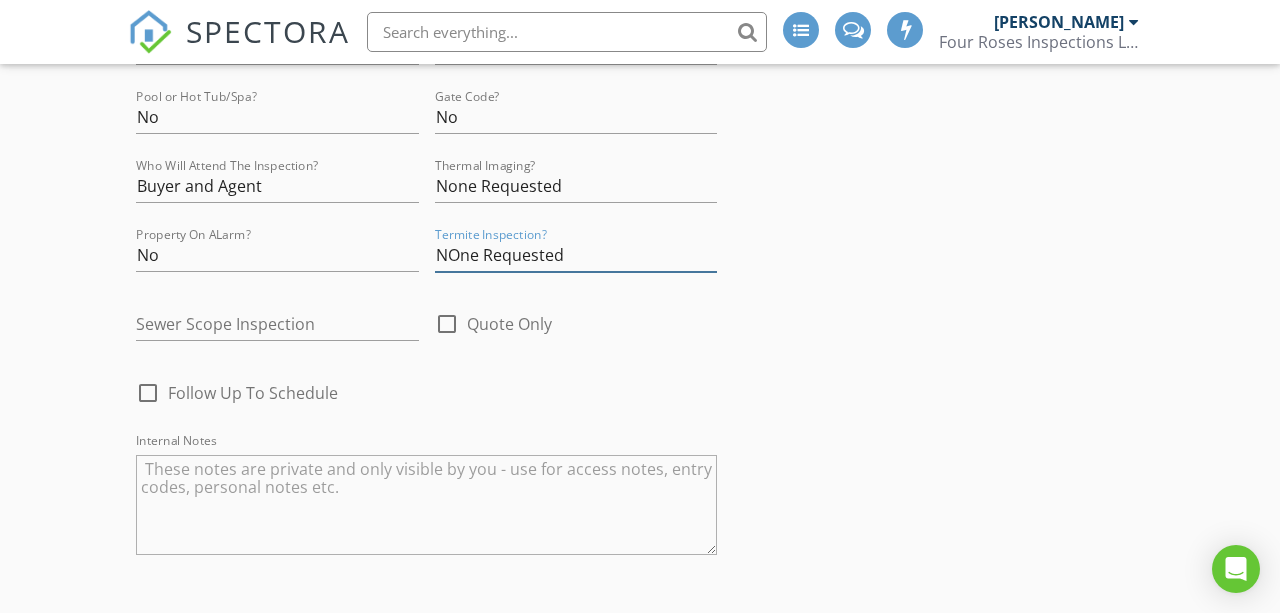 type on "NOne Requested" 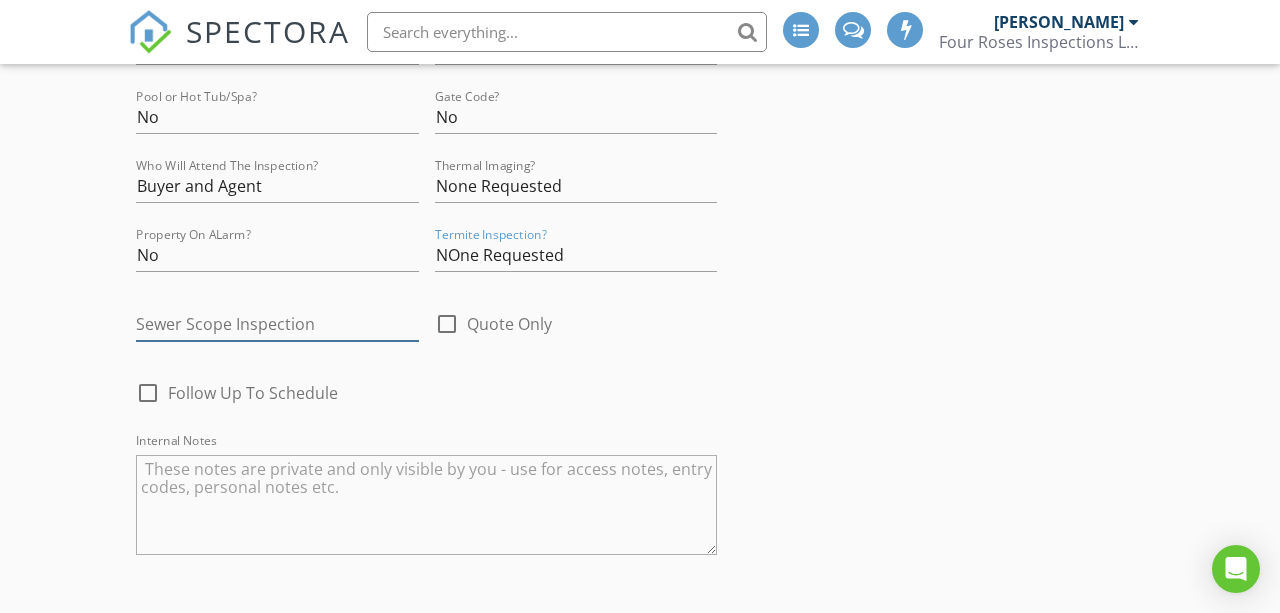 click at bounding box center [277, 324] 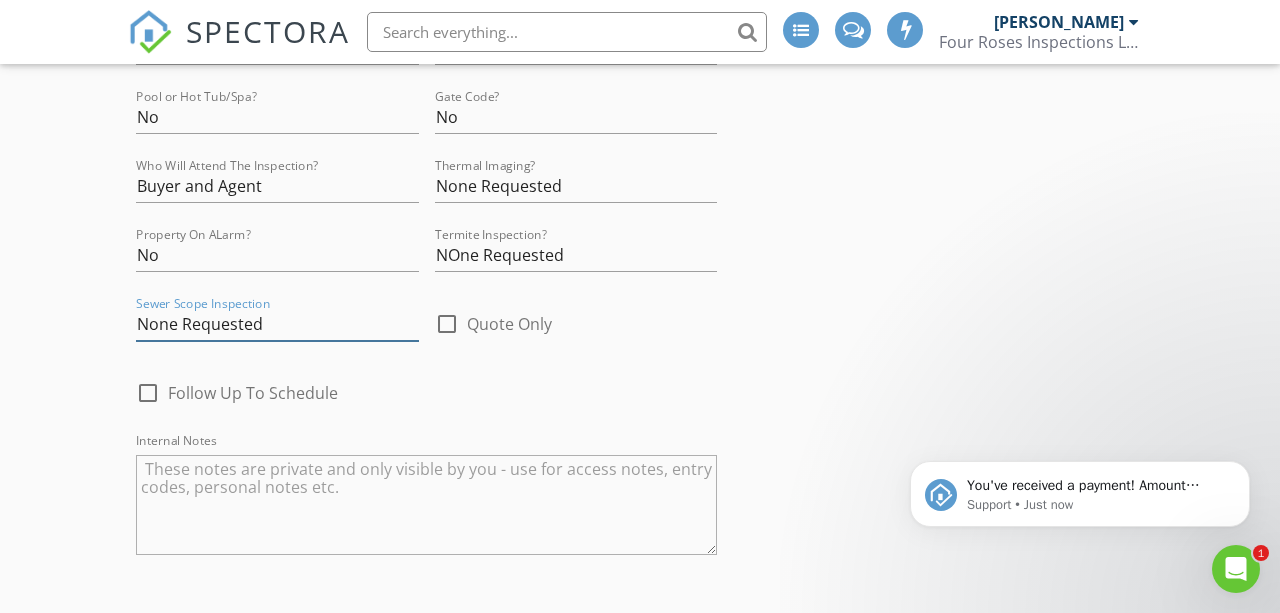 scroll, scrollTop: 0, scrollLeft: 0, axis: both 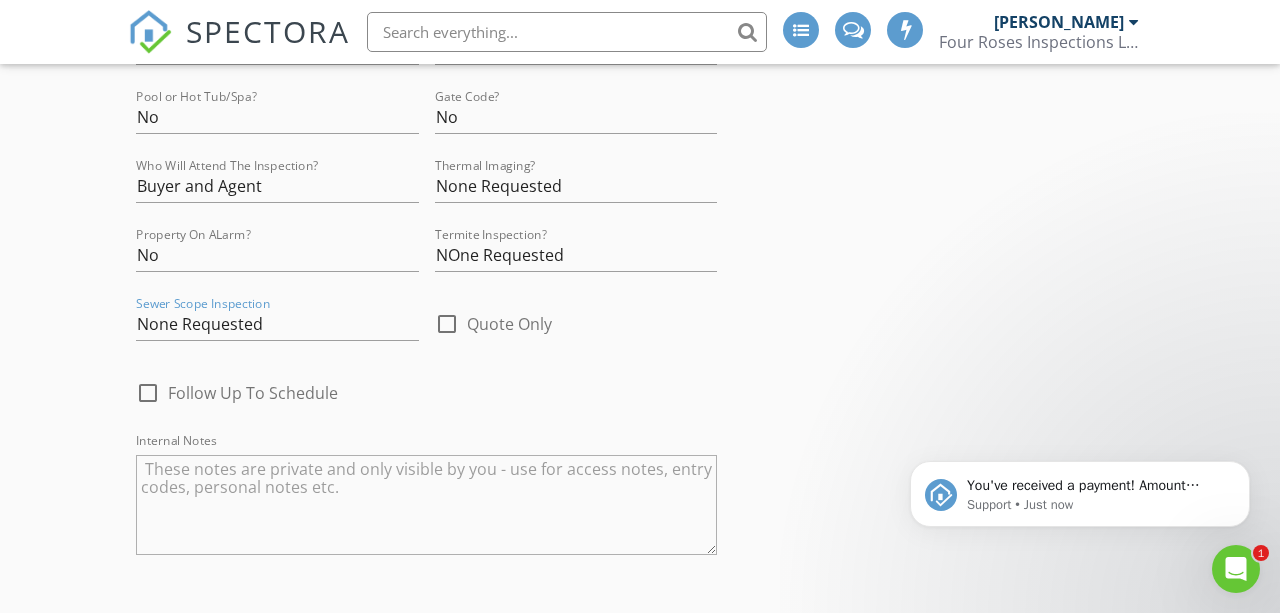 click on "check_box_outline_blank   Follow Up To Schedule" at bounding box center (277, 395) 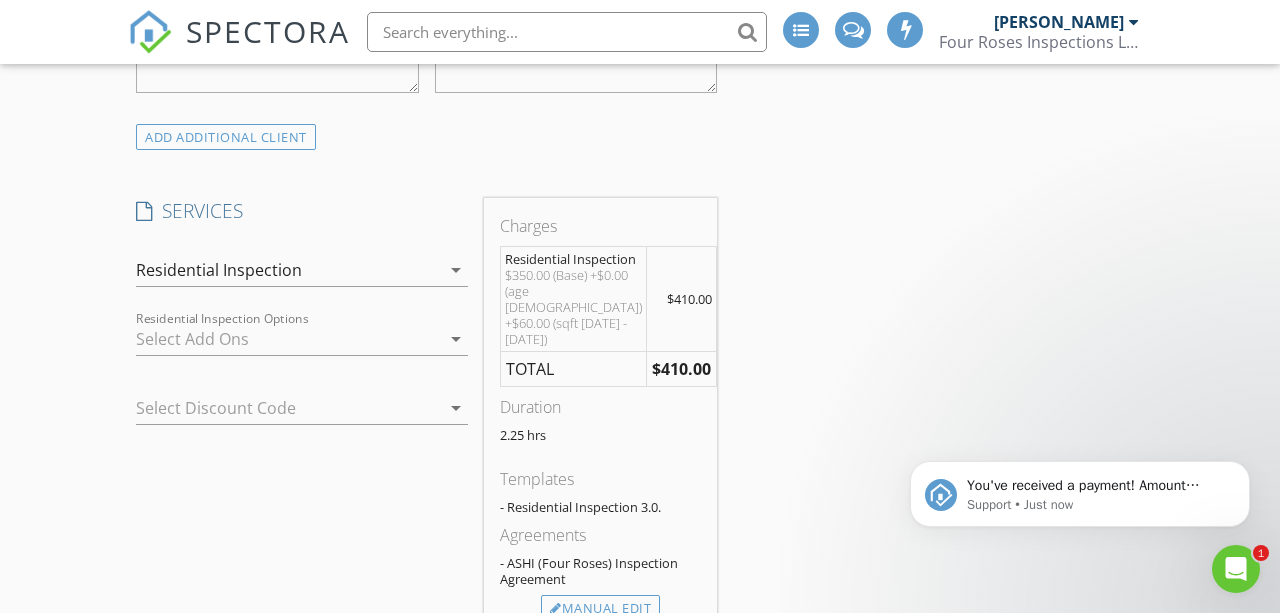 scroll, scrollTop: 1442, scrollLeft: 0, axis: vertical 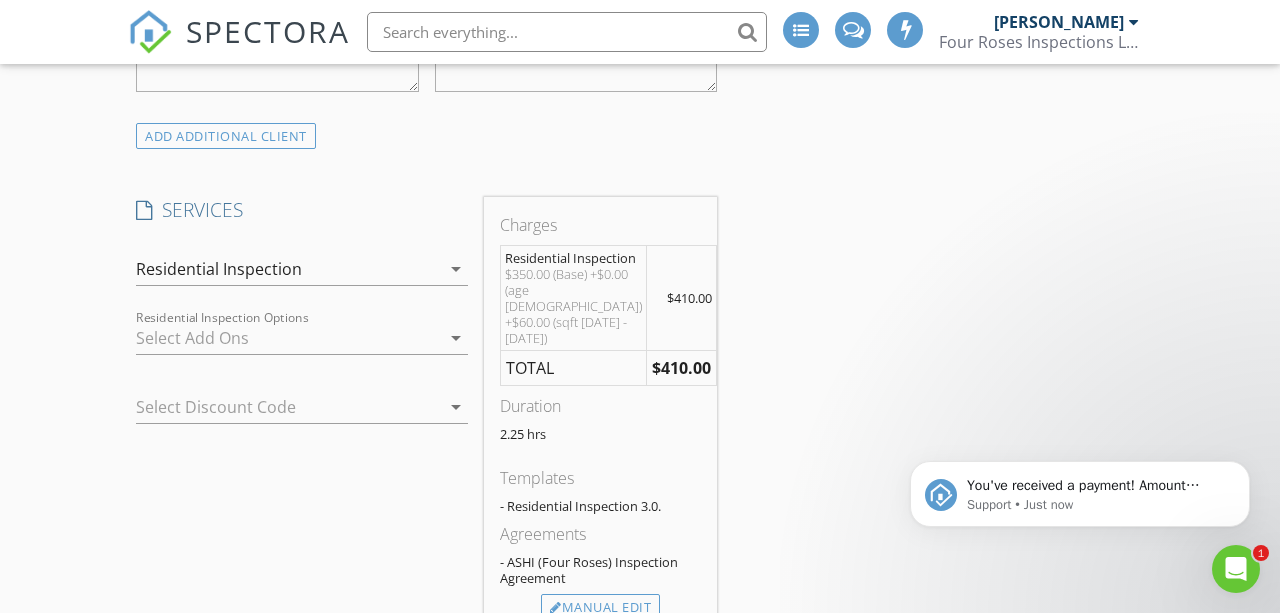 click at bounding box center [288, 338] 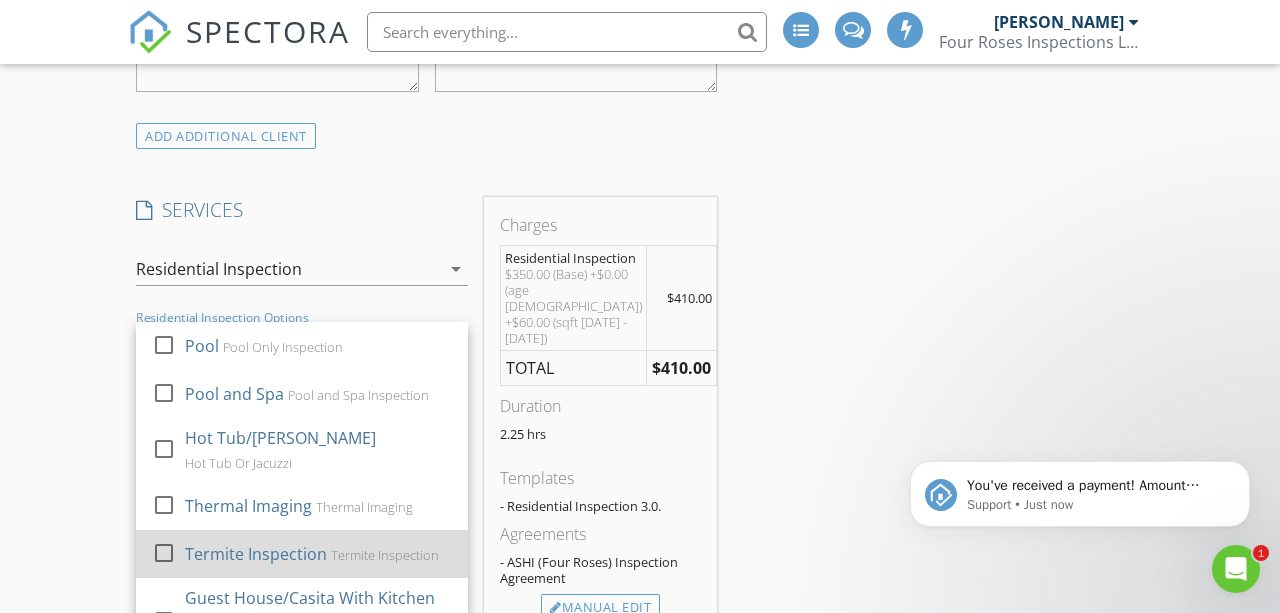 click at bounding box center [164, 553] 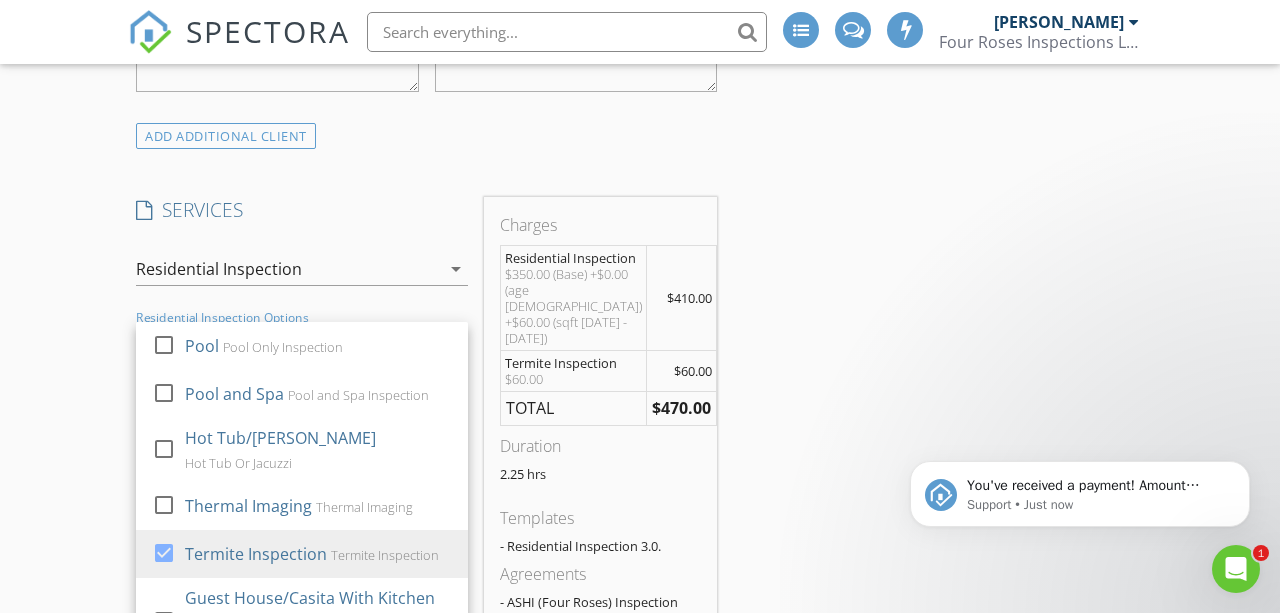 click on "New Inspection
INSPECTOR(S)
check_box   Morgan Brown   PRIMARY   Morgan Brown arrow_drop_down   check_box Morgan Brown specifically requested
Date/Time
07/14/2025 12:30 PM
Location
Address Search       Address 12211 W Hide Trail   Unit   City Peoria   State AZ   Zip 85383   County Maricopa     Square Feet 1517   Year Built 2018   Foundation arrow_drop_down     Morgan Brown     60.0 miles     (an hour)
client
check_box Enable Client CC email for this inspection   Client Search     check_box_outline_blank Client is a Company/Organization     First Name Lora   Last Name Mamou   Email lora.mamou@gmail.com   CC Email   Phone 480-262-8555         Tags         Notes   Private Notes
ADD ADDITIONAL client
SERVICES
check_box   Residential Inspection   check_box_outline_blank" at bounding box center [640, 1024] 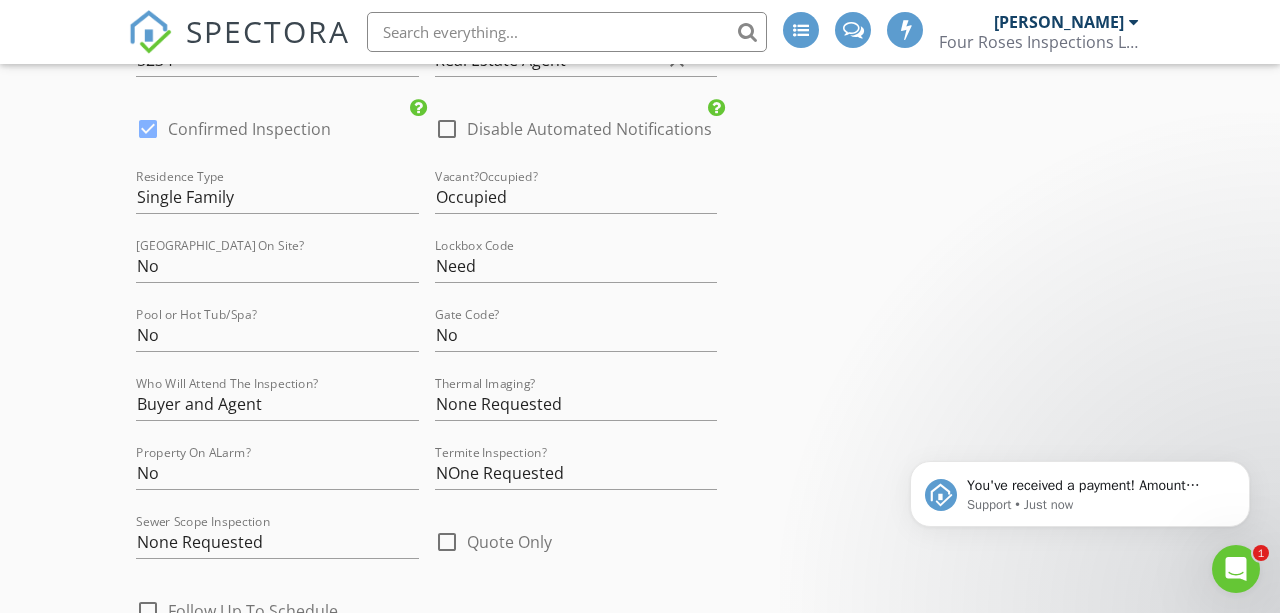 scroll, scrollTop: 3517, scrollLeft: 0, axis: vertical 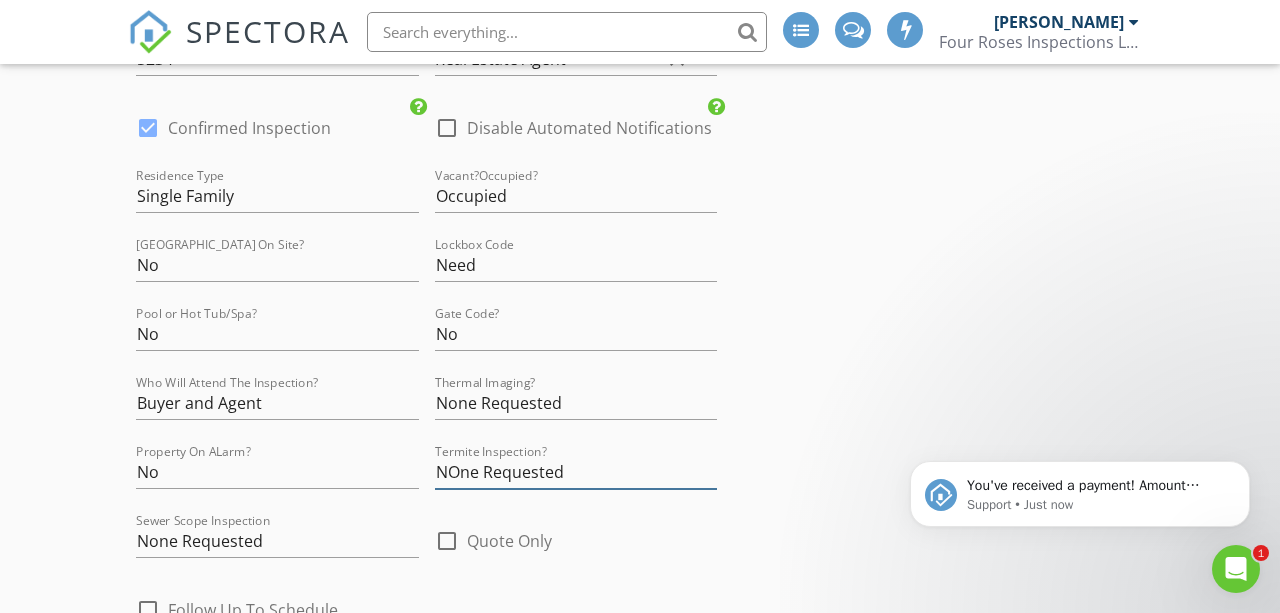 click on "NOne Requested" at bounding box center [576, 472] 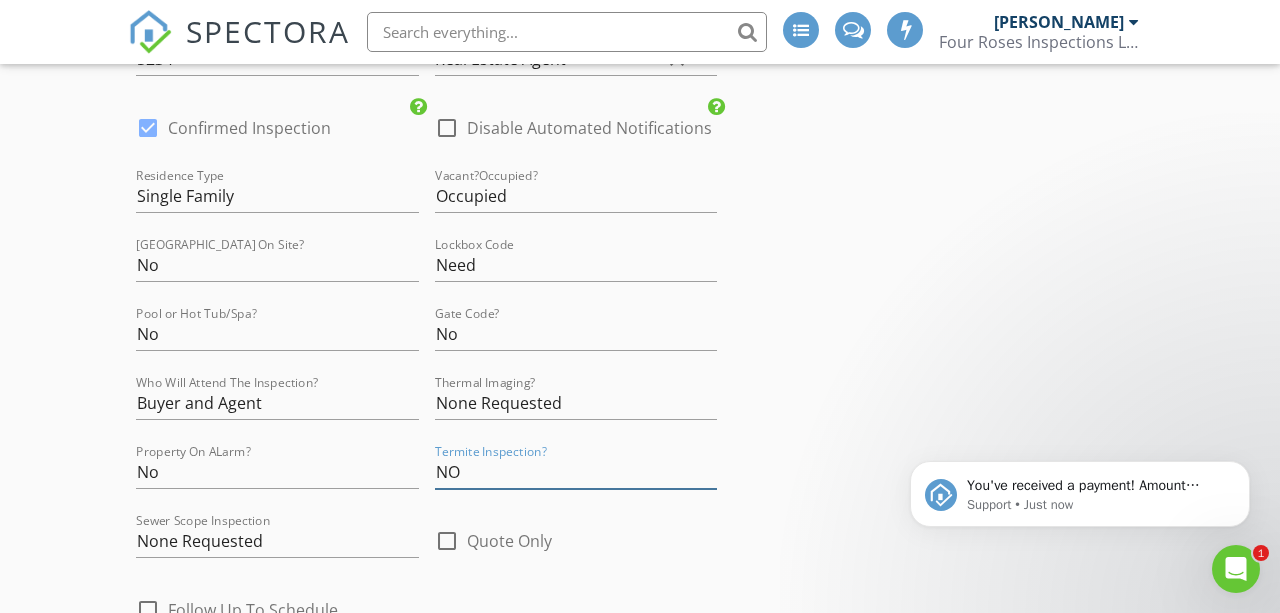 type on "N" 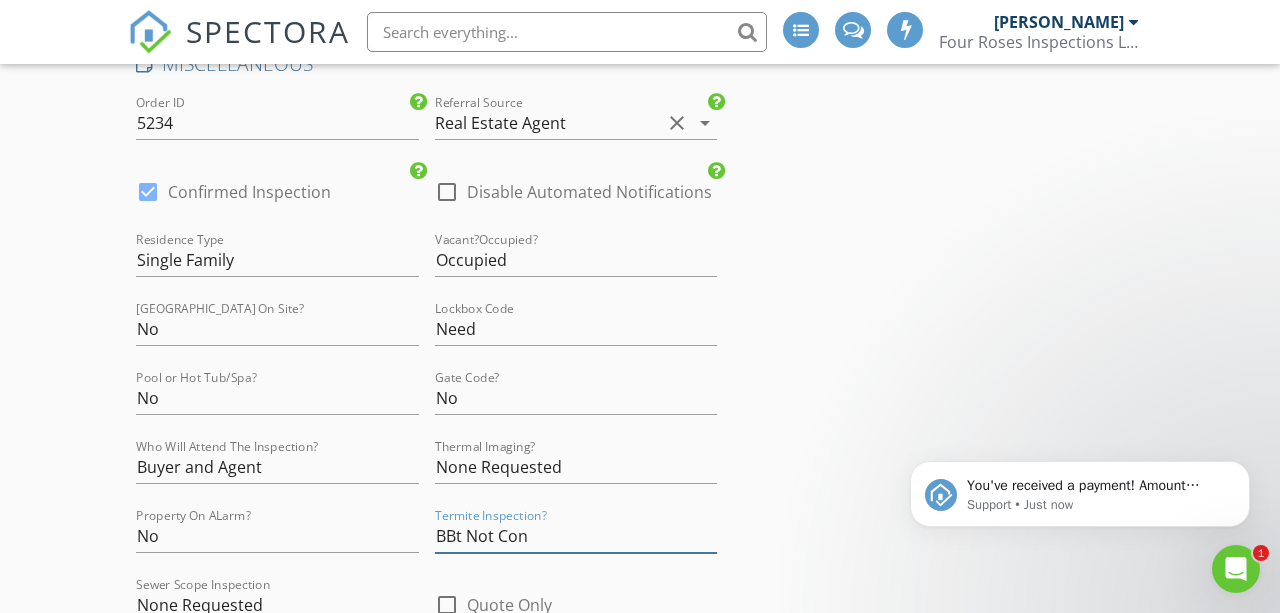 scroll, scrollTop: 3517, scrollLeft: 0, axis: vertical 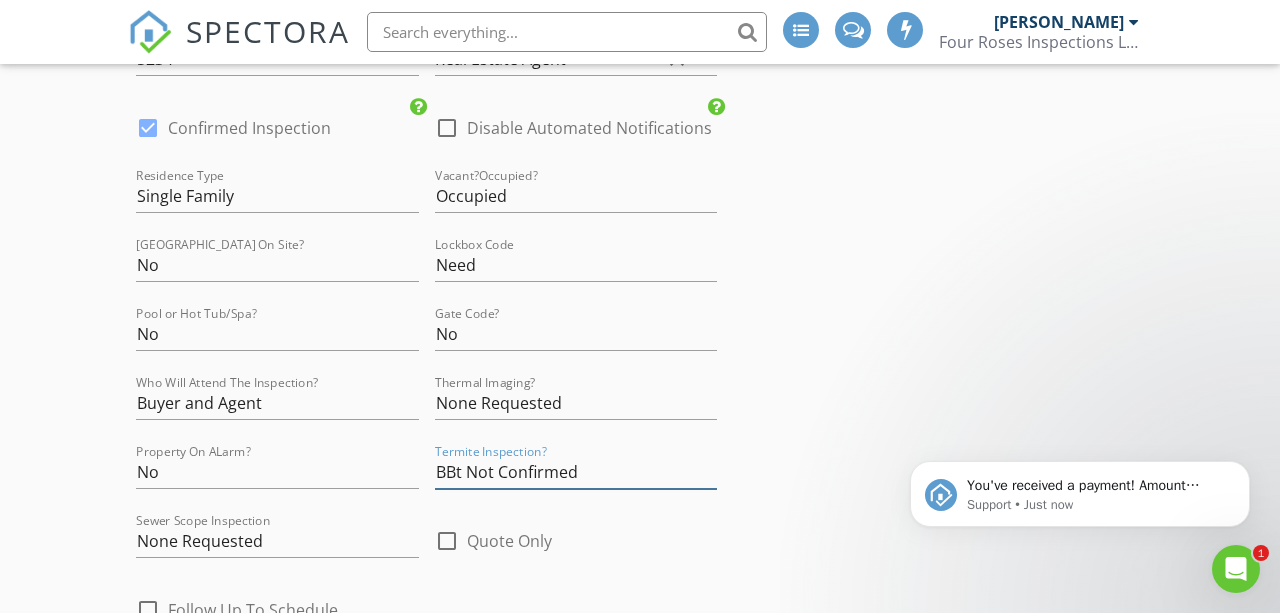 type on "BBt Not Confirmed" 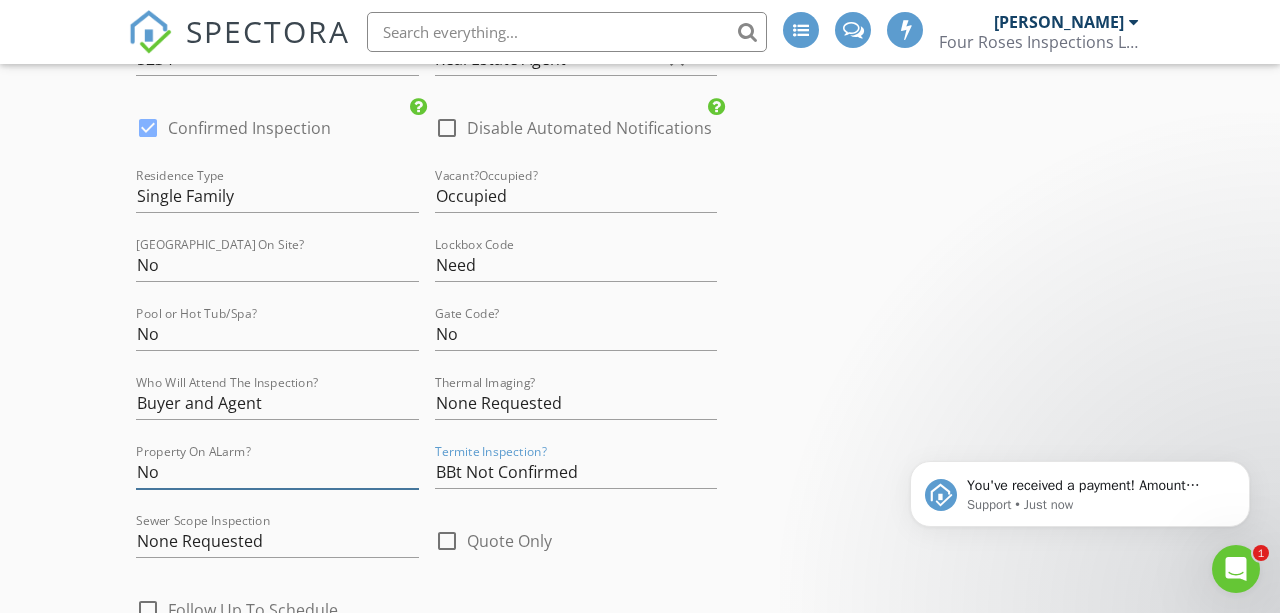 click on "No" at bounding box center (277, 472) 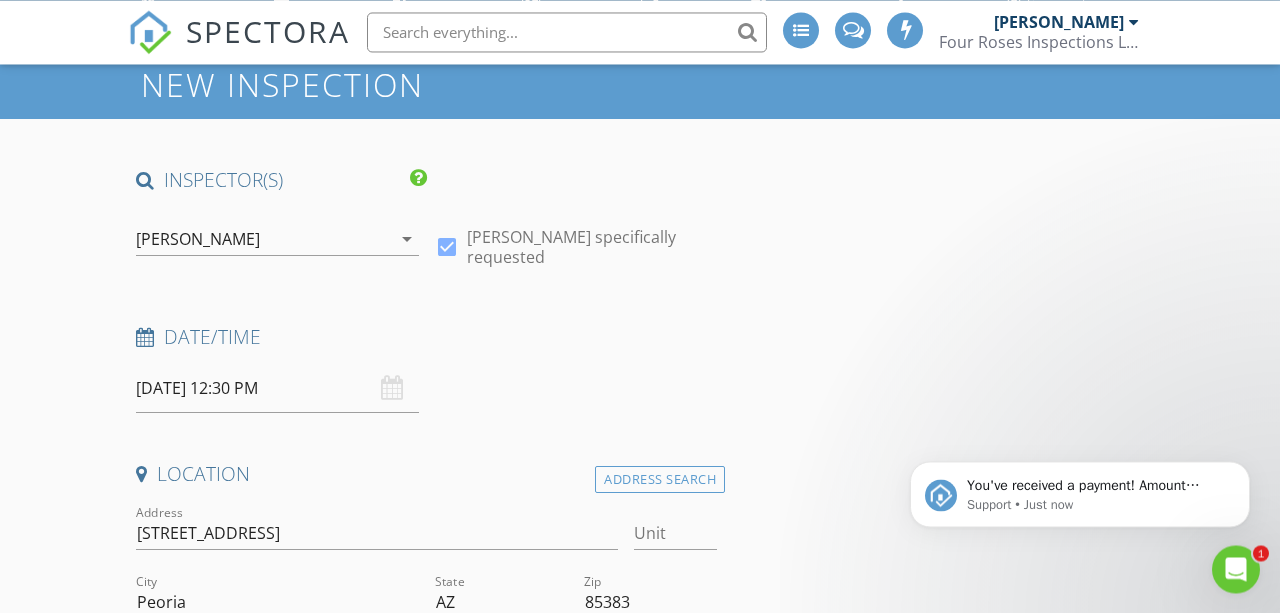 scroll, scrollTop: 92, scrollLeft: 0, axis: vertical 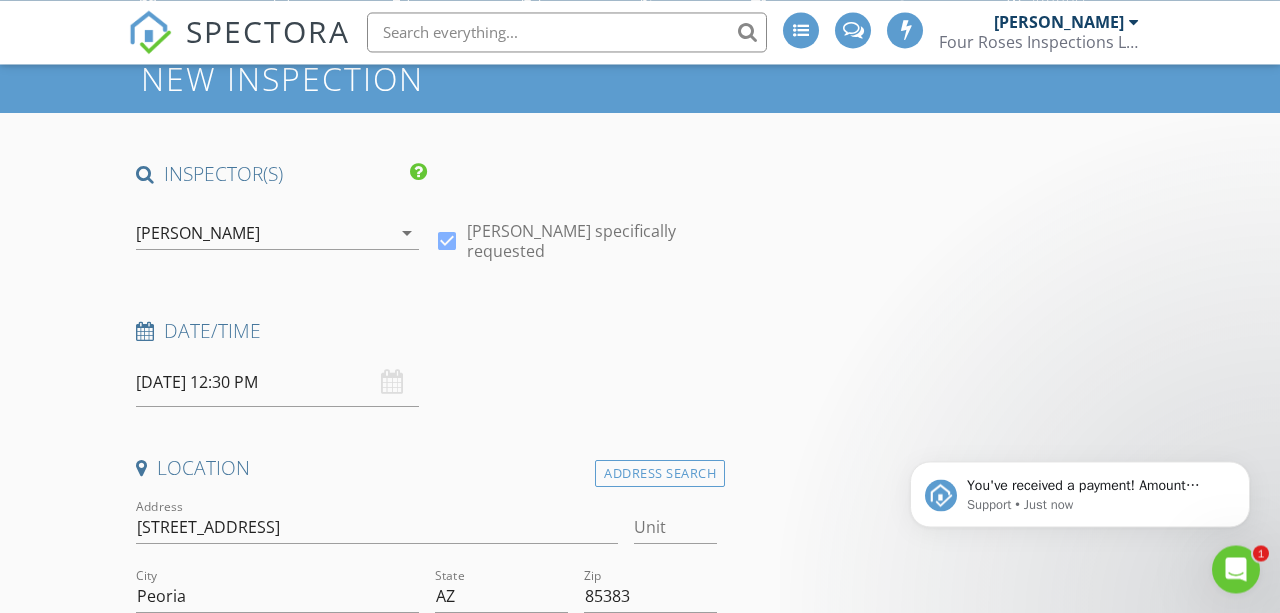 click on "07/14/2025 12:30 PM" at bounding box center (277, 382) 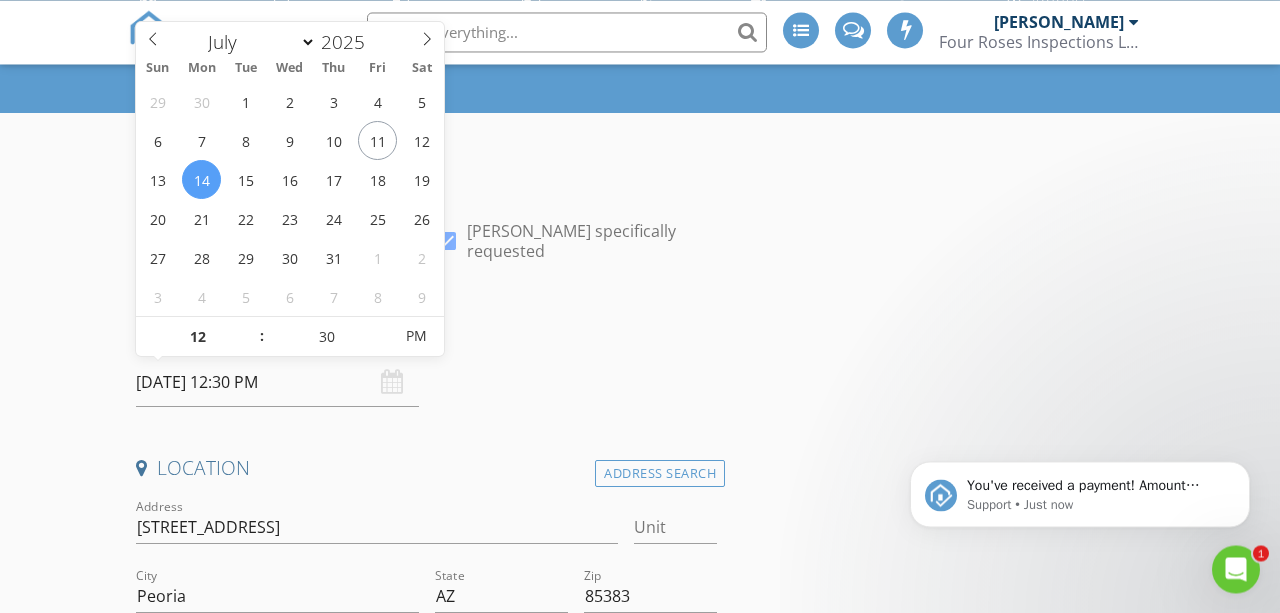 click on "Date/Time
07/14/2025 12:30 PM" at bounding box center [426, 362] 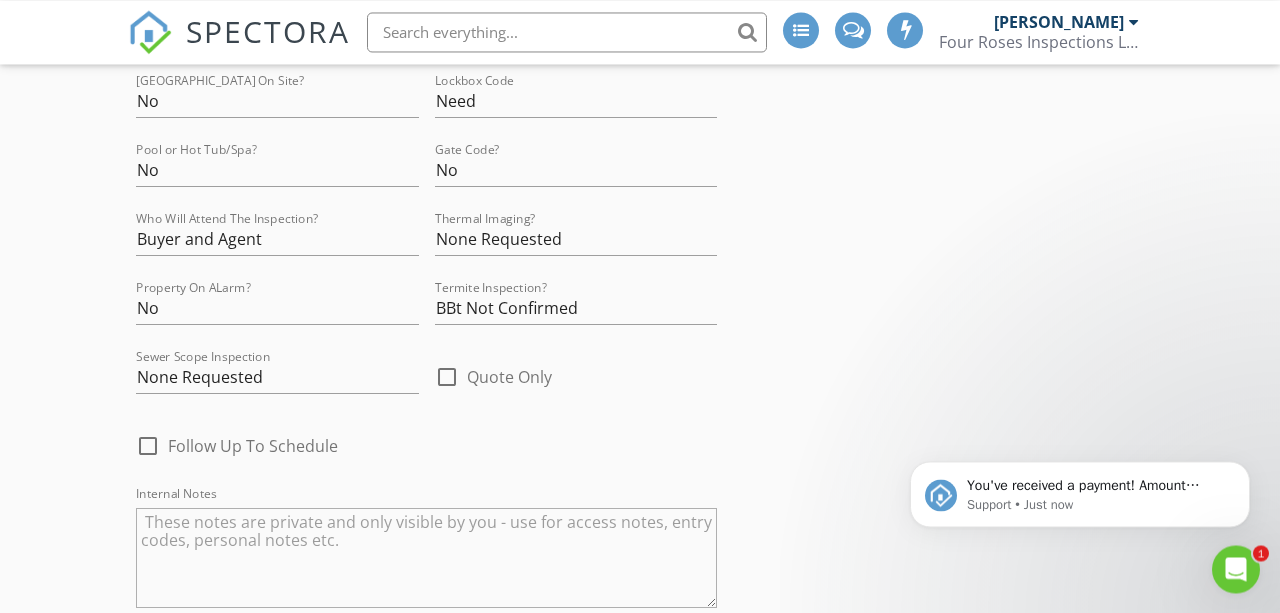 scroll, scrollTop: 4203, scrollLeft: 0, axis: vertical 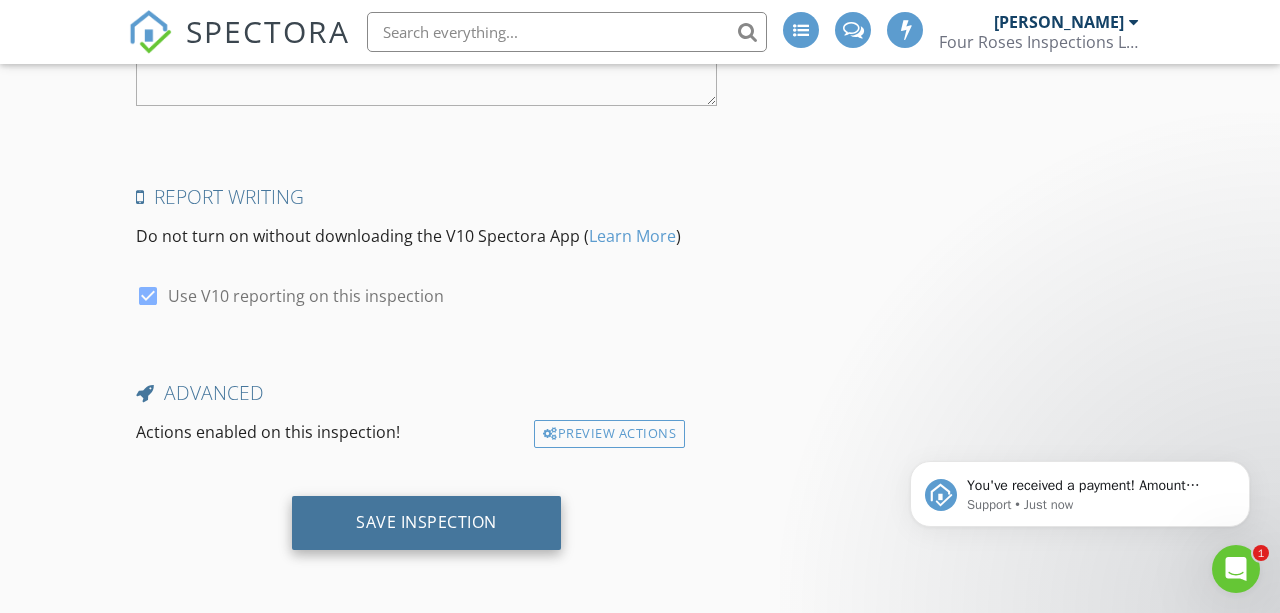 click on "Save Inspection" at bounding box center (426, 522) 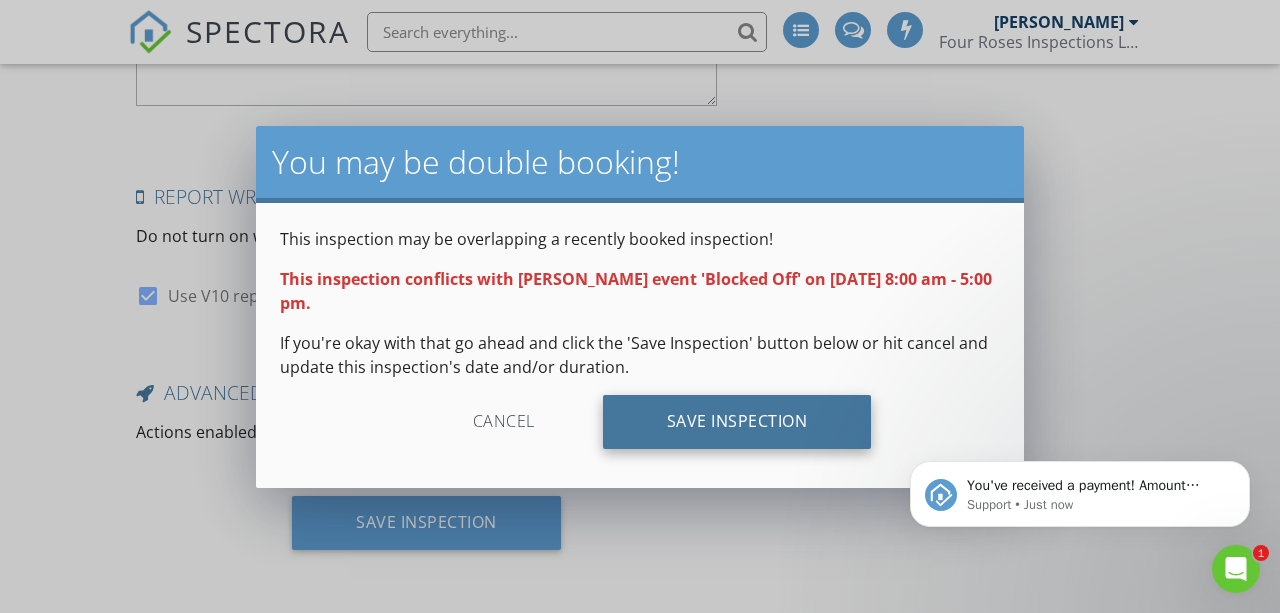 click on "Save Inspection" at bounding box center (737, 422) 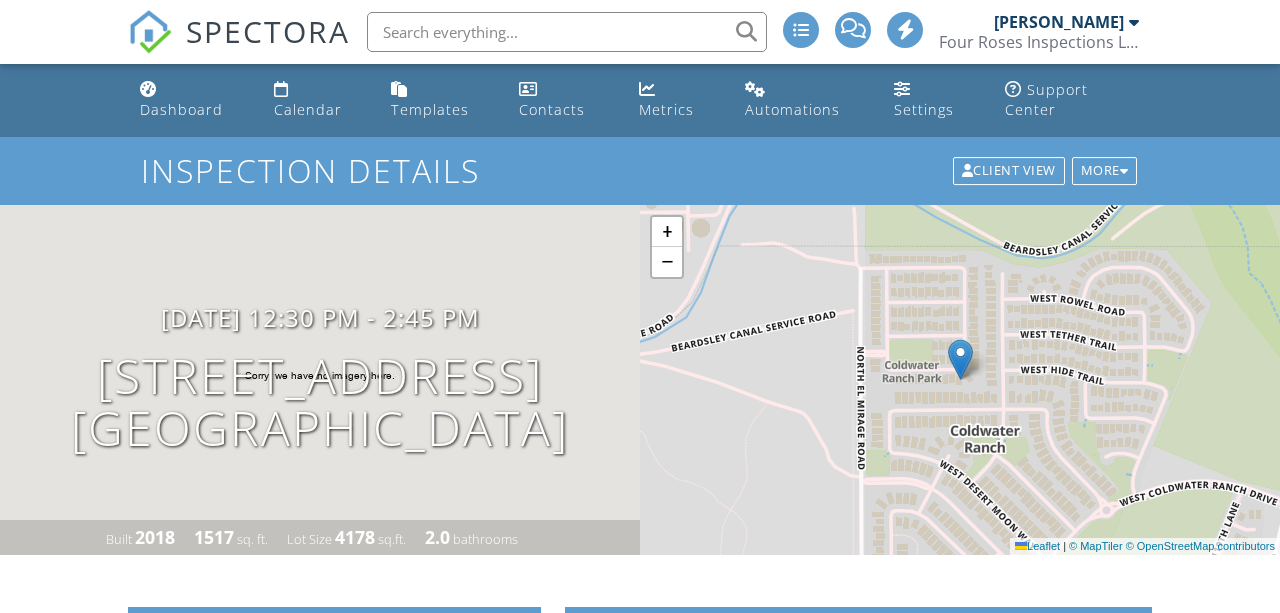 scroll, scrollTop: 0, scrollLeft: 0, axis: both 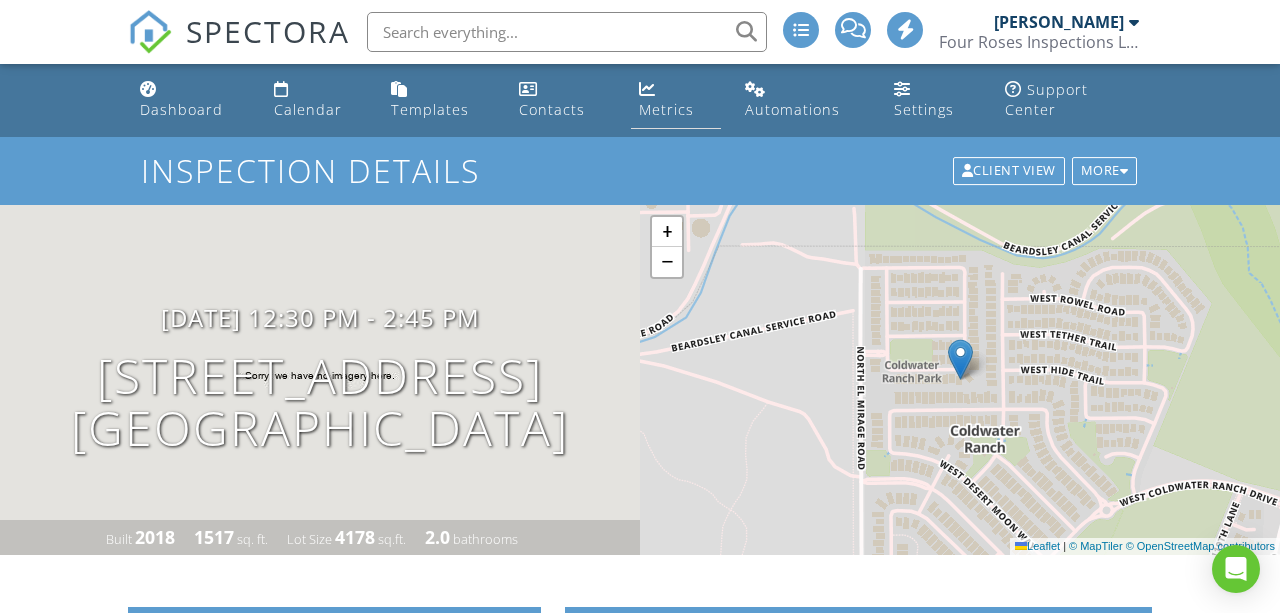 click on "Metrics" at bounding box center (666, 109) 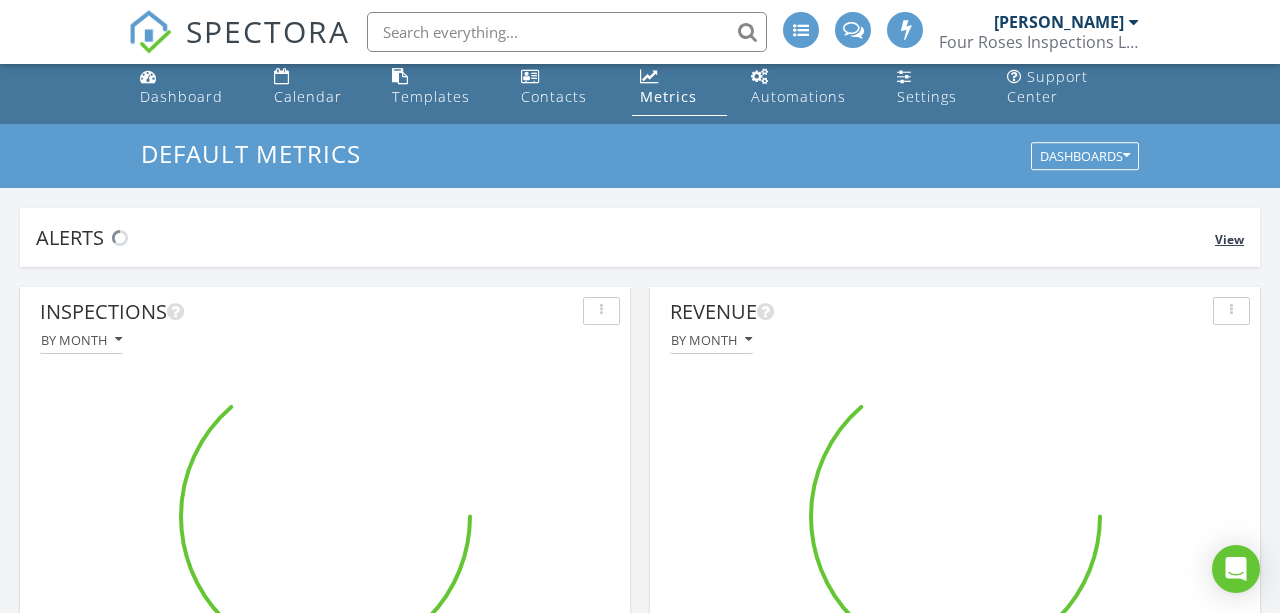 scroll, scrollTop: 122, scrollLeft: 0, axis: vertical 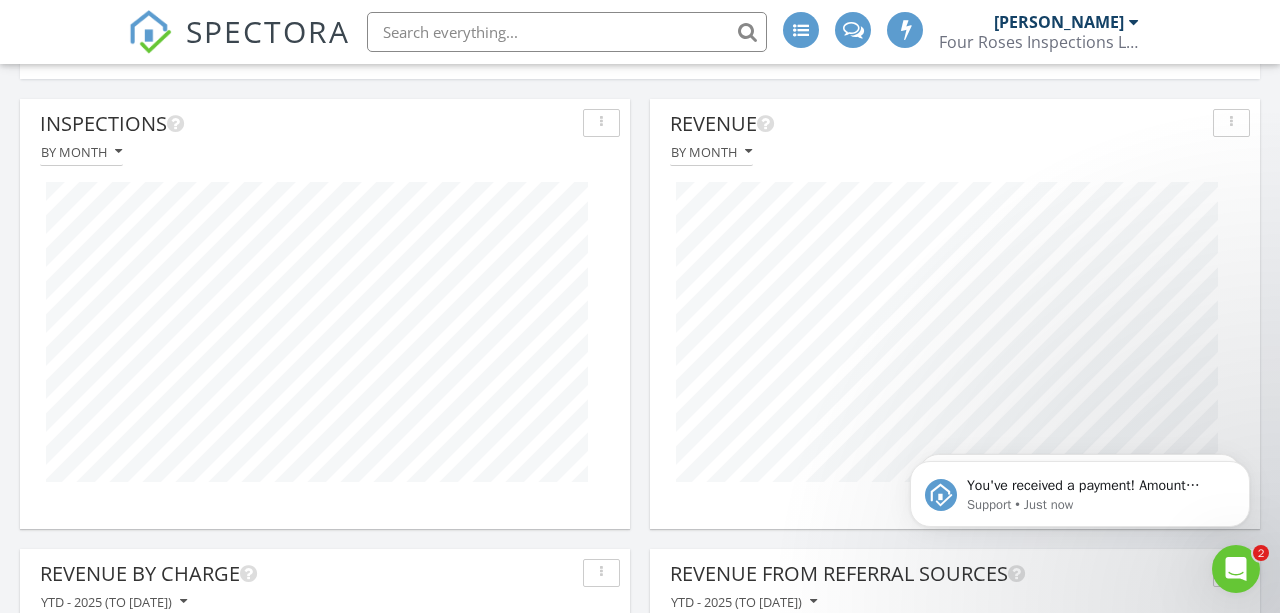 click on "Inspections
By month
Revenue
By month
Revenue By Charge
YTD - 2025 (to Jul 11th)
Revenue From Referral Sources
YTD - 2025 (to Jul 11th)
Top Agencies by Revenue
Last 5 years
Revenue from Partnership Offers
Last 10 years
Last 10 years
0
Inspection Locations
Last 5 years
Max = 100
+ − Leaflet  | Tiles © Esri
Online Scheduler Revenue
Last 5 years
Last 5 years" at bounding box center (640, 989) 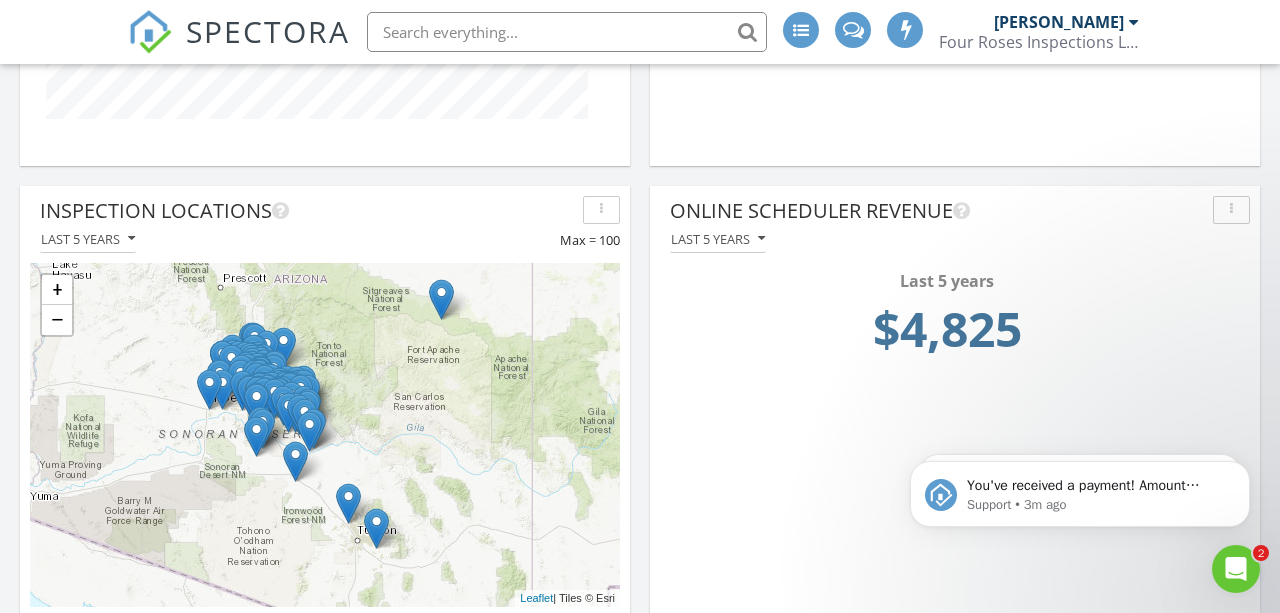 scroll, scrollTop: 1488, scrollLeft: 0, axis: vertical 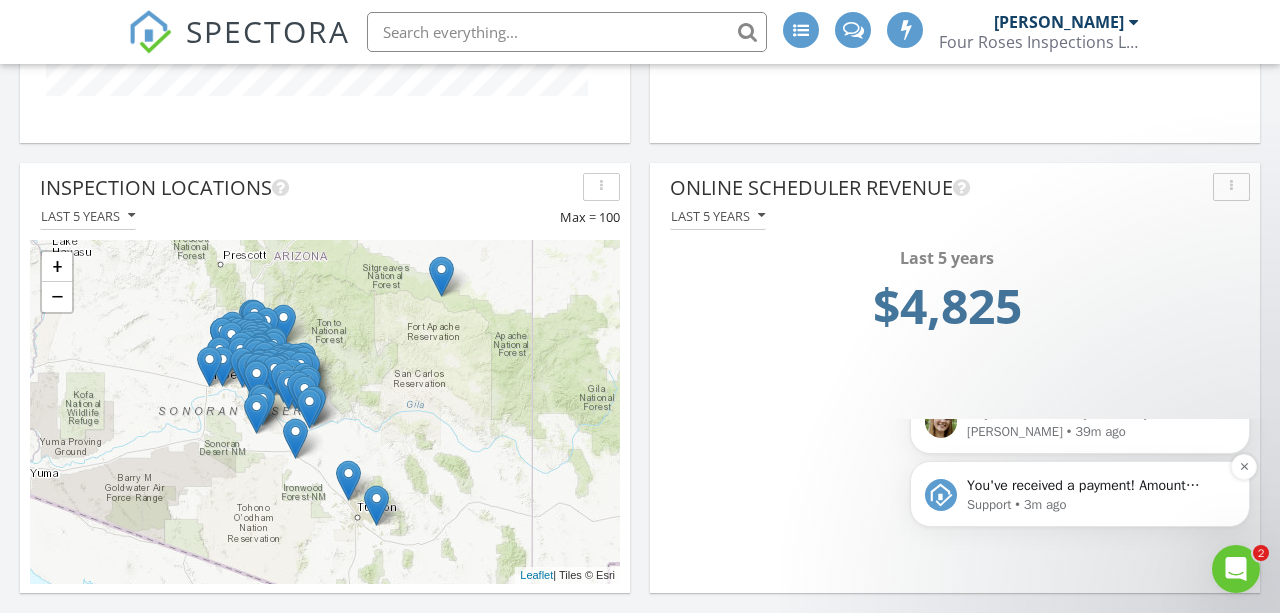 click on "You've received a payment!  Amount  $705.00  Fee  $0.00  Net  $705.00  Transaction #  pi_3RjqNjK7snlDGpRF1k2HAllw  Inspection  1882 N Iowa St, Chandler, AZ 85225 Payouts to your bank or debit card occur on a daily basis. Each payment usually takes two business days to process. You can view your pending payout amount here. If you have any questions reach out on our chat bubble at app.spectora.com." at bounding box center [1096, 486] 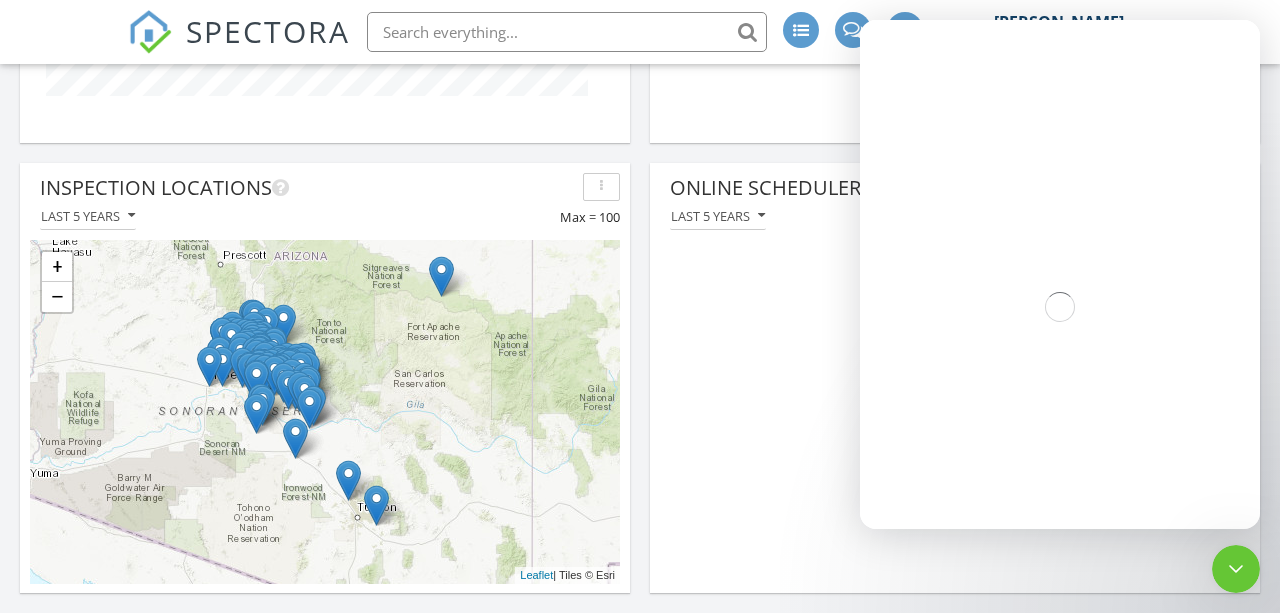 scroll, scrollTop: 0, scrollLeft: 0, axis: both 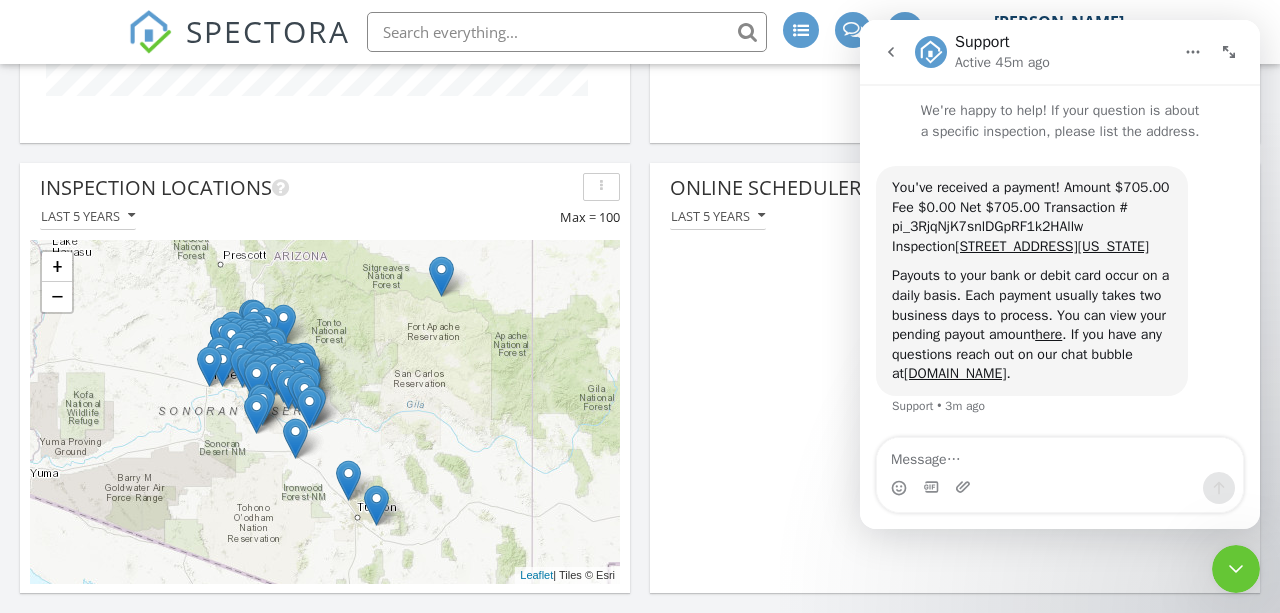 click 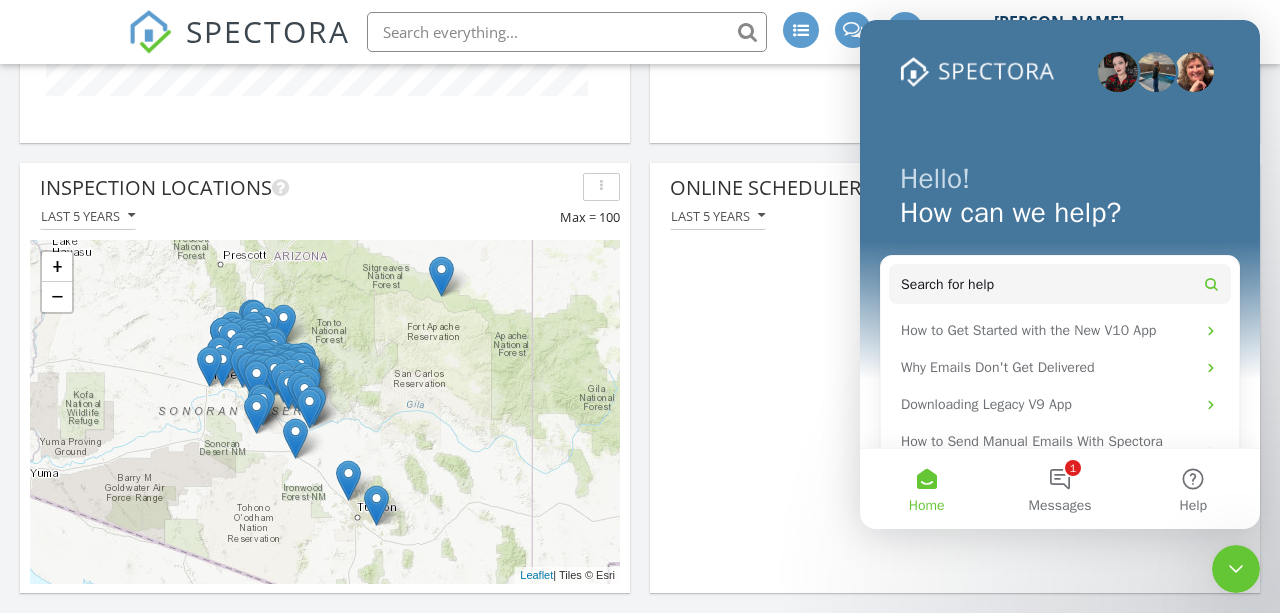 scroll, scrollTop: 7, scrollLeft: 0, axis: vertical 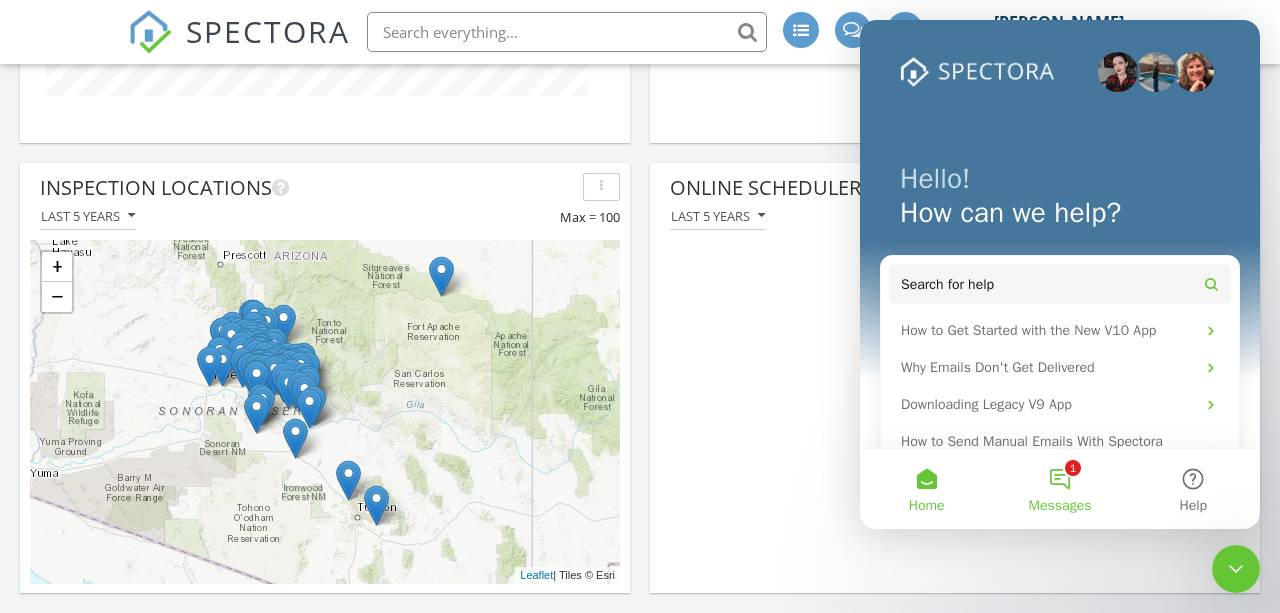 click on "1 Messages" at bounding box center (1059, 489) 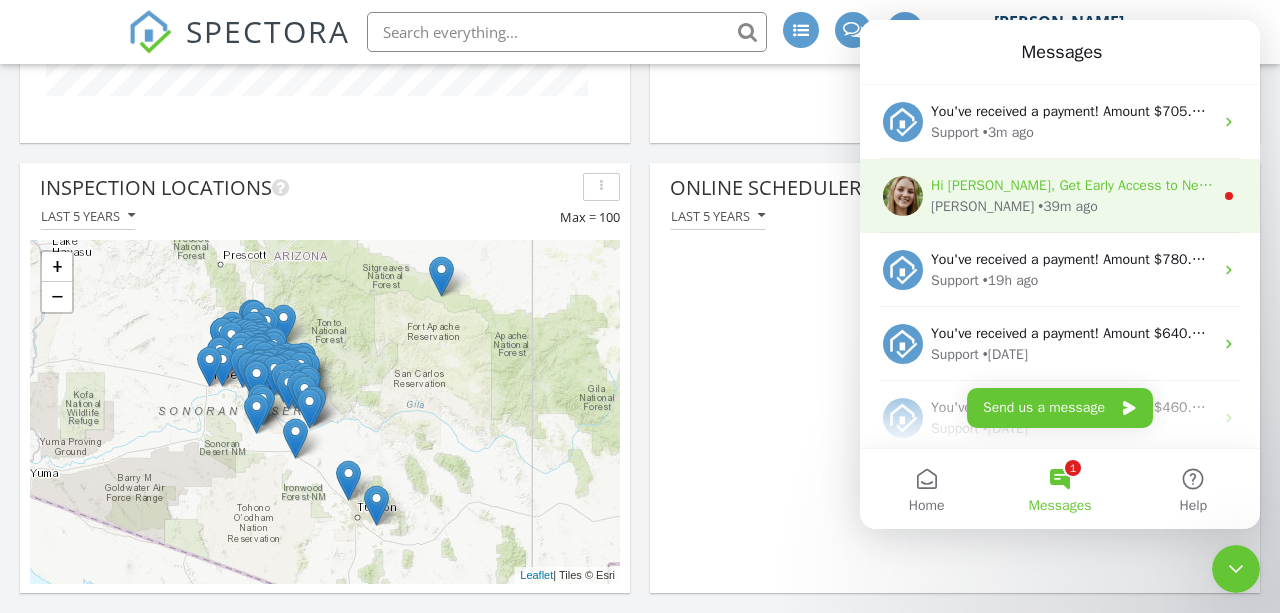 click on "Hi Morgan, Get Early Access to New Report Writing Features & Updates Want to be the first to try Spectora’s latest updates? Join our early access group and be the first to use new features before they’re released. Features and updates coming soon that you will get early access to include: Update: The upgraded Rapid Fire Camera, New: Photo preview before adding images to a report, New: The .5 camera lens" at bounding box center (1072, 185) 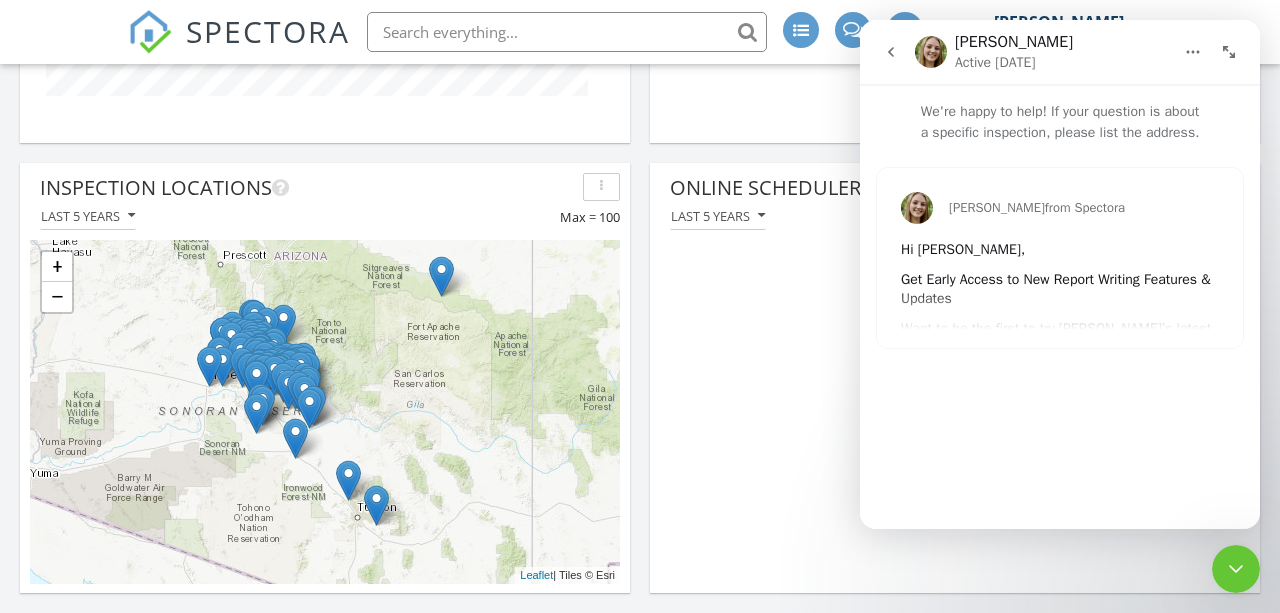 click on "Hi Morgan," at bounding box center (1060, 250) 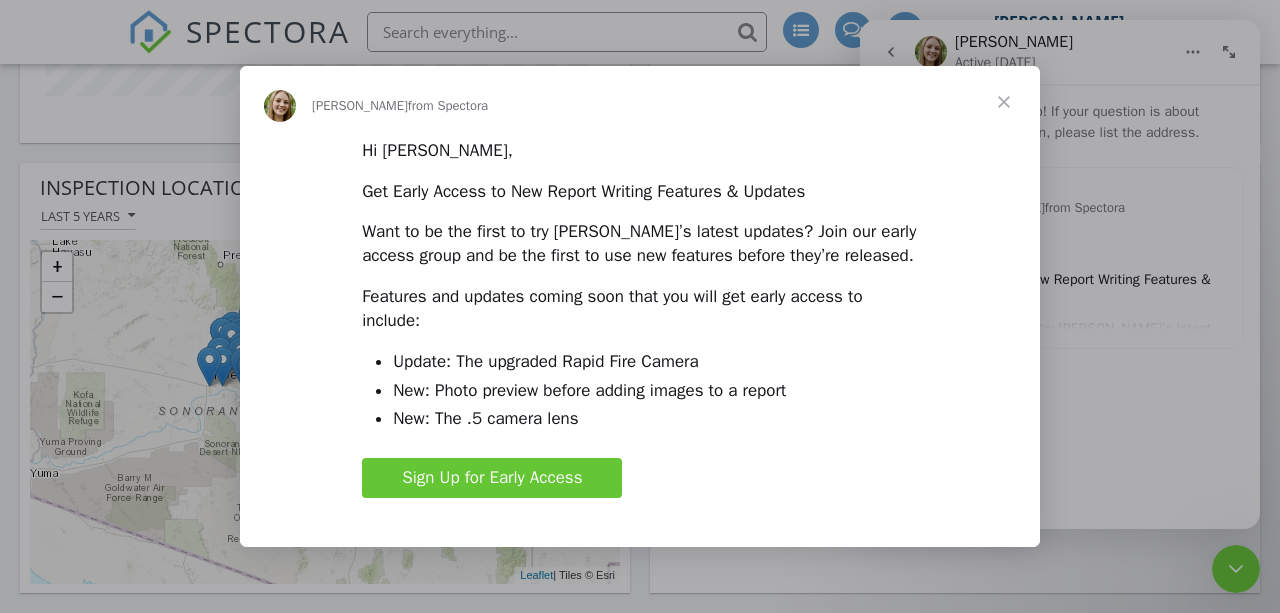 scroll, scrollTop: 0, scrollLeft: 0, axis: both 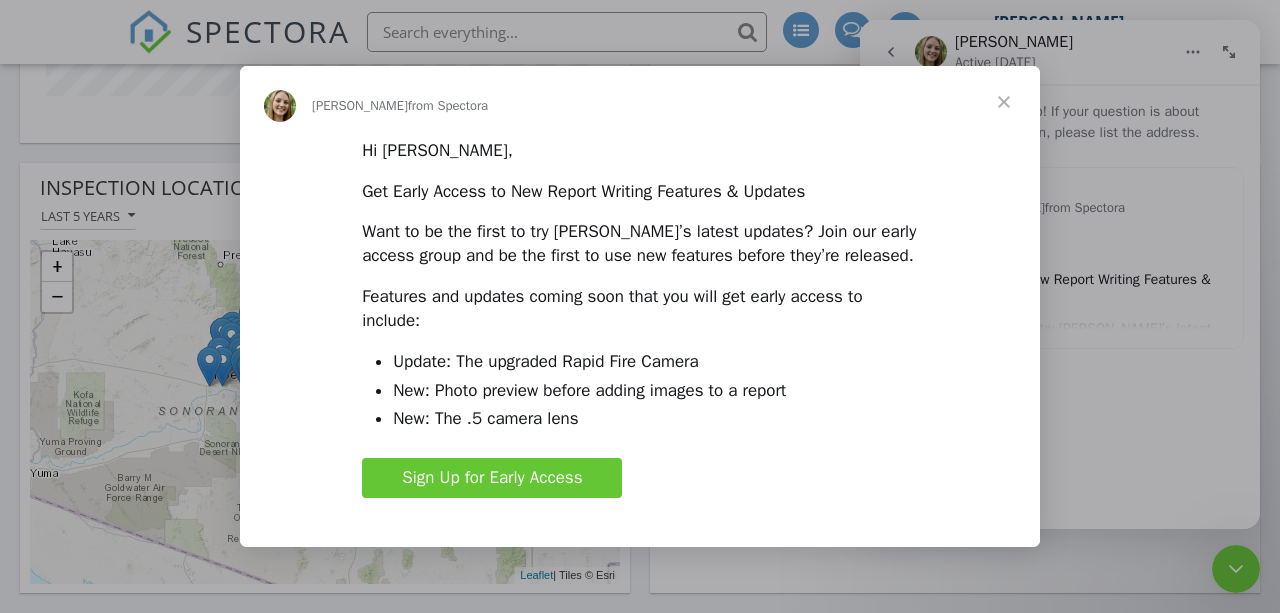click at bounding box center (1004, 102) 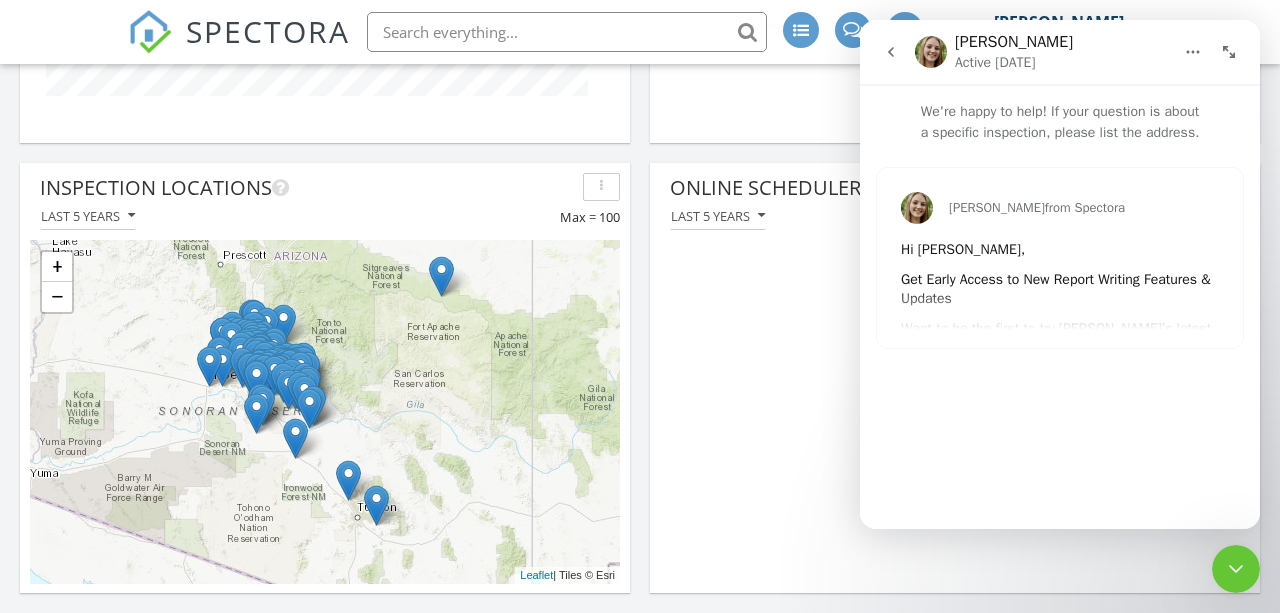 click 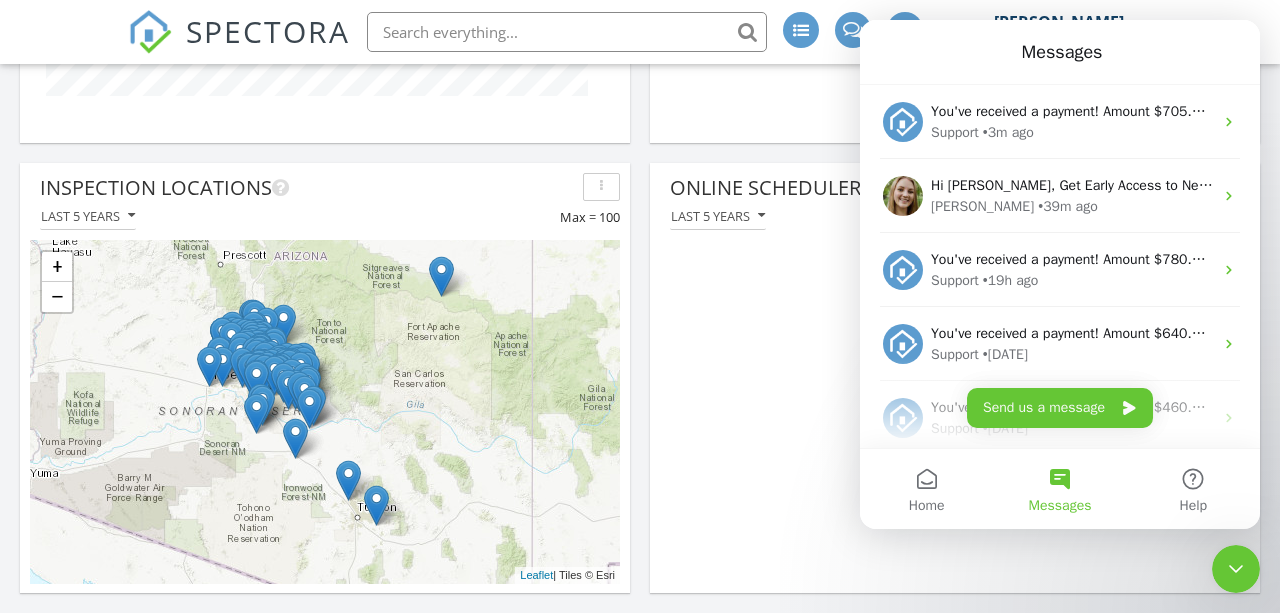 click 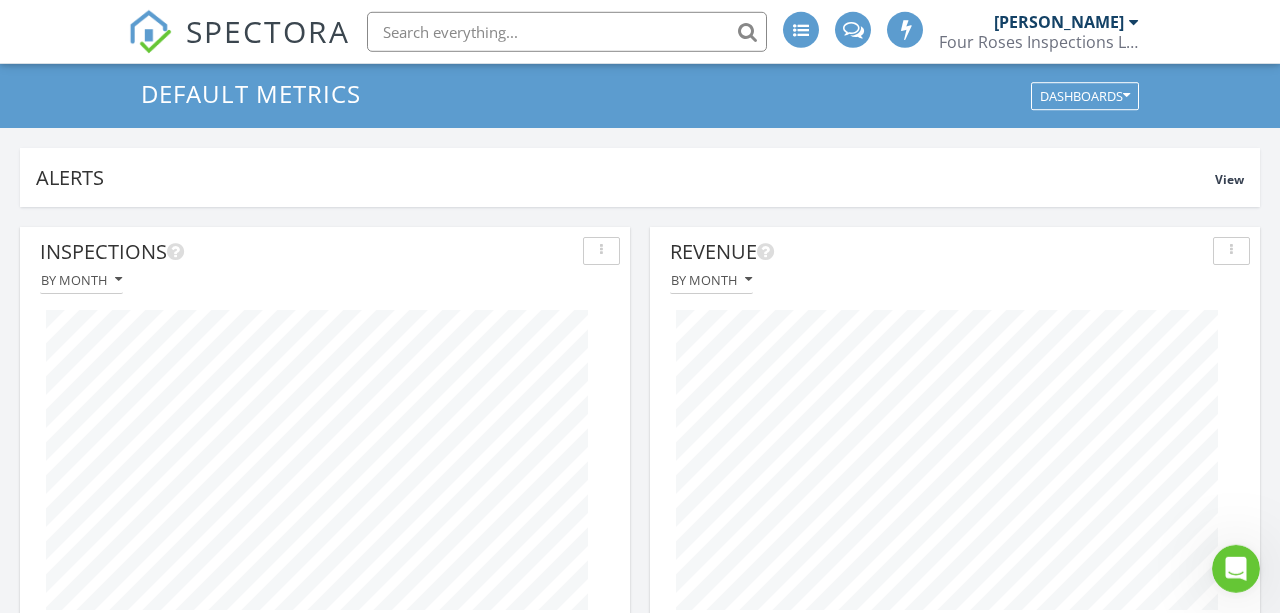 scroll, scrollTop: 0, scrollLeft: 0, axis: both 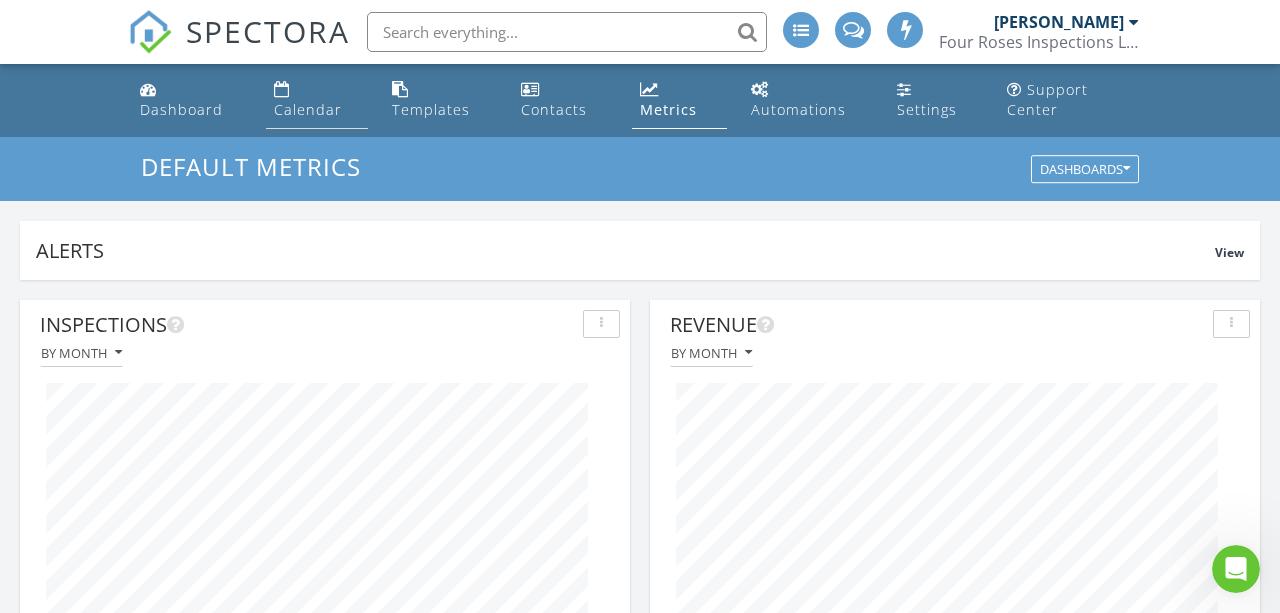 click on "Calendar" at bounding box center [308, 109] 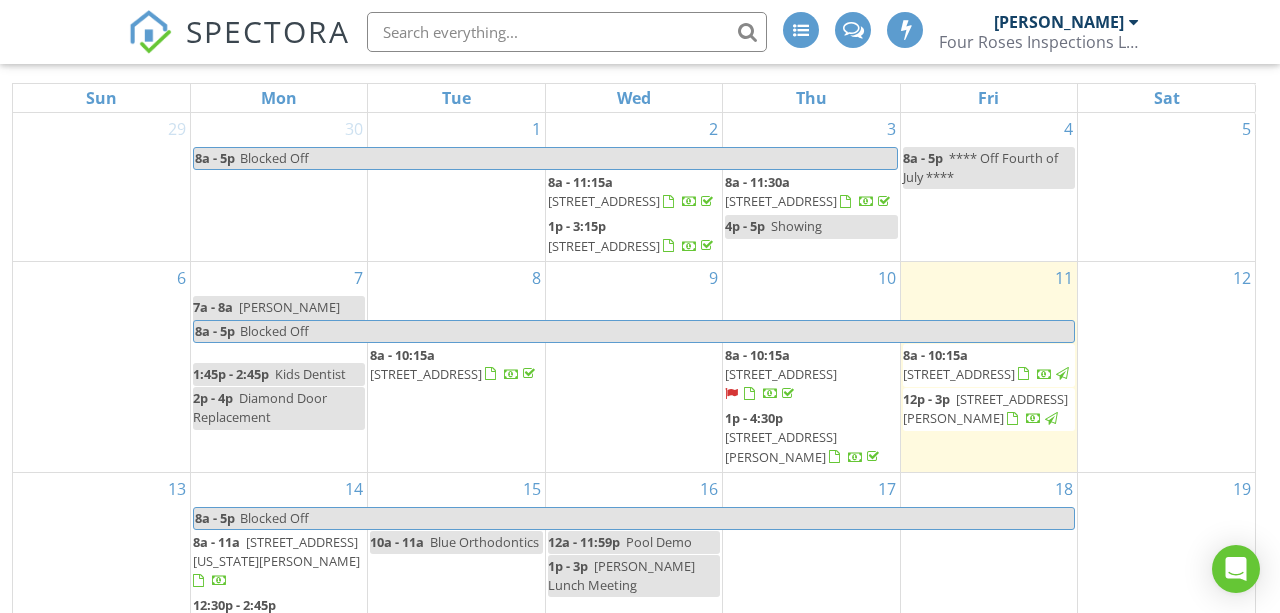scroll, scrollTop: 287, scrollLeft: 0, axis: vertical 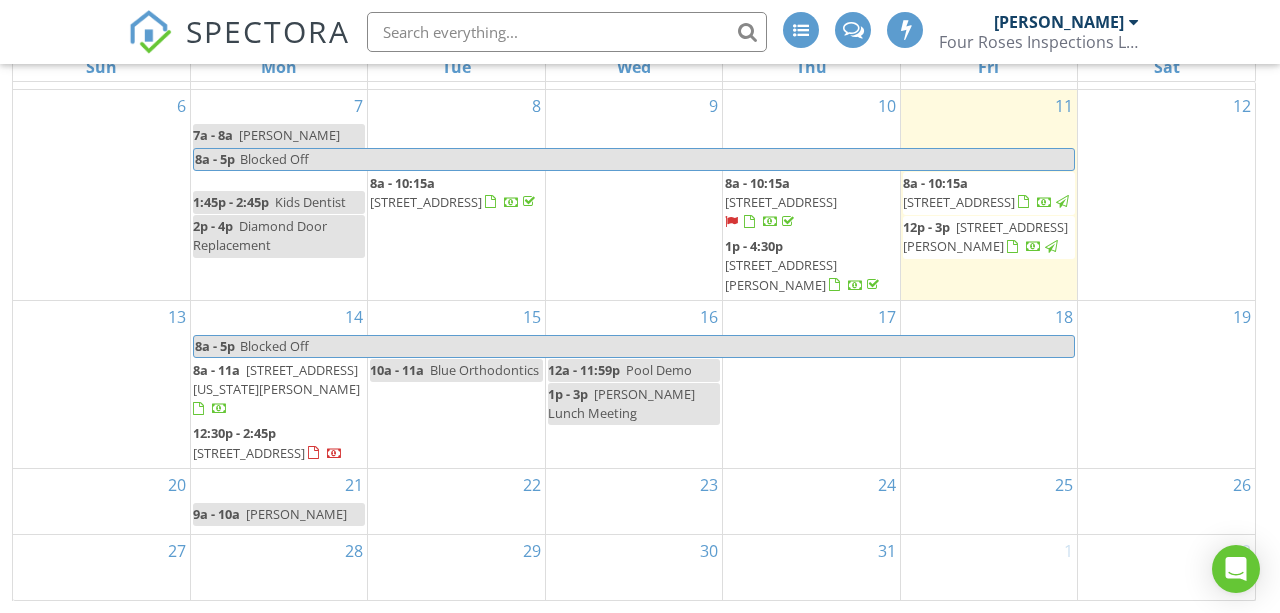 click on "[STREET_ADDRESS][US_STATE][PERSON_NAME]" at bounding box center [276, 379] 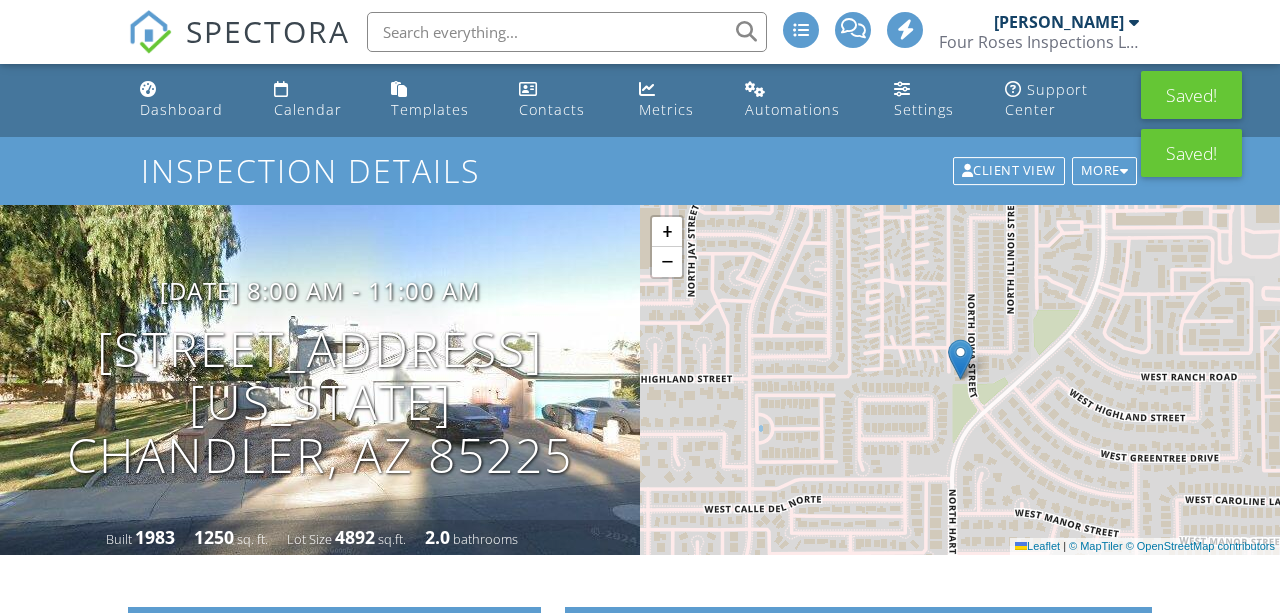 scroll, scrollTop: 0, scrollLeft: 0, axis: both 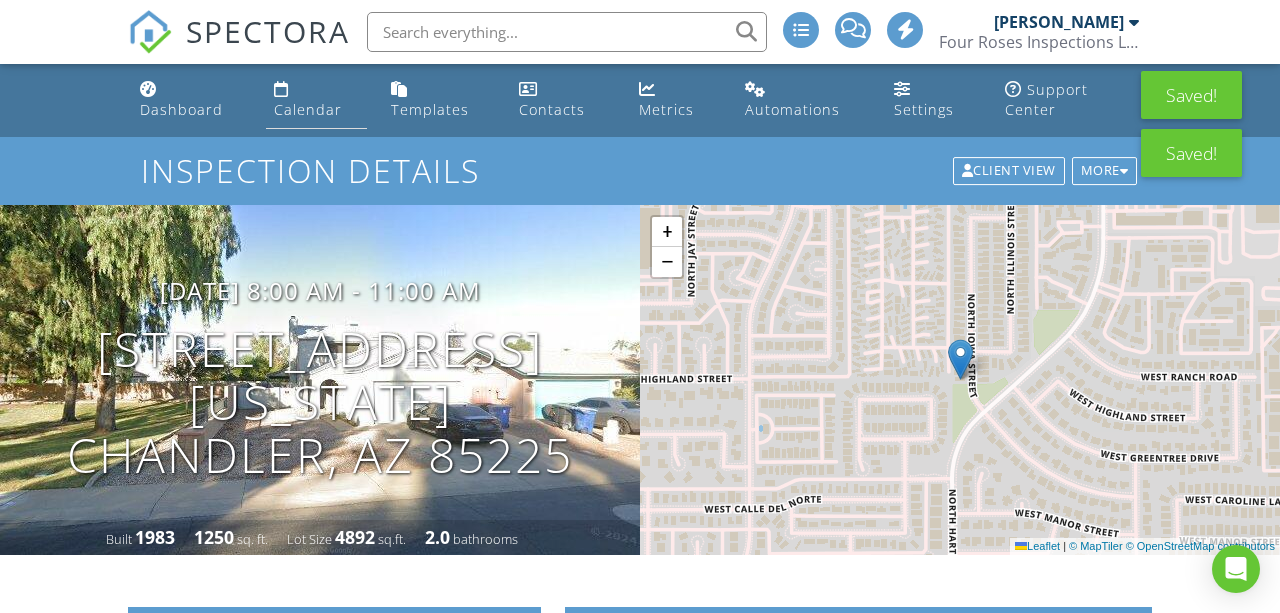 click on "Calendar" at bounding box center [316, 100] 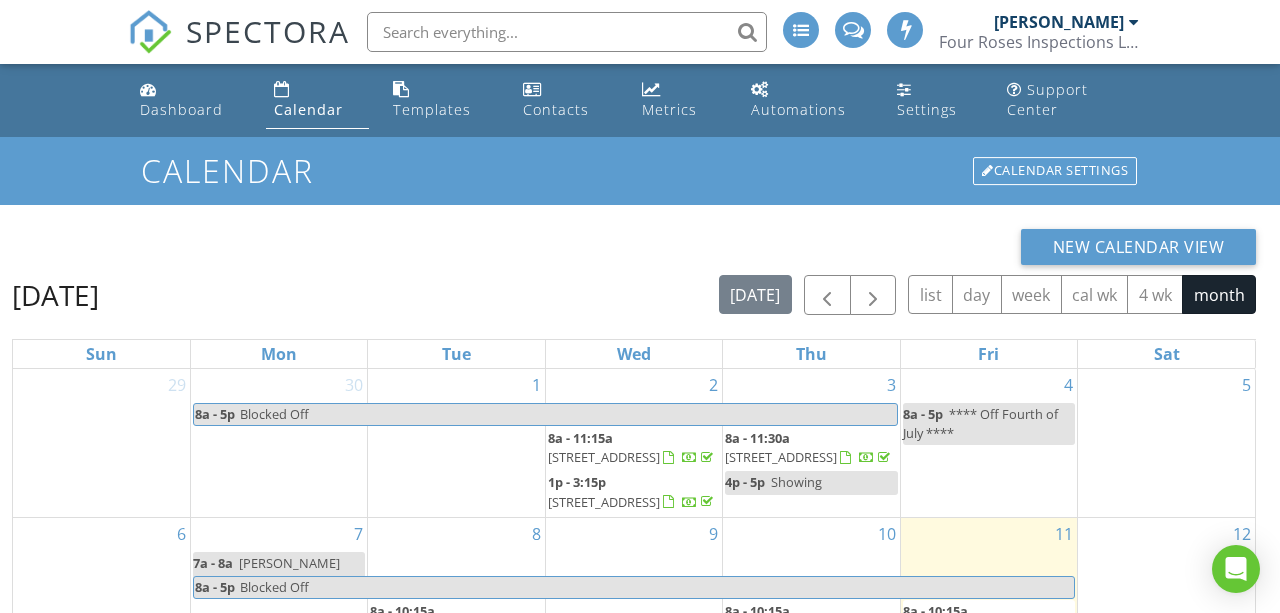 scroll, scrollTop: 0, scrollLeft: 0, axis: both 